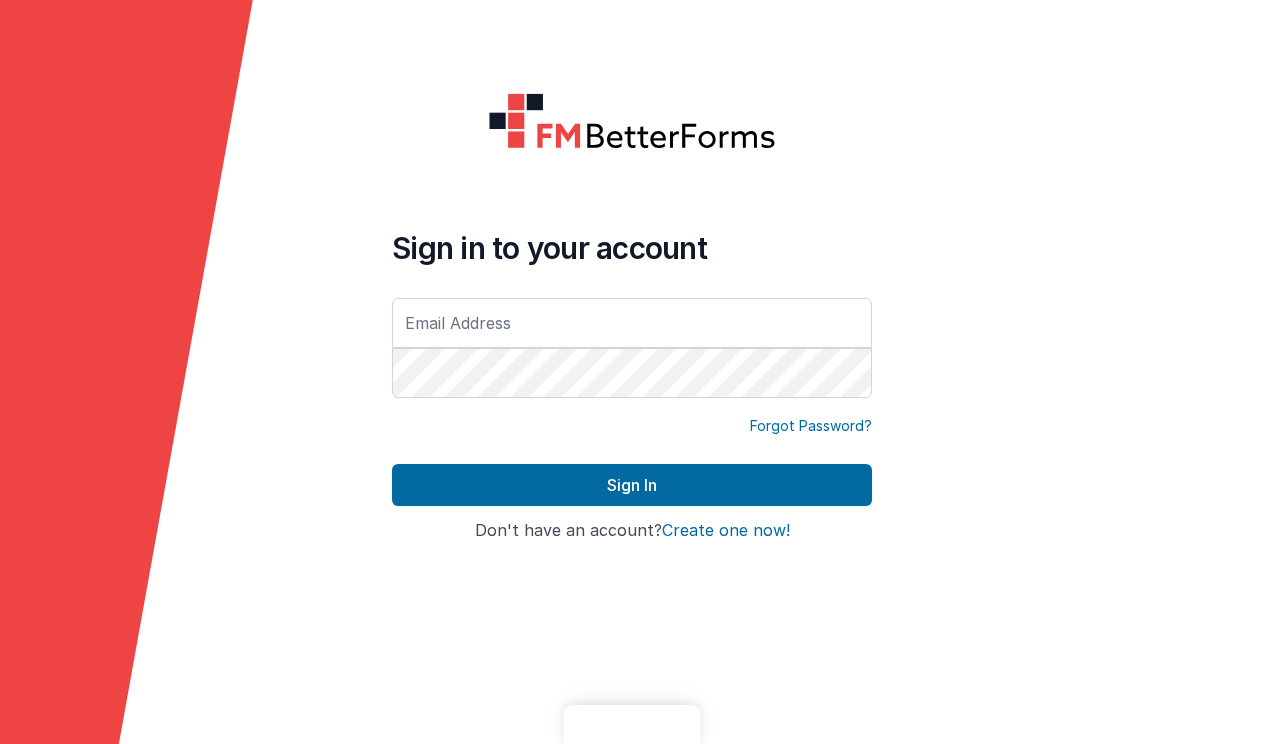 scroll, scrollTop: 0, scrollLeft: 0, axis: both 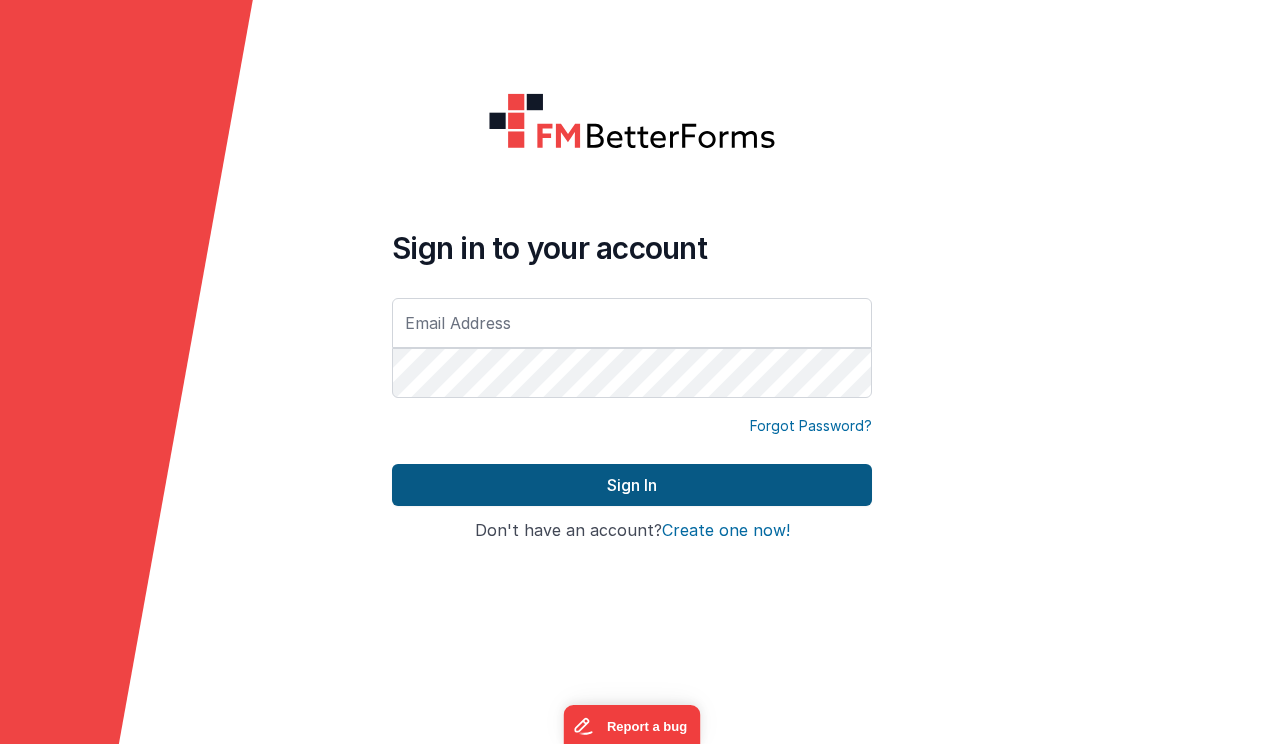 type on "[EMAIL_ADDRESS][DOMAIN_NAME]" 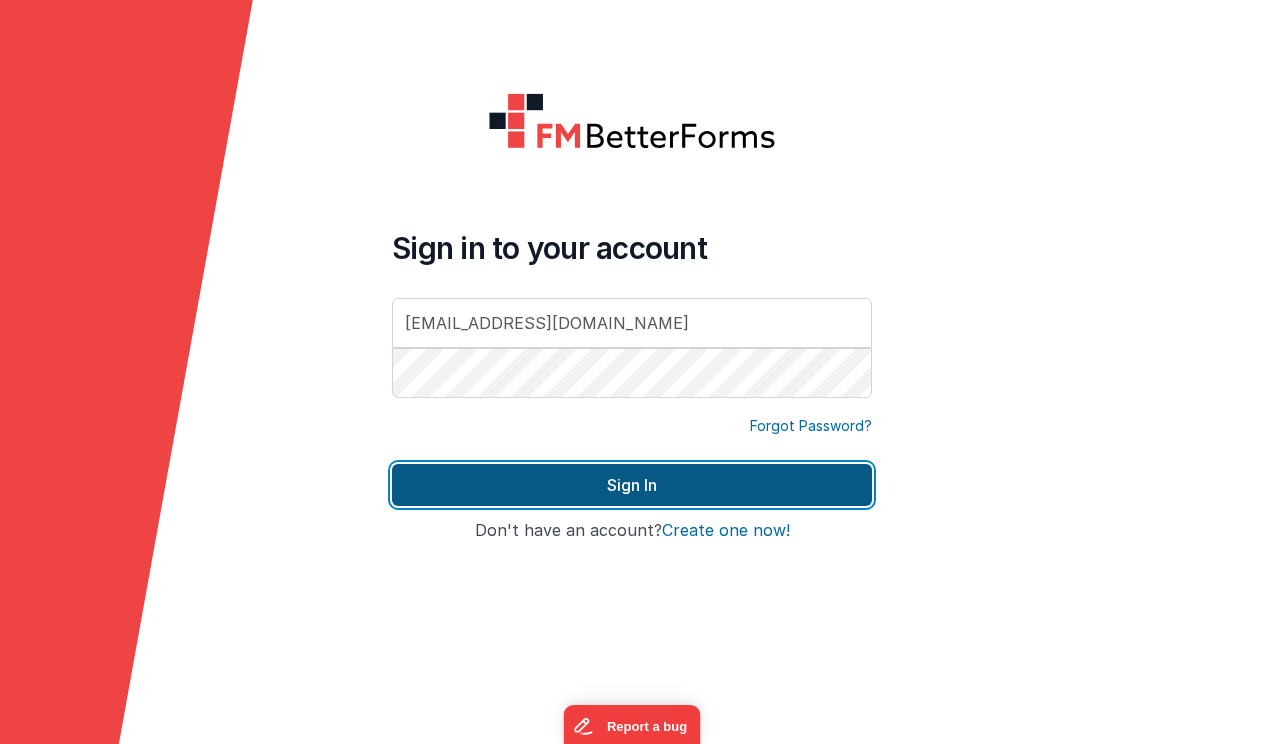 click on "Sign In" at bounding box center [632, 485] 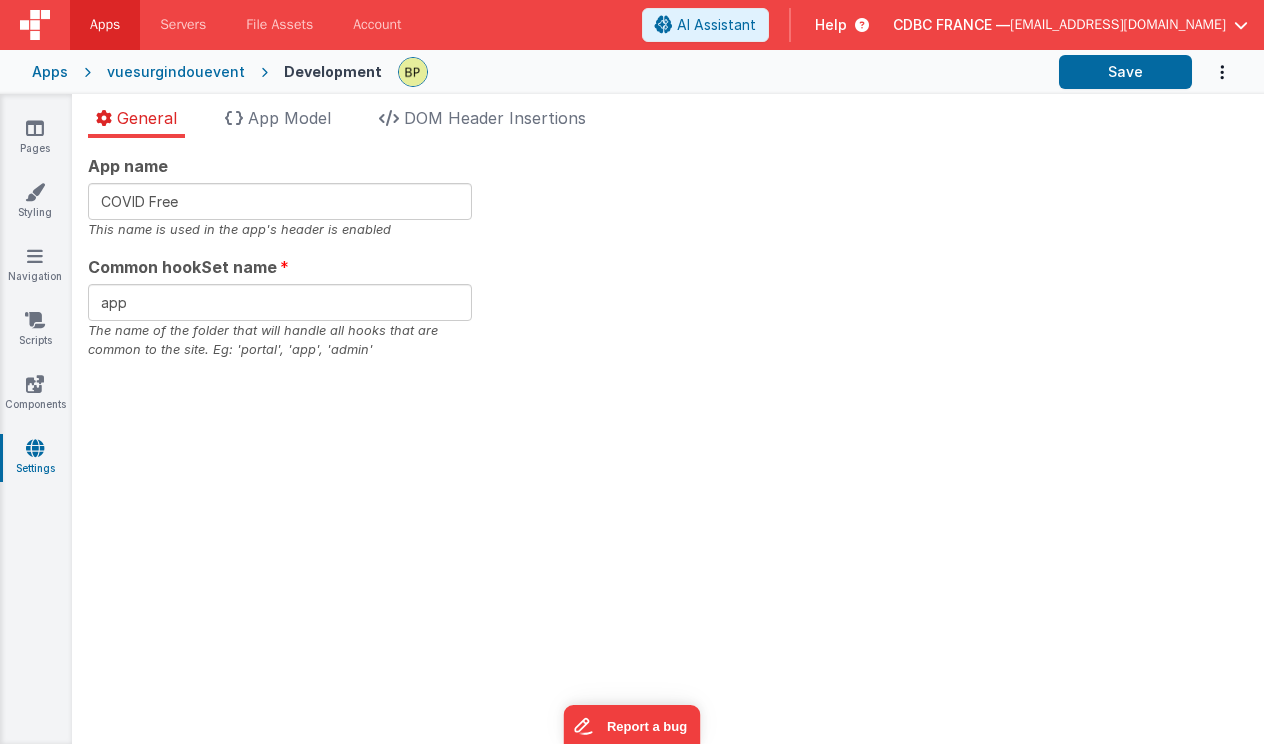 click on "Help" at bounding box center [831, 25] 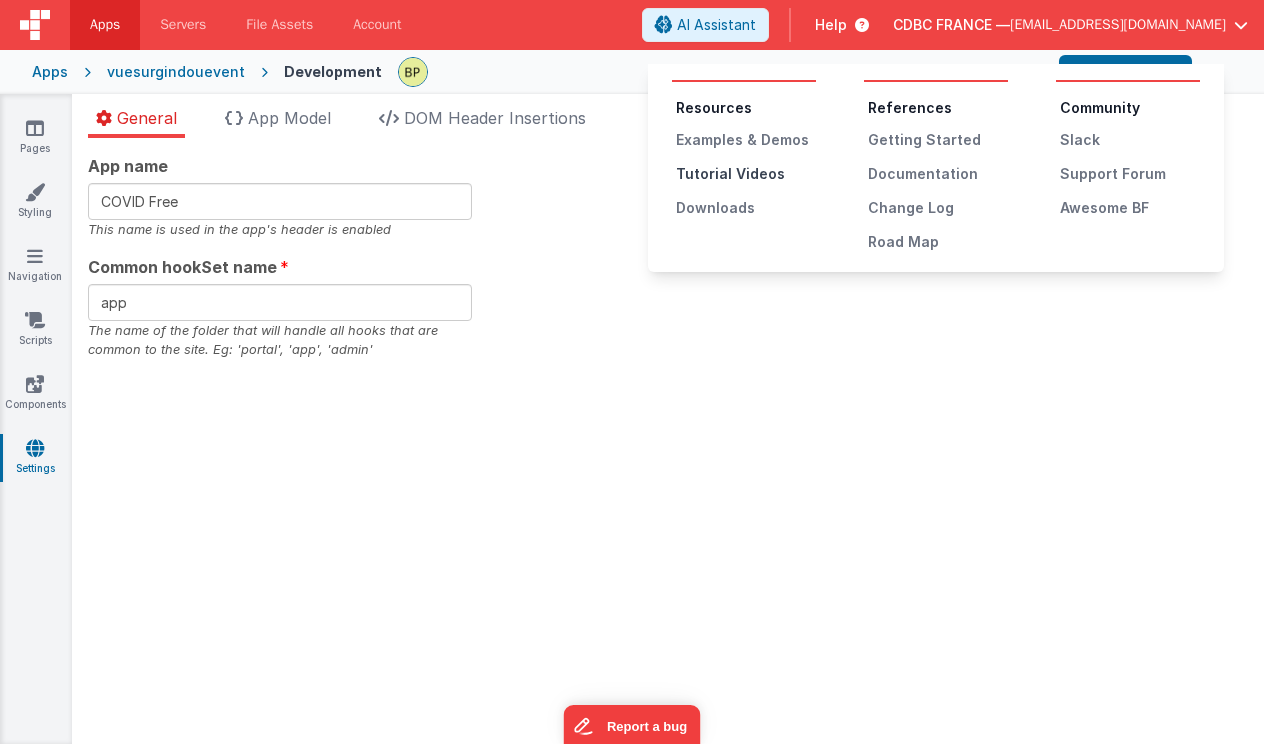 click on "Tutorial Videos" at bounding box center [746, 174] 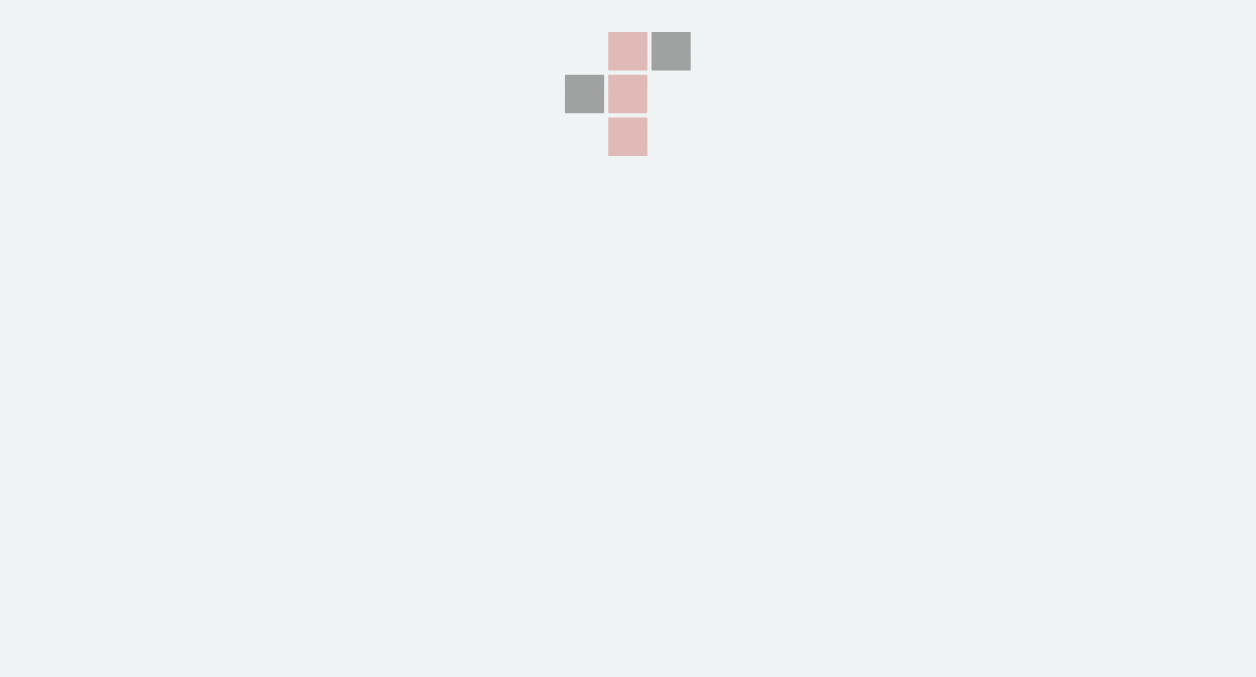 scroll, scrollTop: 0, scrollLeft: 0, axis: both 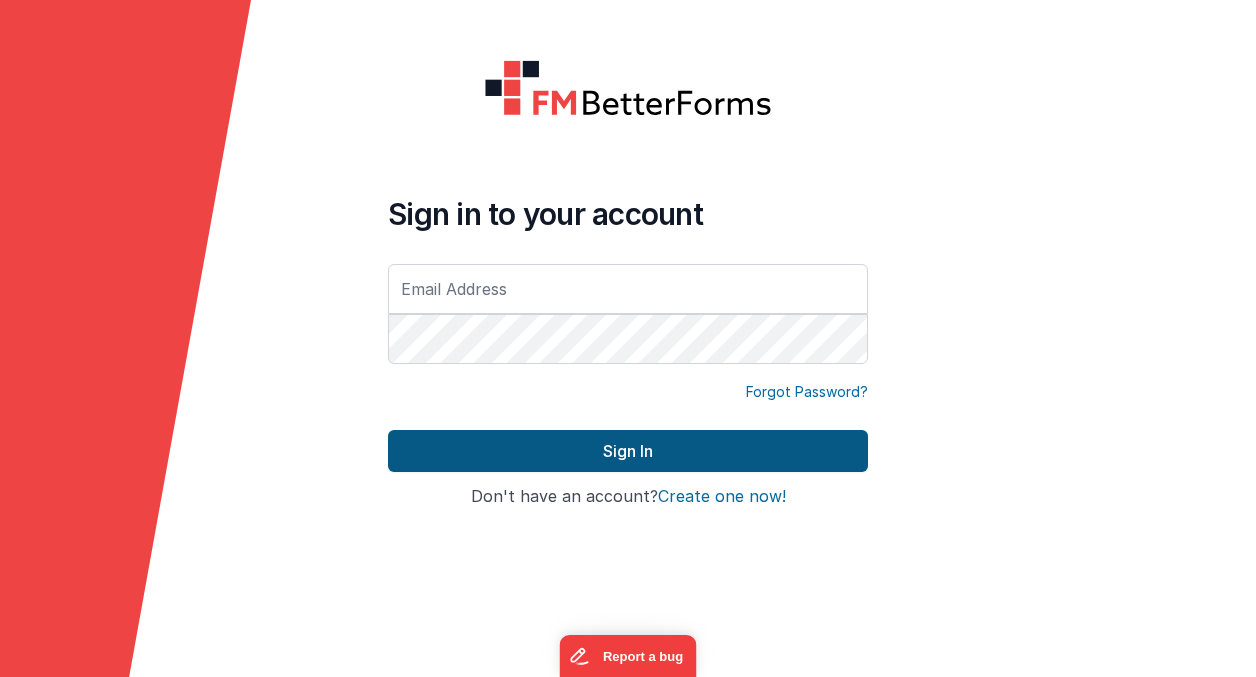 type on "[EMAIL_ADDRESS][DOMAIN_NAME]" 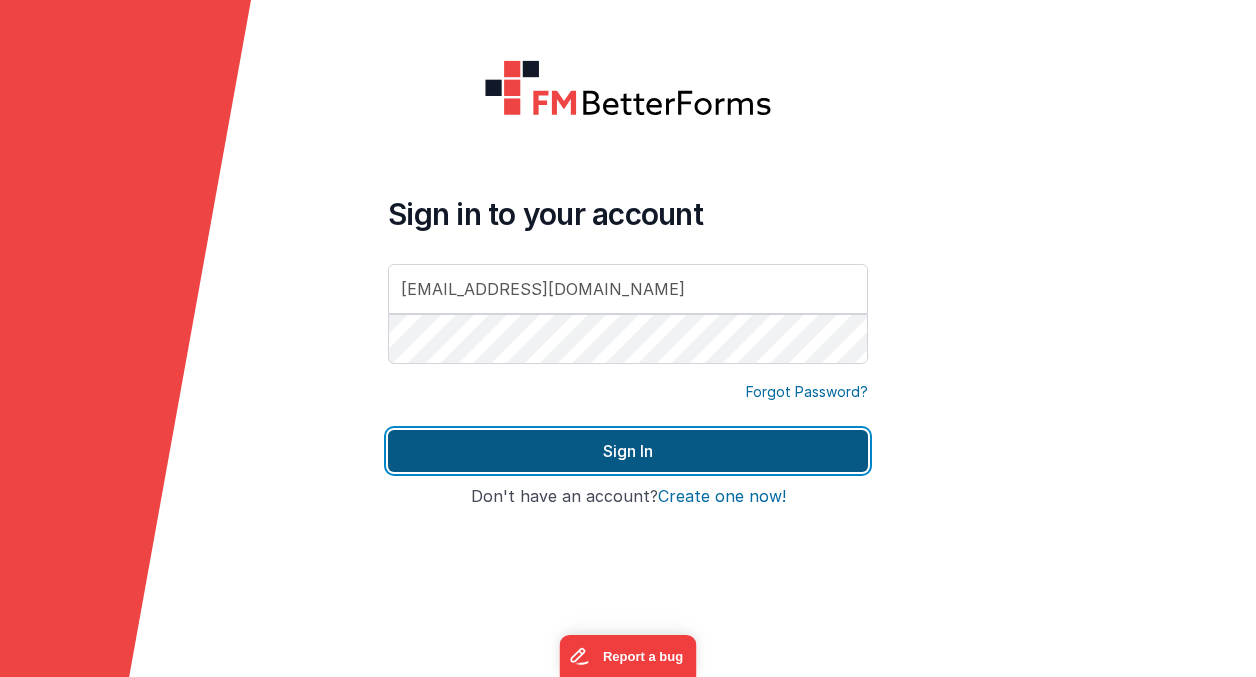 click on "Sign In" at bounding box center [628, 451] 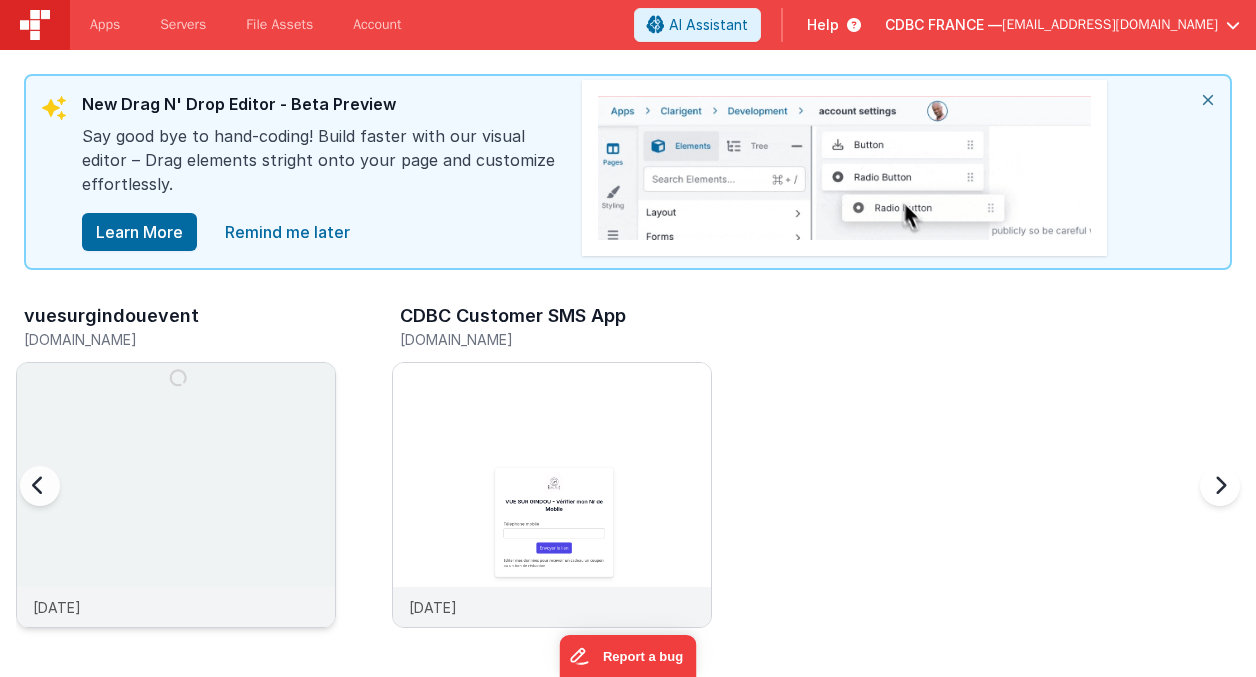 click at bounding box center [176, 522] 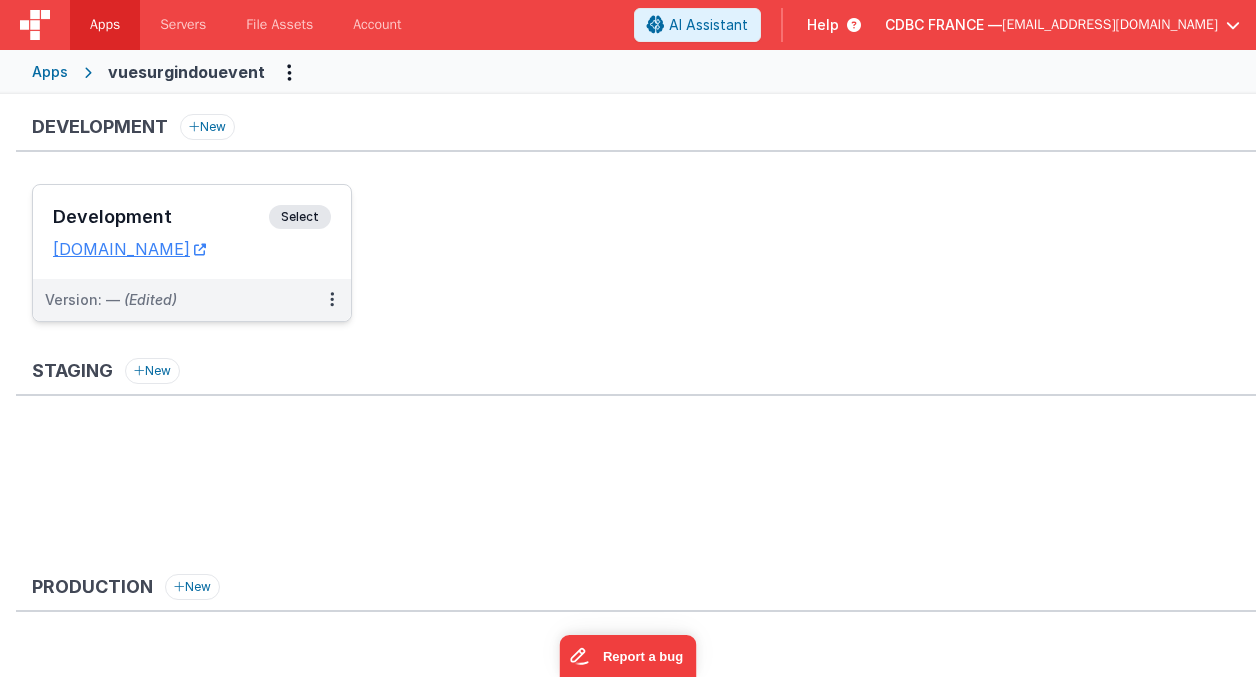 click on "Select" at bounding box center (300, 217) 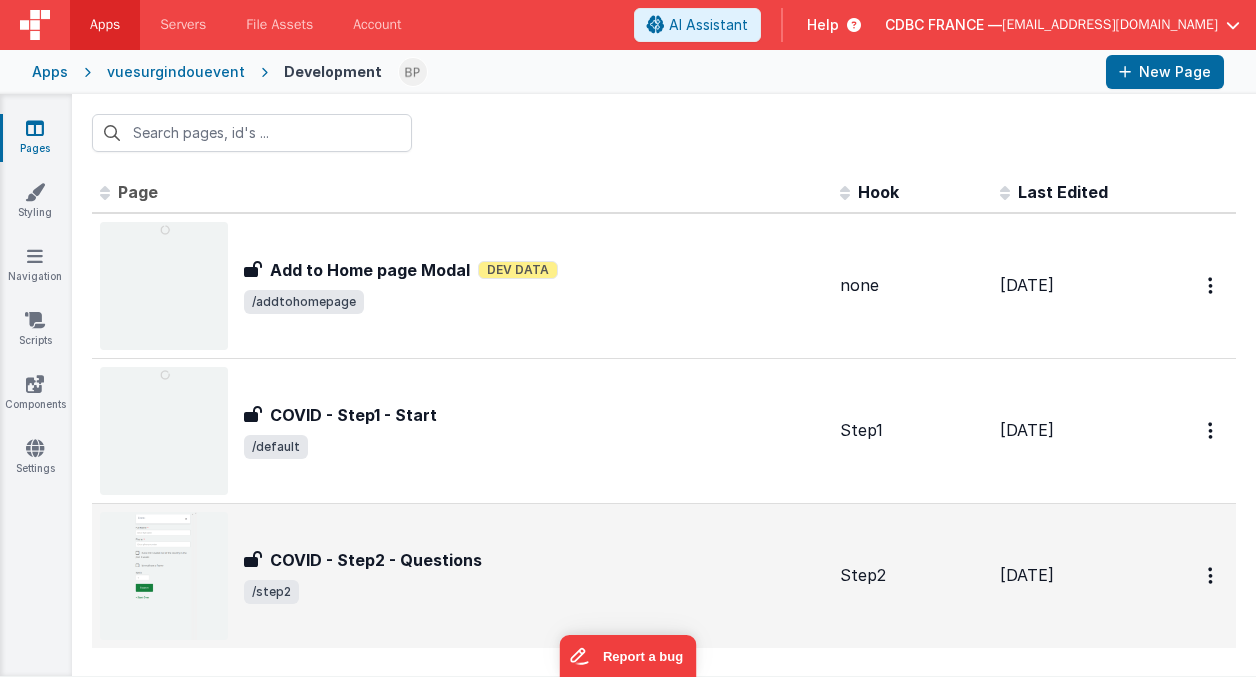 click on "COVID - Step2 - Questions
COVID - Step2 - Questions
/step2" at bounding box center (462, 576) 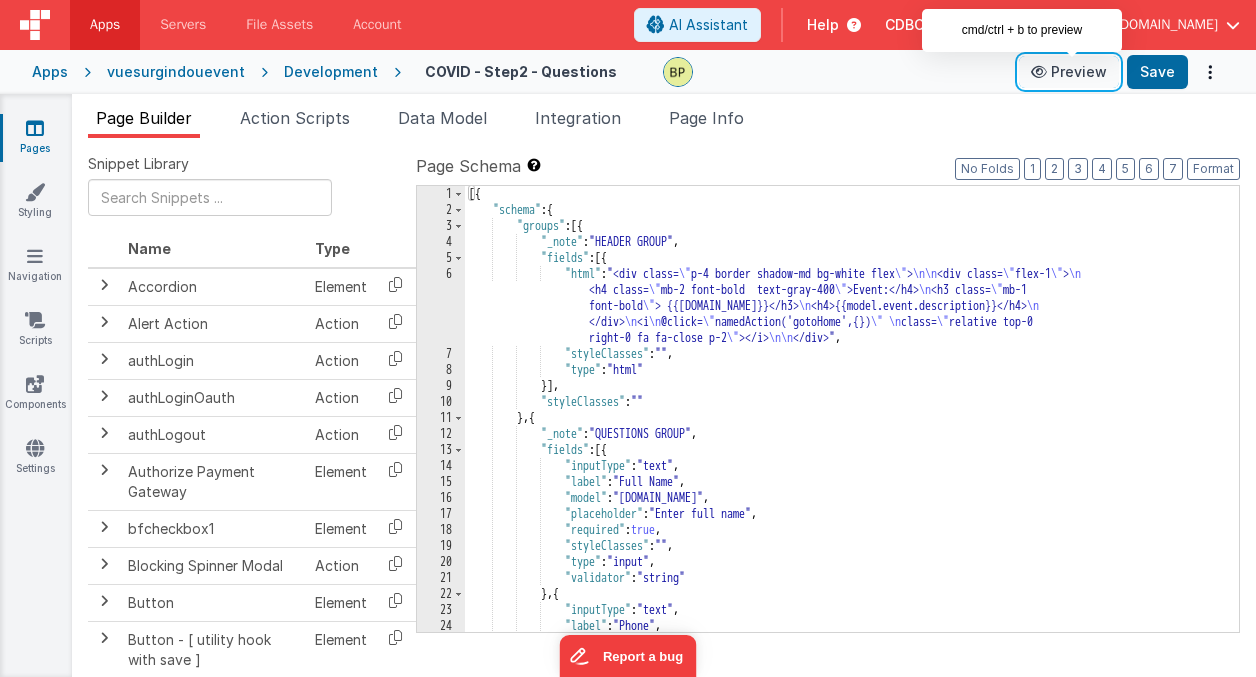 click on "Preview" at bounding box center [1069, 72] 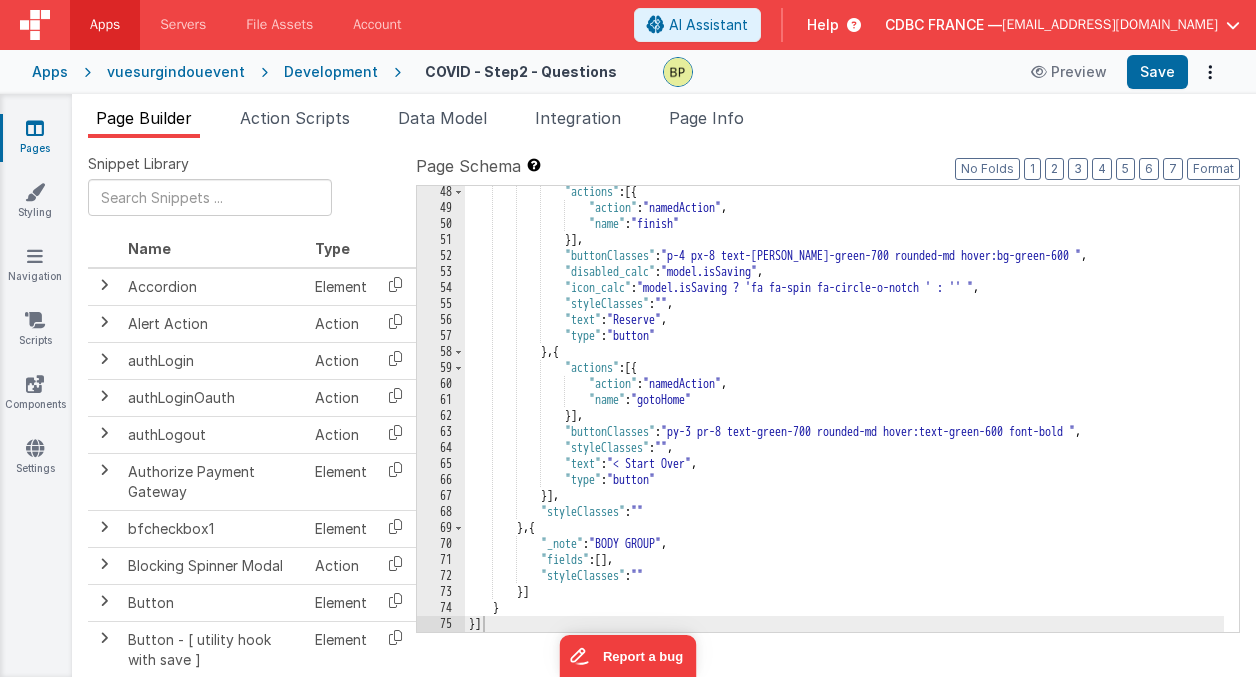 scroll, scrollTop: 818, scrollLeft: 0, axis: vertical 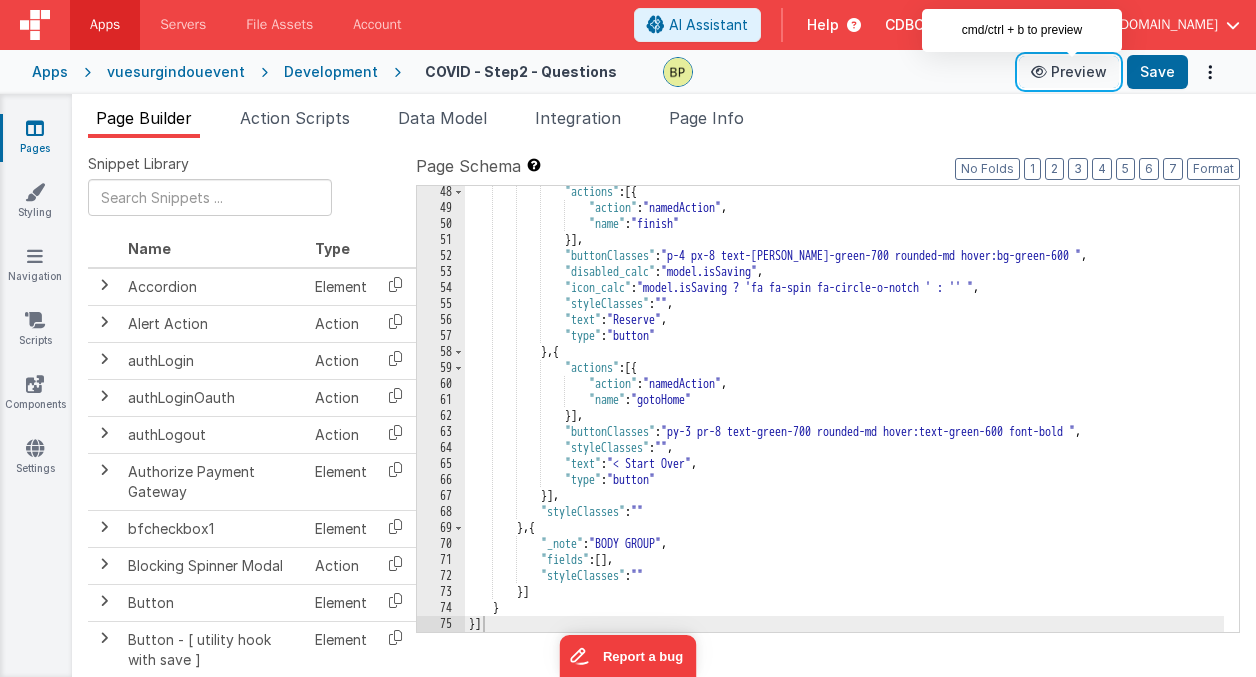 click on "Preview" at bounding box center (1069, 72) 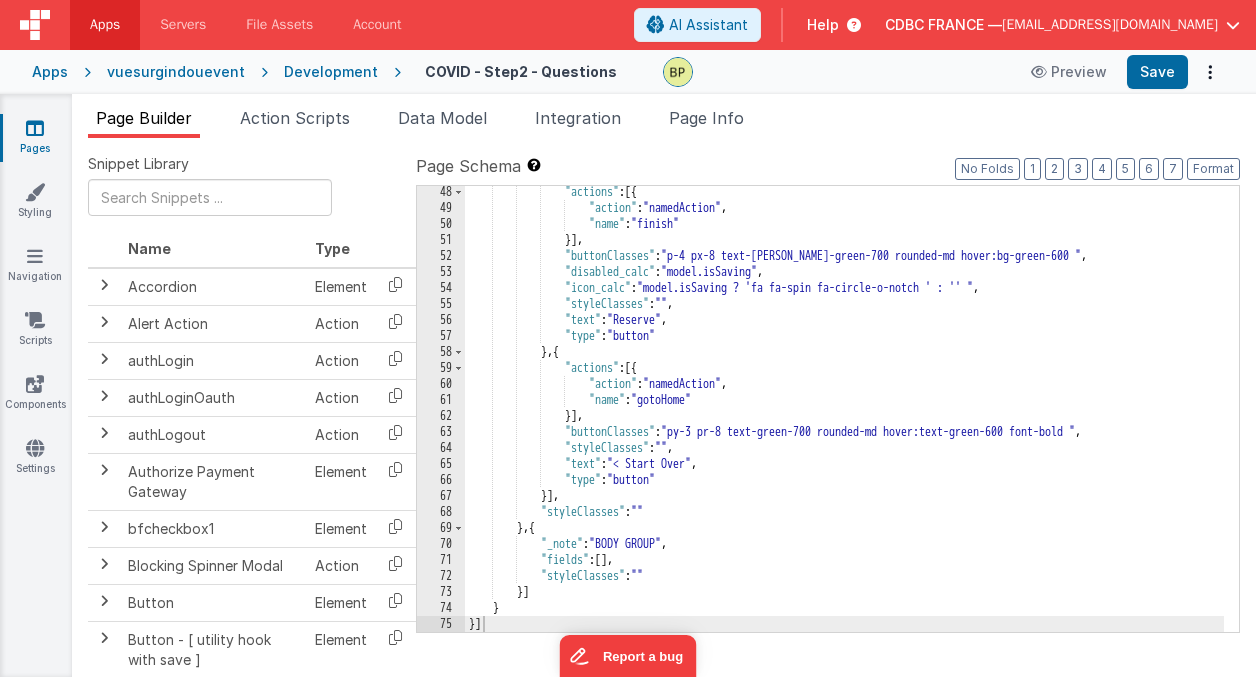 click at bounding box center (35, 128) 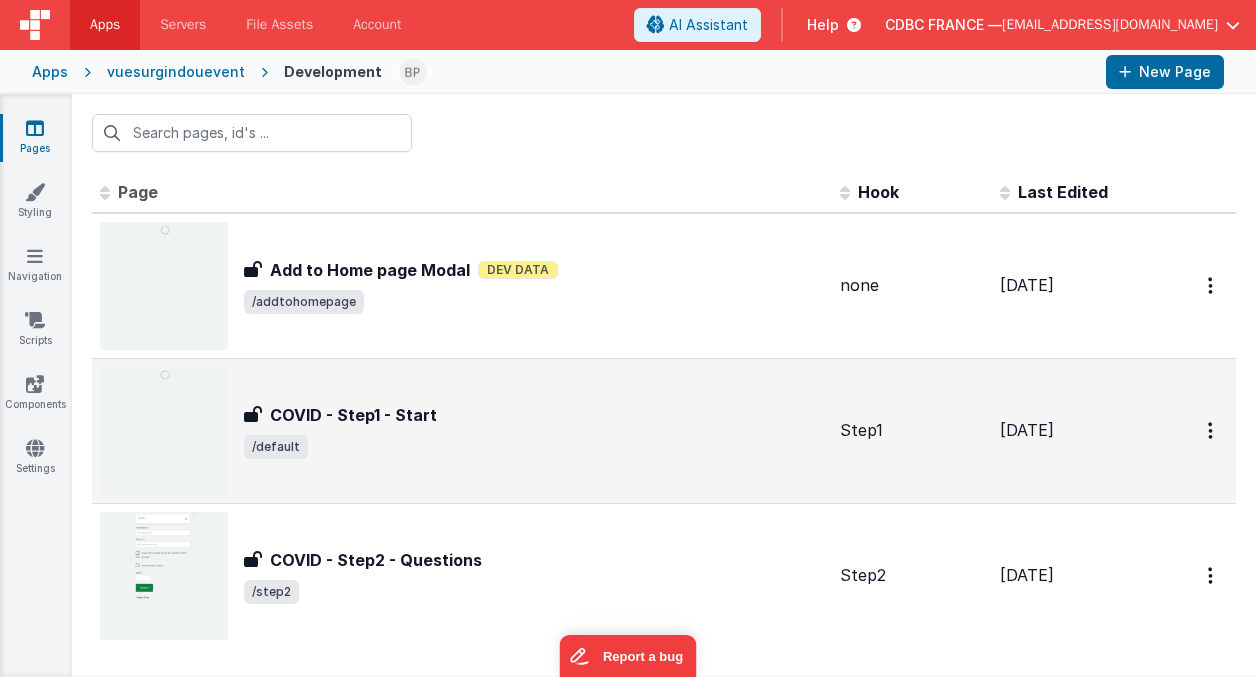 click on "COVID - Step1 - Start" at bounding box center [353, 415] 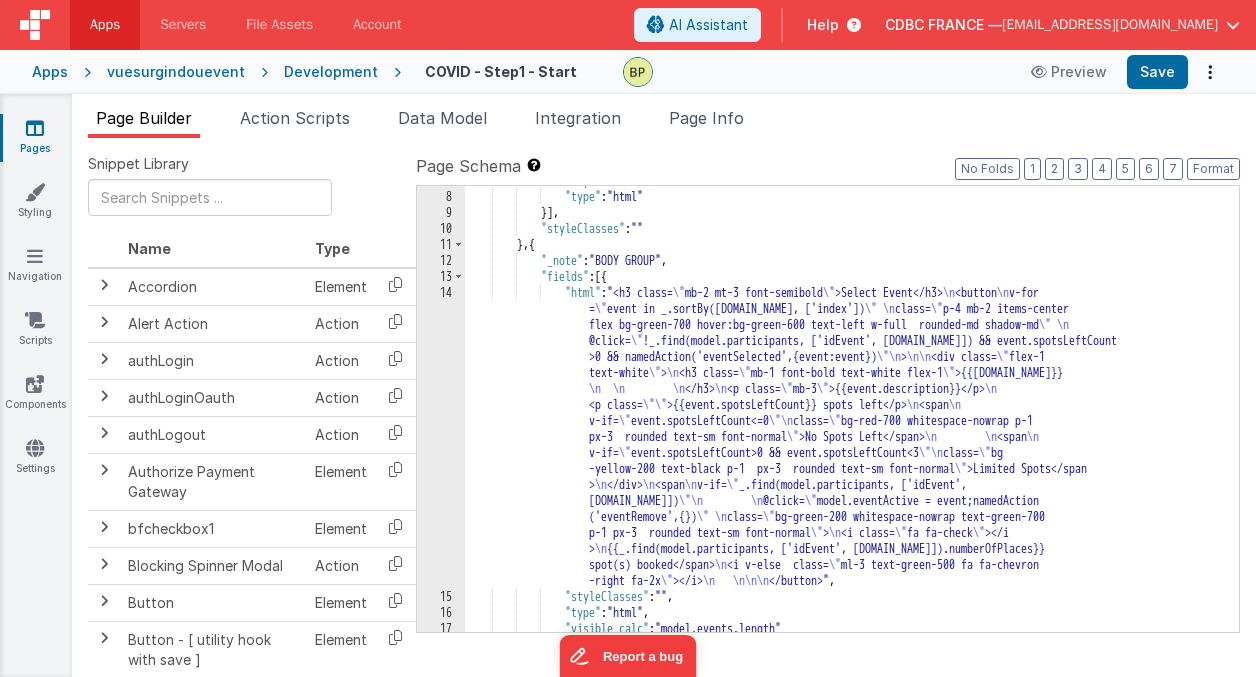 scroll, scrollTop: 354, scrollLeft: 0, axis: vertical 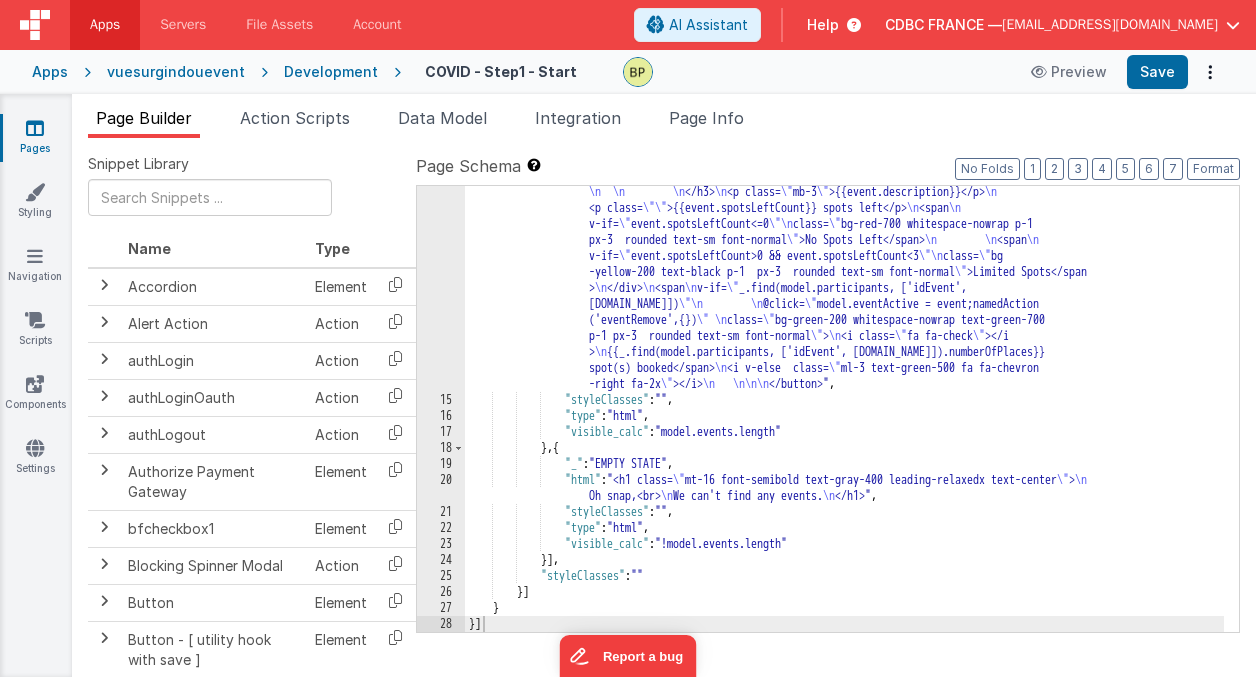 click on "Apps" at bounding box center (50, 72) 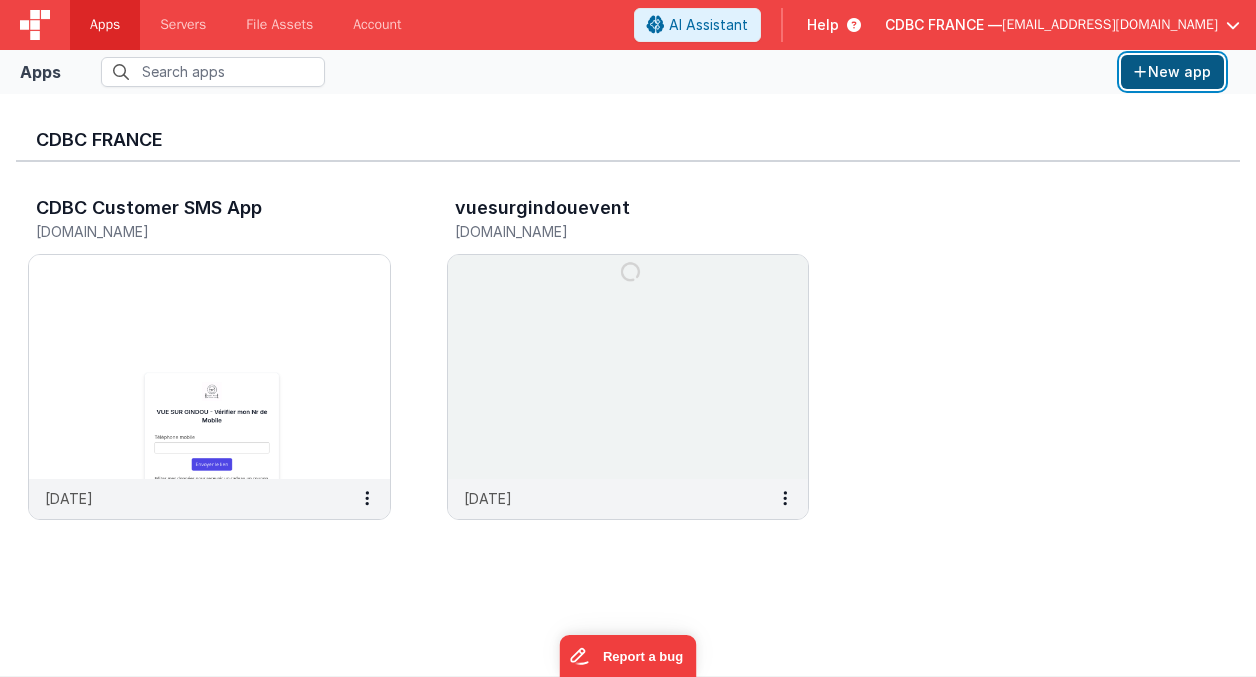 click on "New app" at bounding box center [1172, 72] 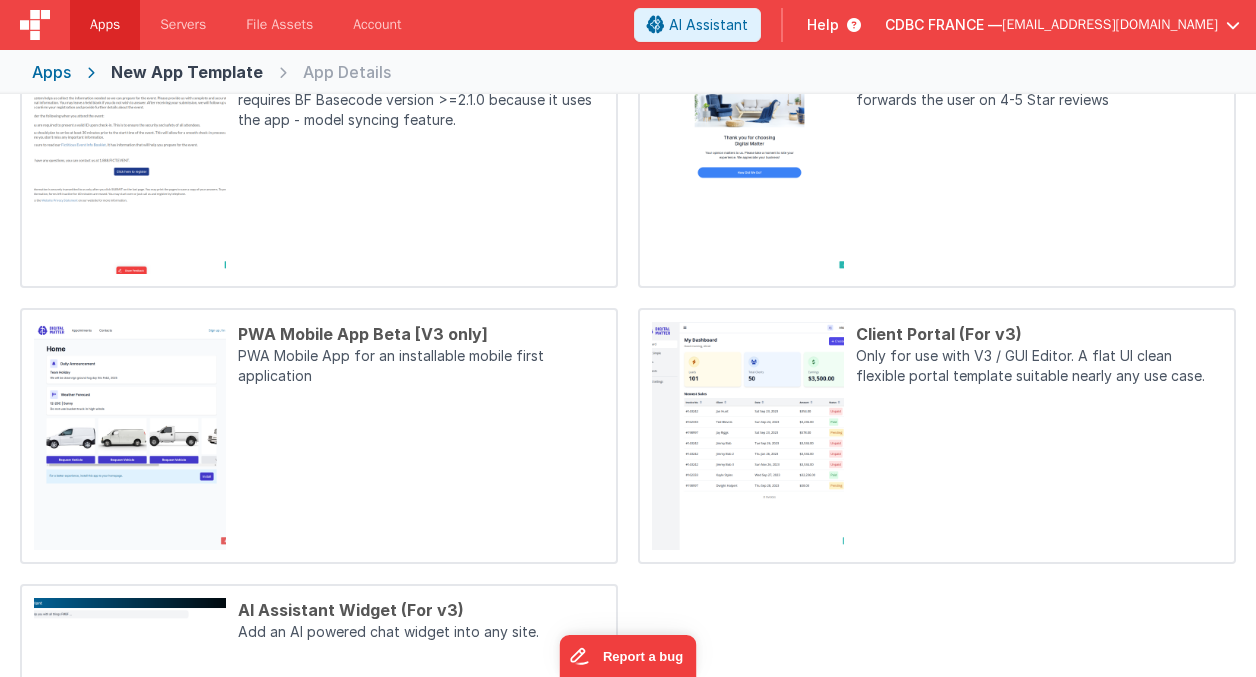 scroll, scrollTop: 0, scrollLeft: 0, axis: both 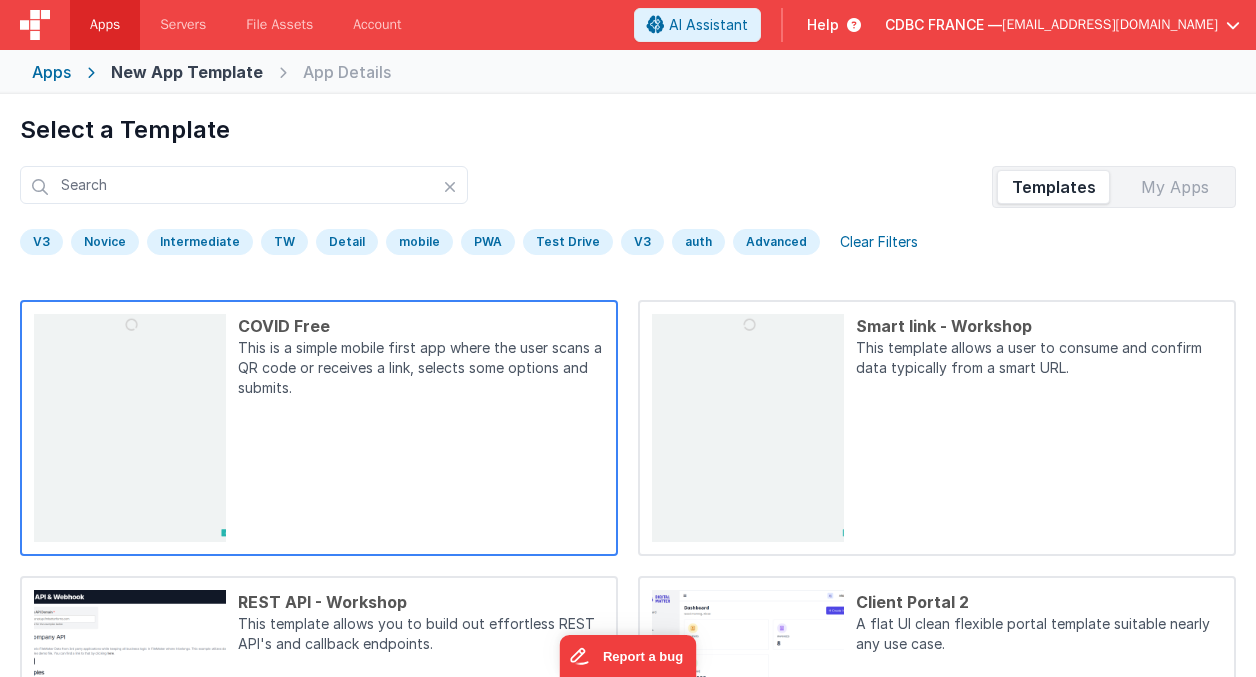 click on "This is a simple mobile first app where the user scans a QR code or receives a link, selects some options and submits." at bounding box center [421, 370] 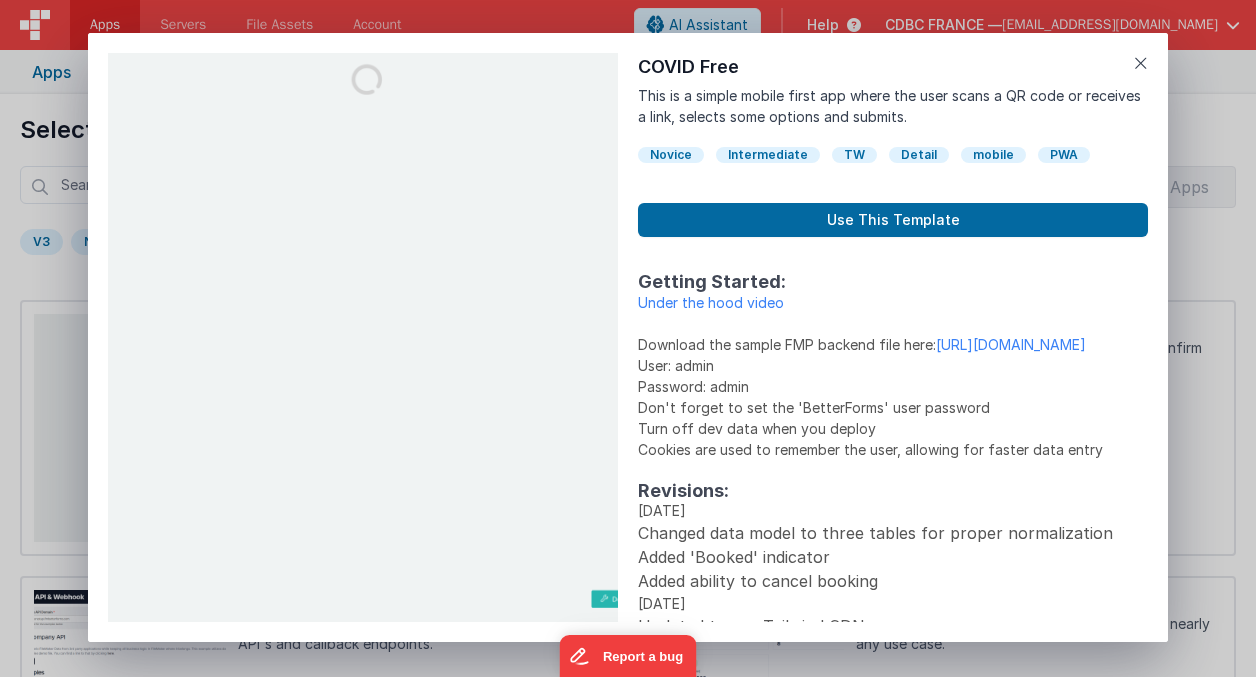 scroll, scrollTop: 155, scrollLeft: 0, axis: vertical 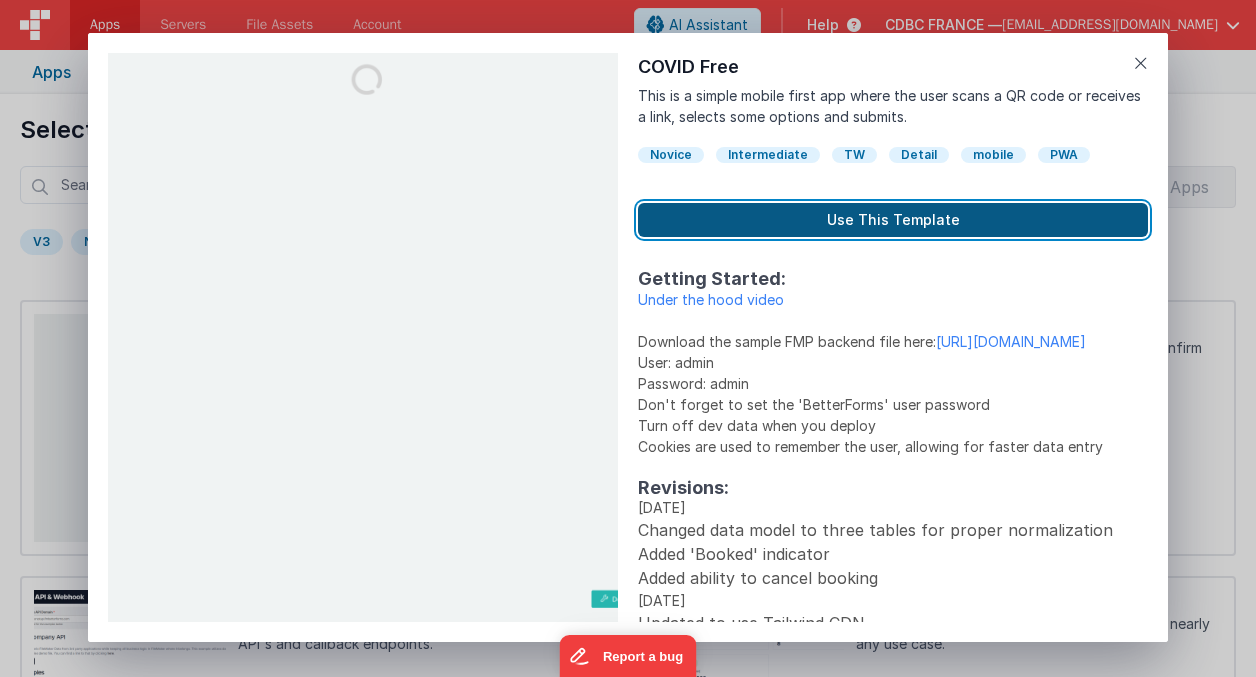 click on "Use This Template" at bounding box center [893, 220] 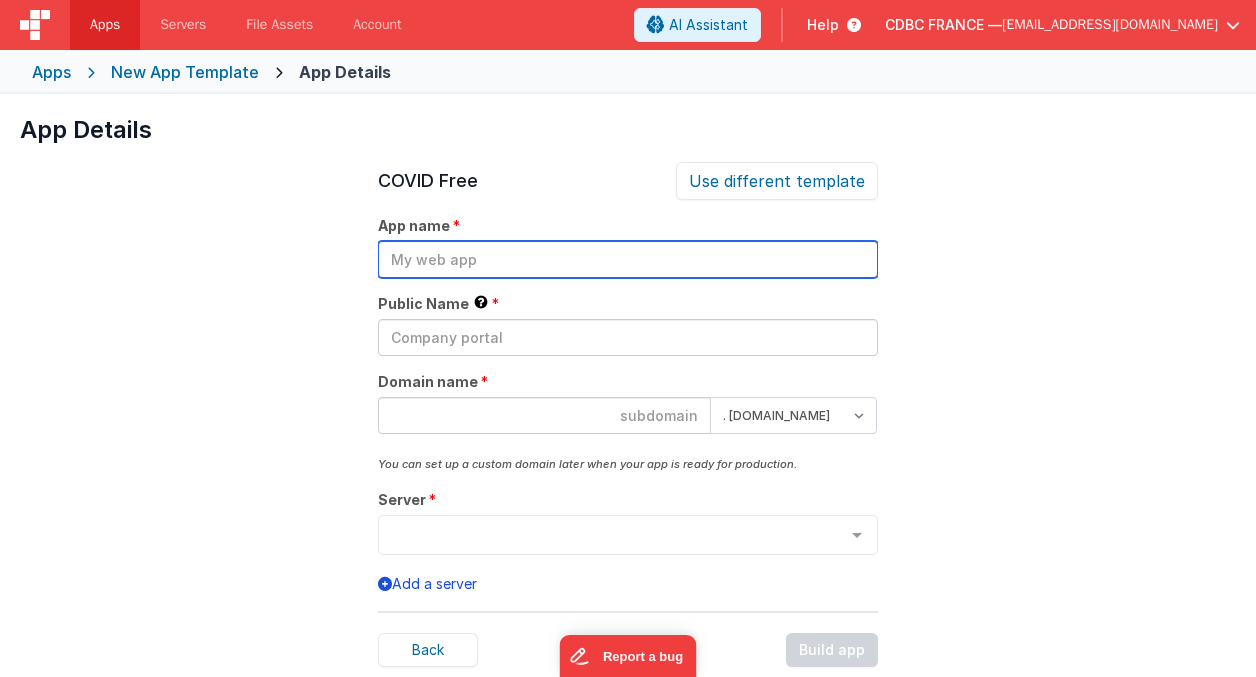 click at bounding box center [628, 259] 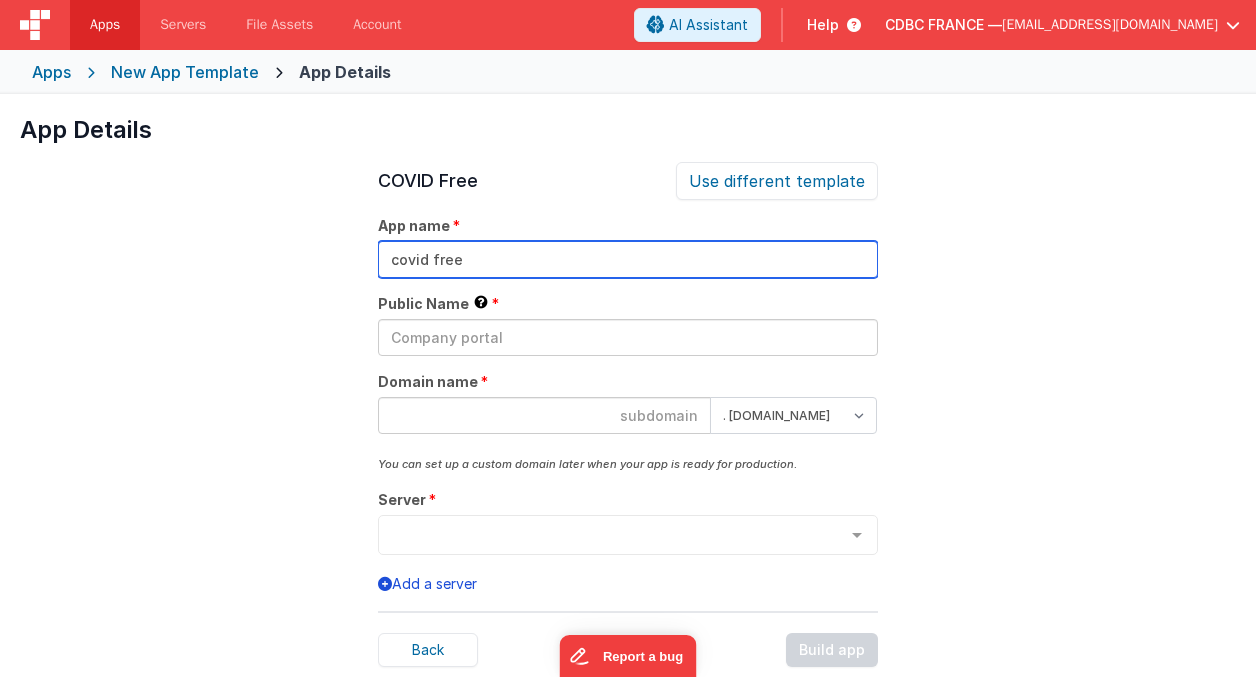 type on "covid free" 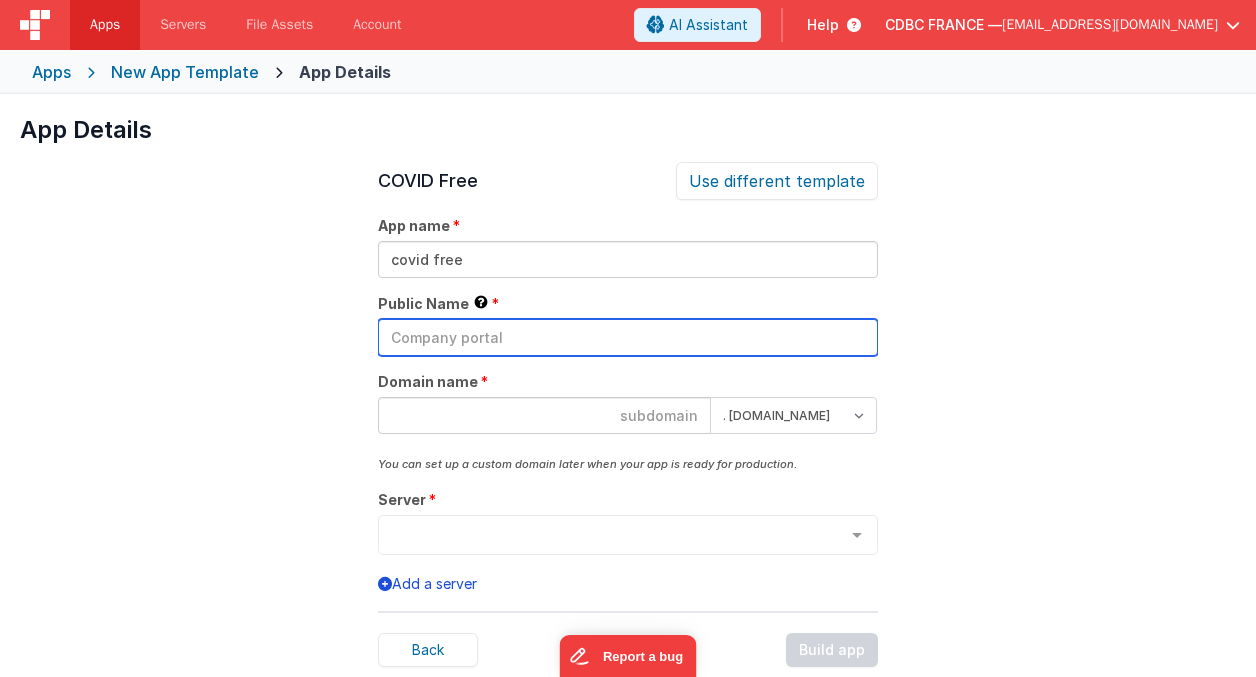 click at bounding box center [628, 337] 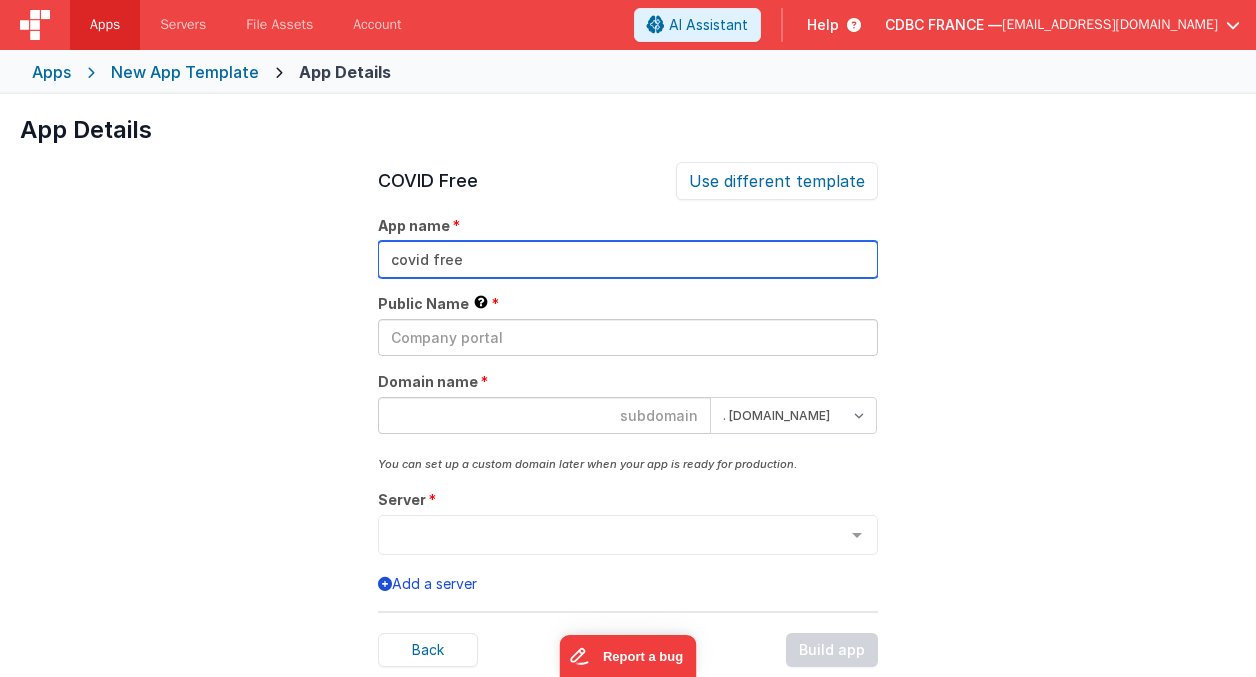 drag, startPoint x: 421, startPoint y: 257, endPoint x: 384, endPoint y: 257, distance: 37 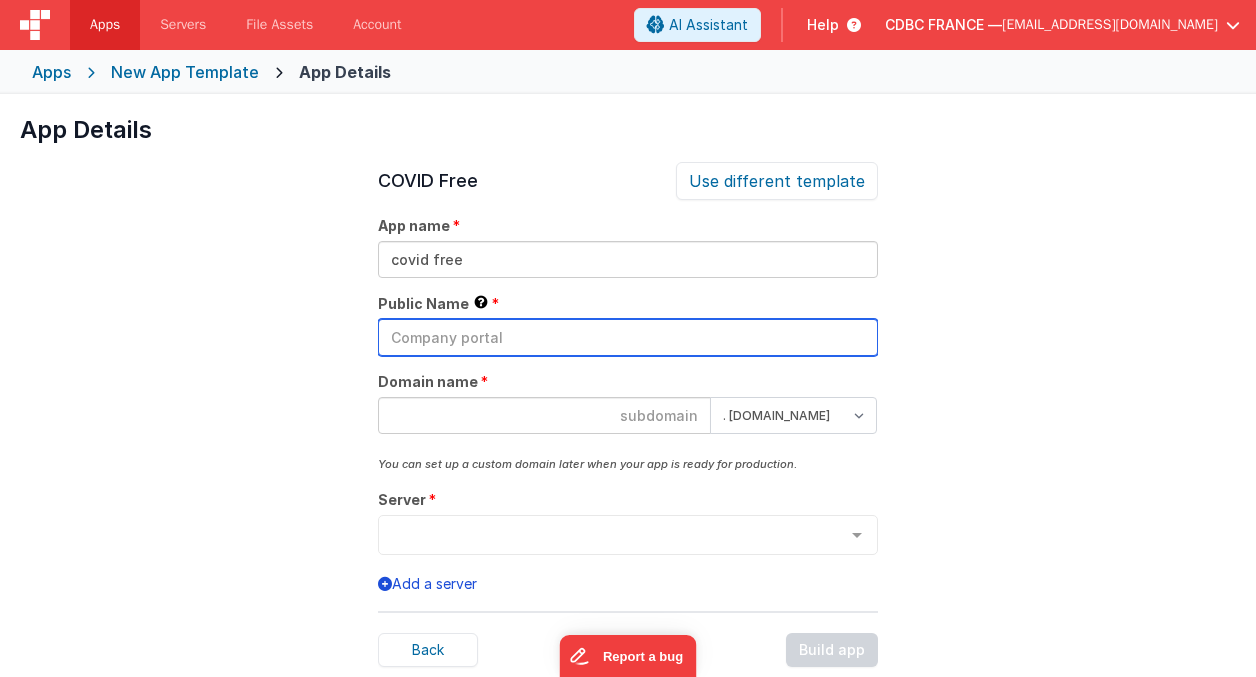 click at bounding box center [628, 337] 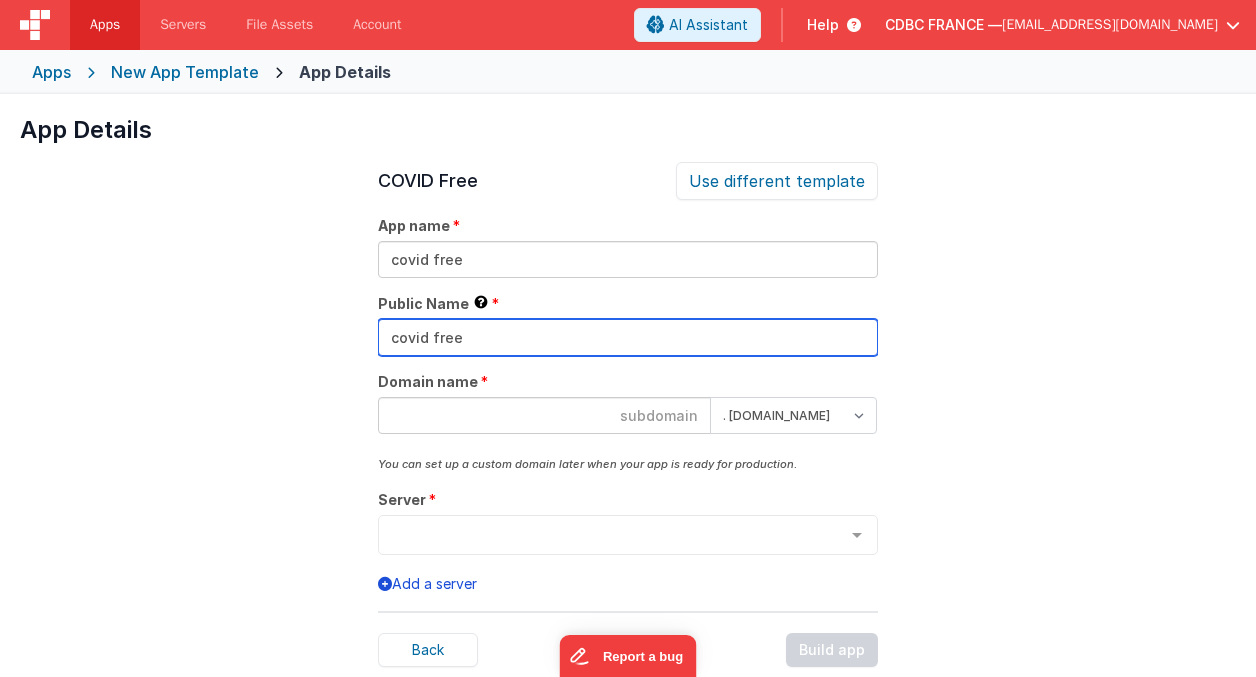 type on "covid free" 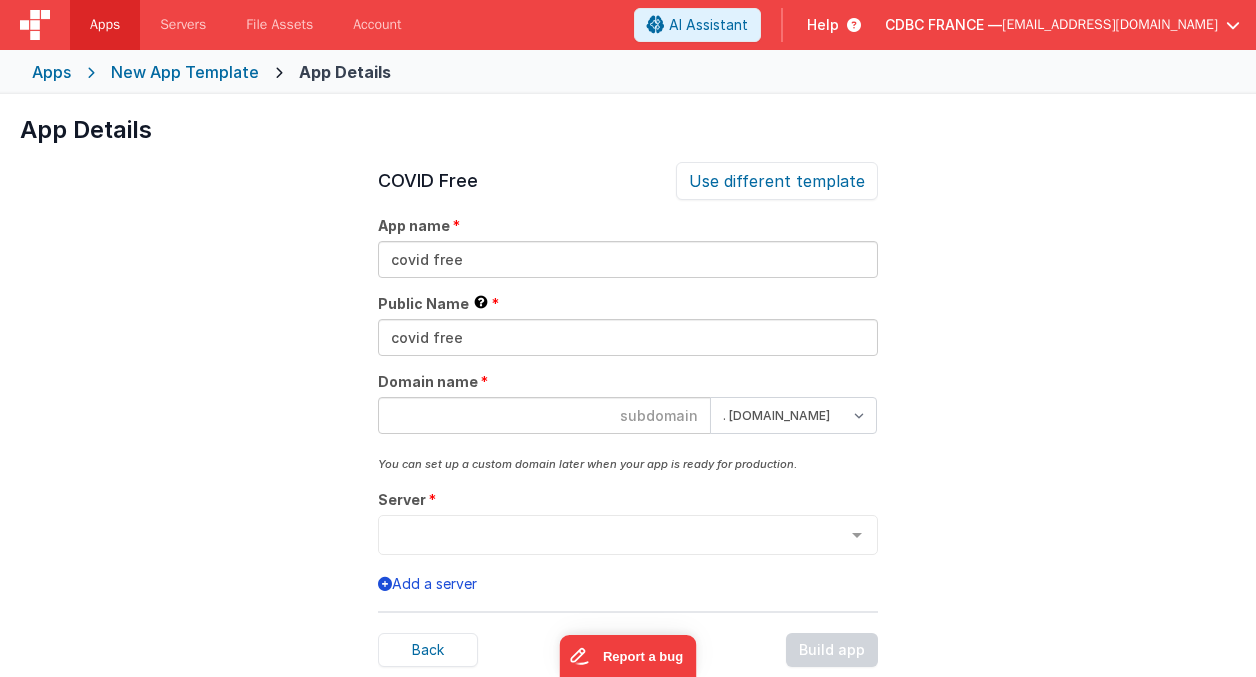 click at bounding box center (544, 415) 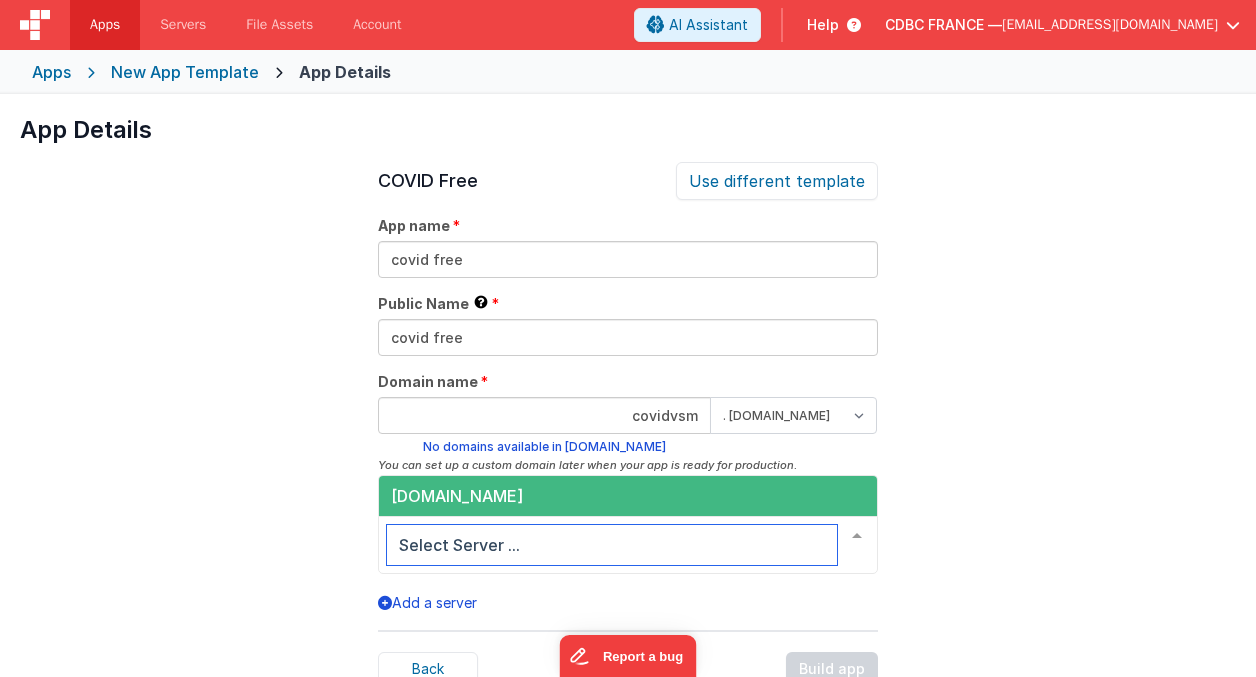 click on "cdbc.360works.com" at bounding box center (457, 496) 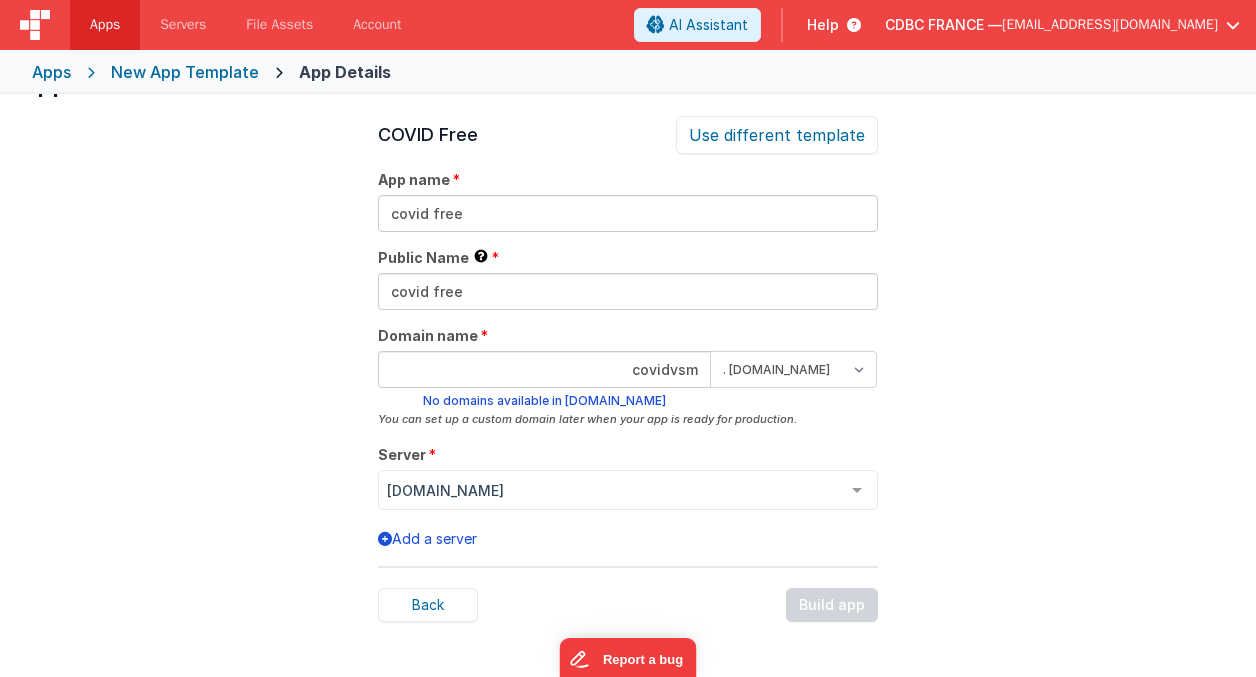 scroll, scrollTop: 0, scrollLeft: 0, axis: both 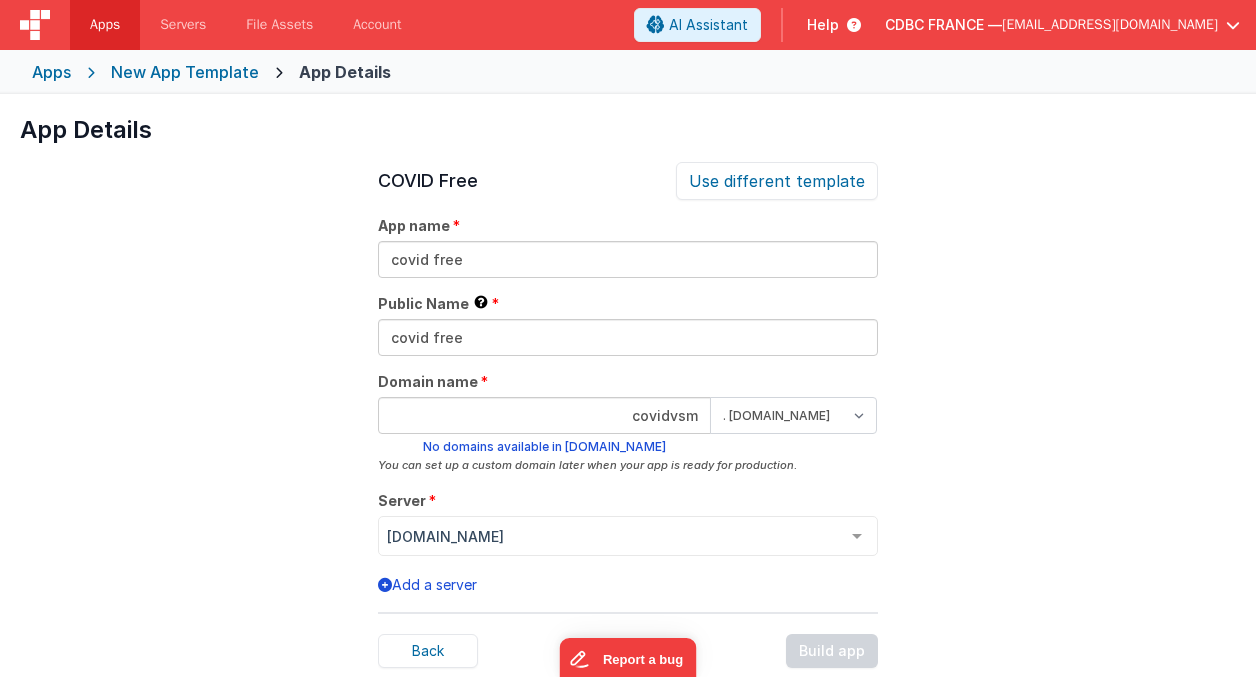 click on "covidvsm" at bounding box center [544, 415] 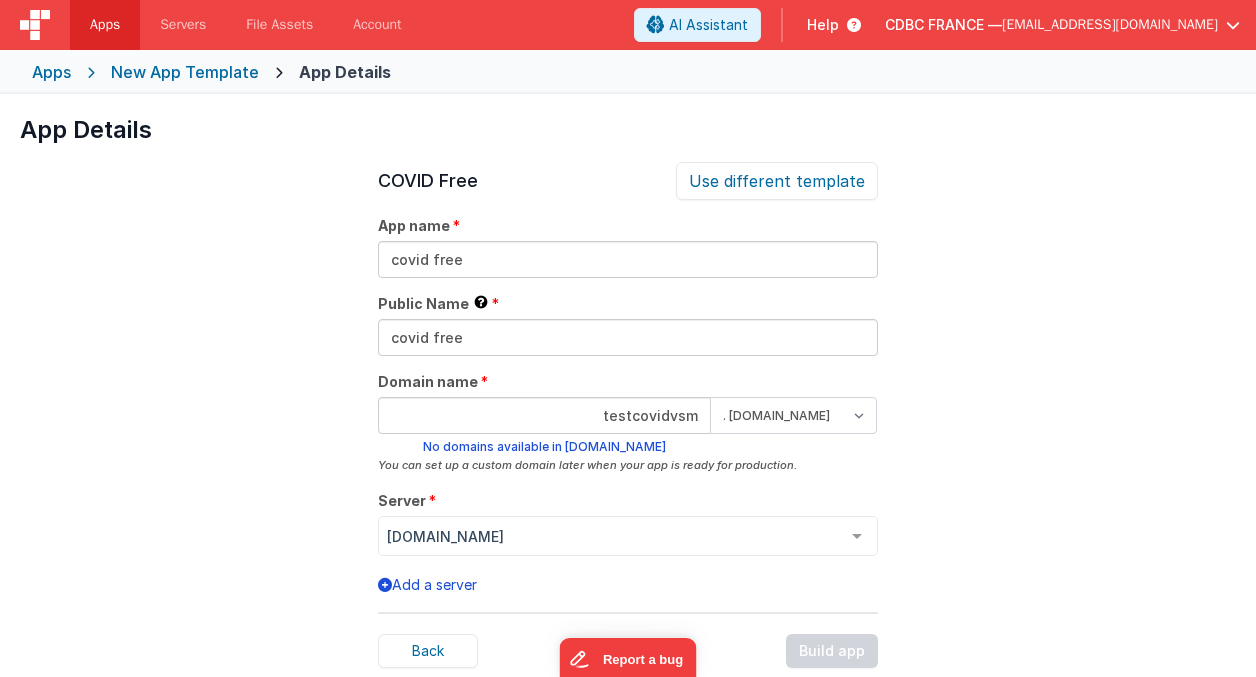 drag, startPoint x: 701, startPoint y: 415, endPoint x: 539, endPoint y: 413, distance: 162.01234 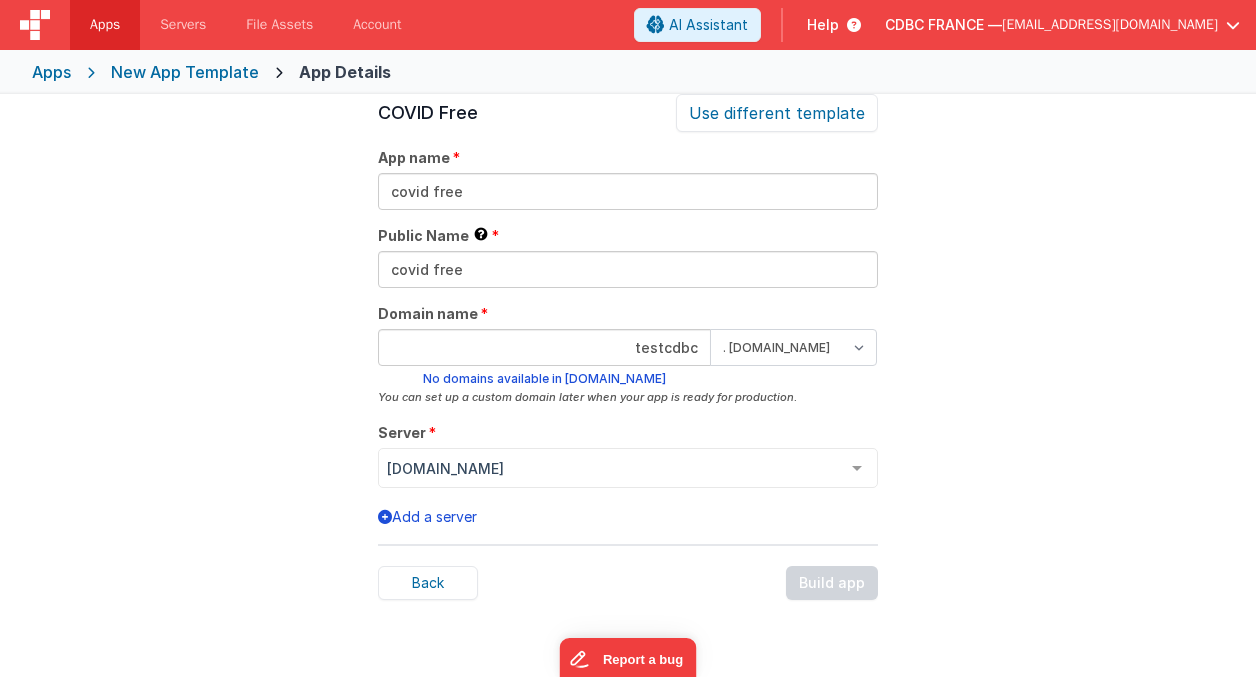 scroll, scrollTop: 0, scrollLeft: 0, axis: both 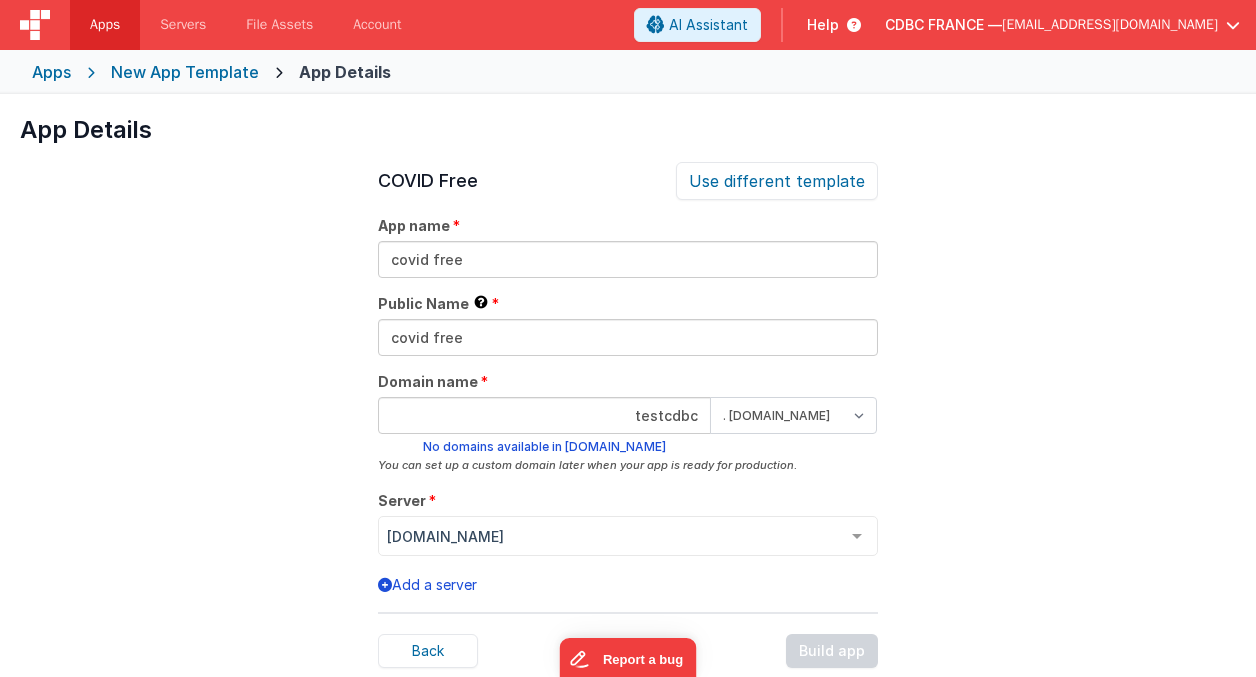 type on "testcdbc" 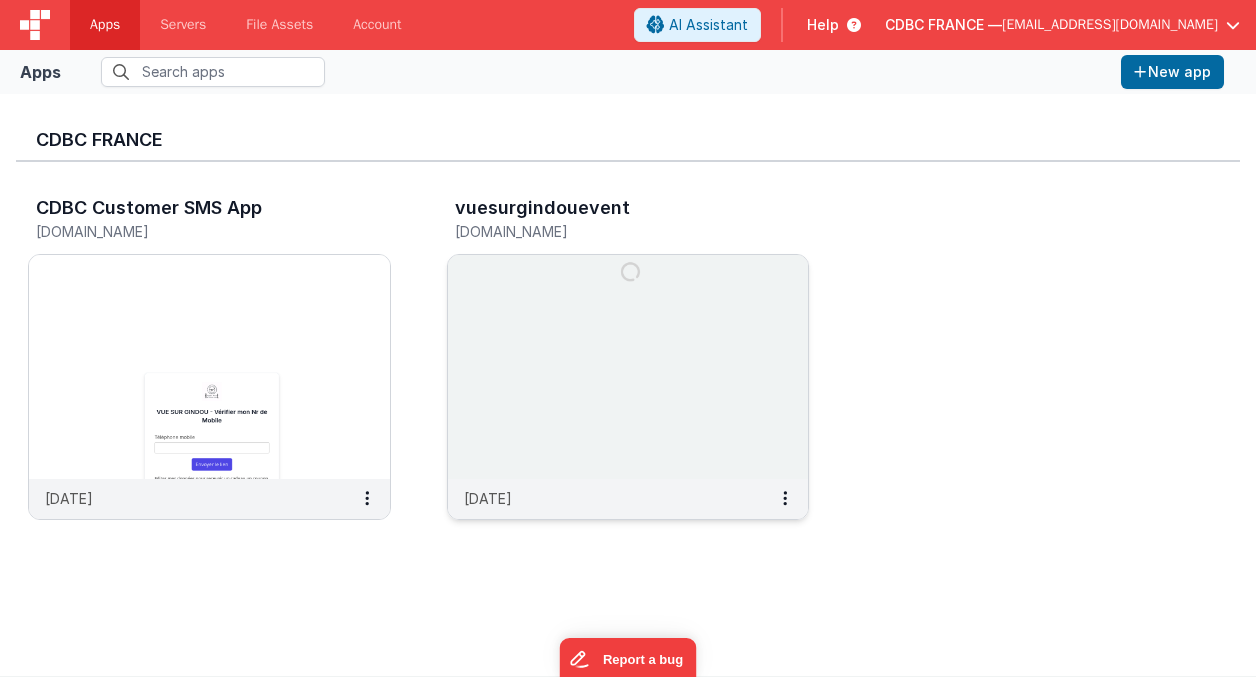 click at bounding box center [628, 367] 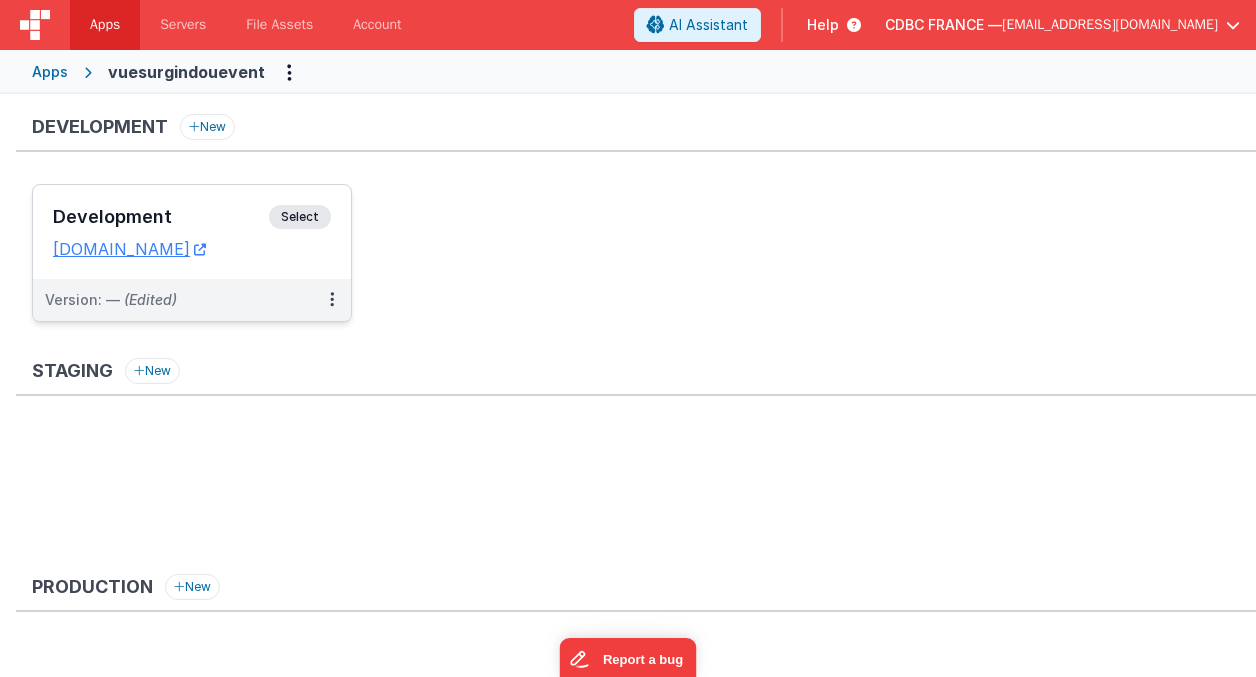 click on "Select" at bounding box center [300, 217] 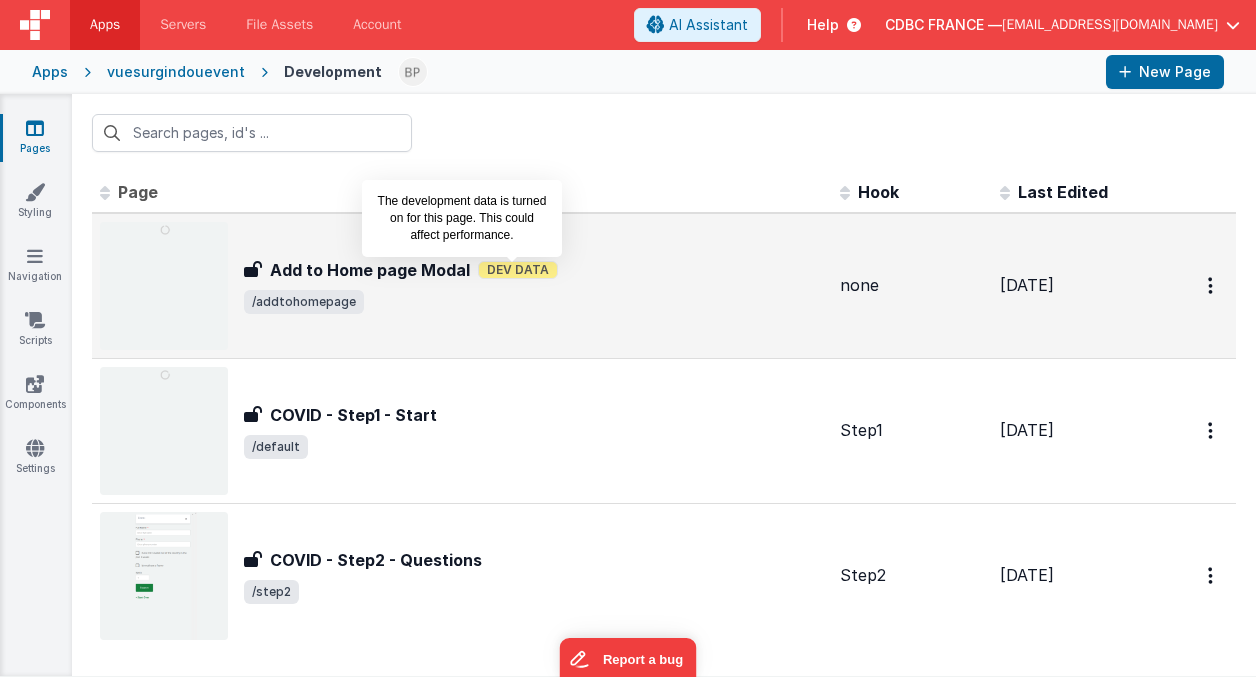 click on "Dev Data" at bounding box center (518, 270) 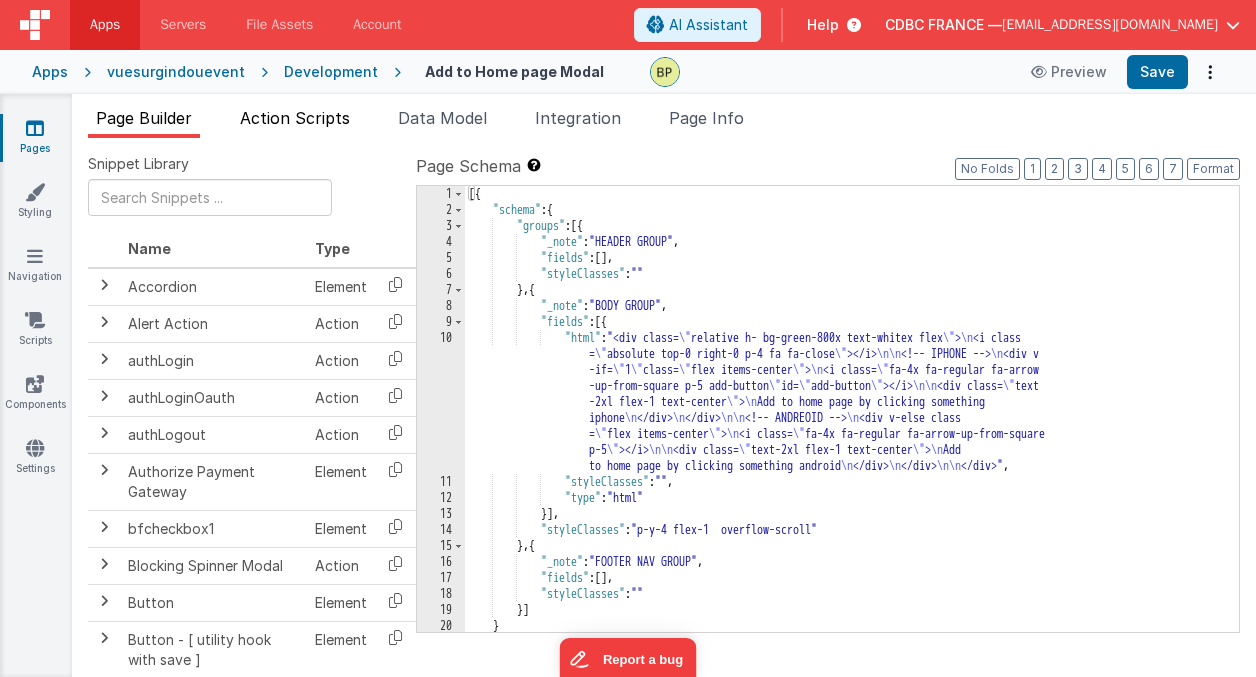 click on "Action Scripts" at bounding box center [295, 118] 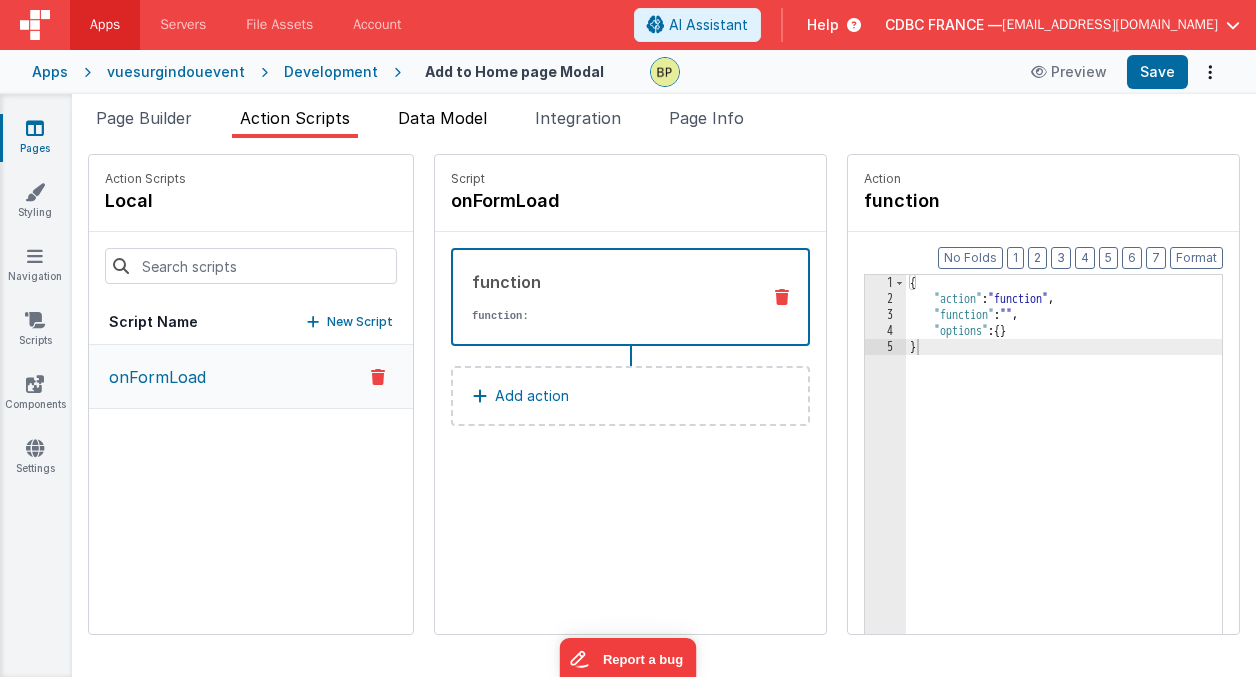 click on "Data Model" at bounding box center [442, 118] 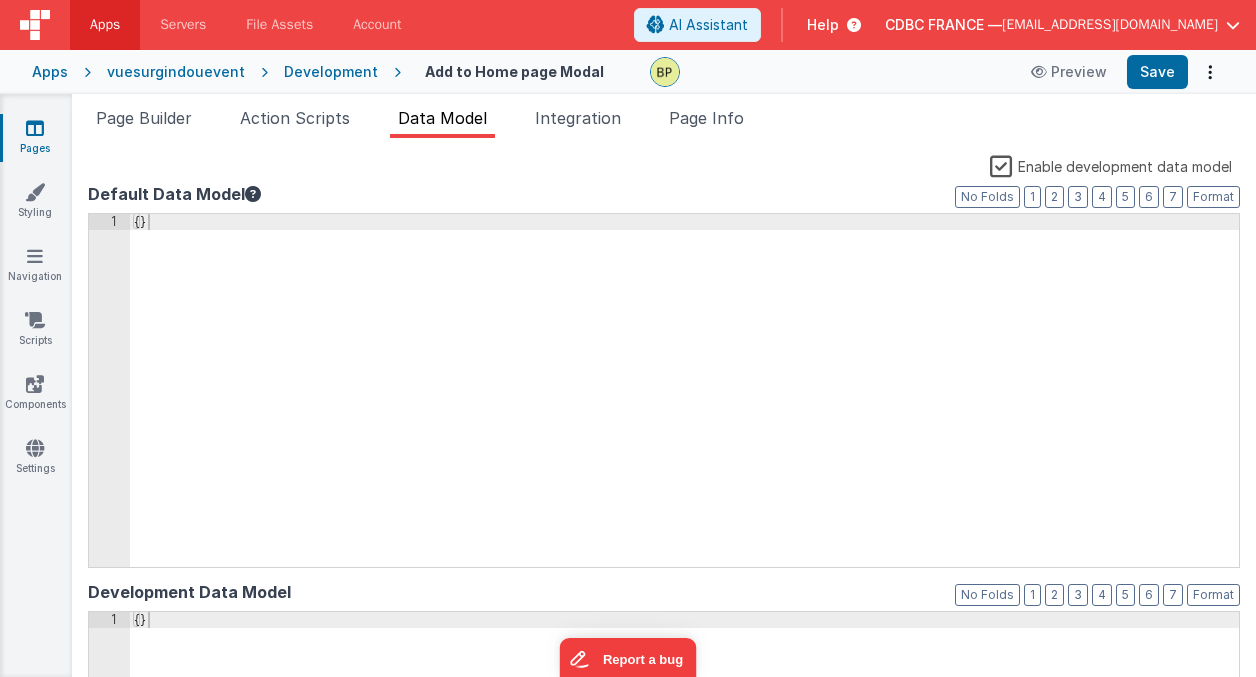 click on "Enable development data model" at bounding box center (1111, 165) 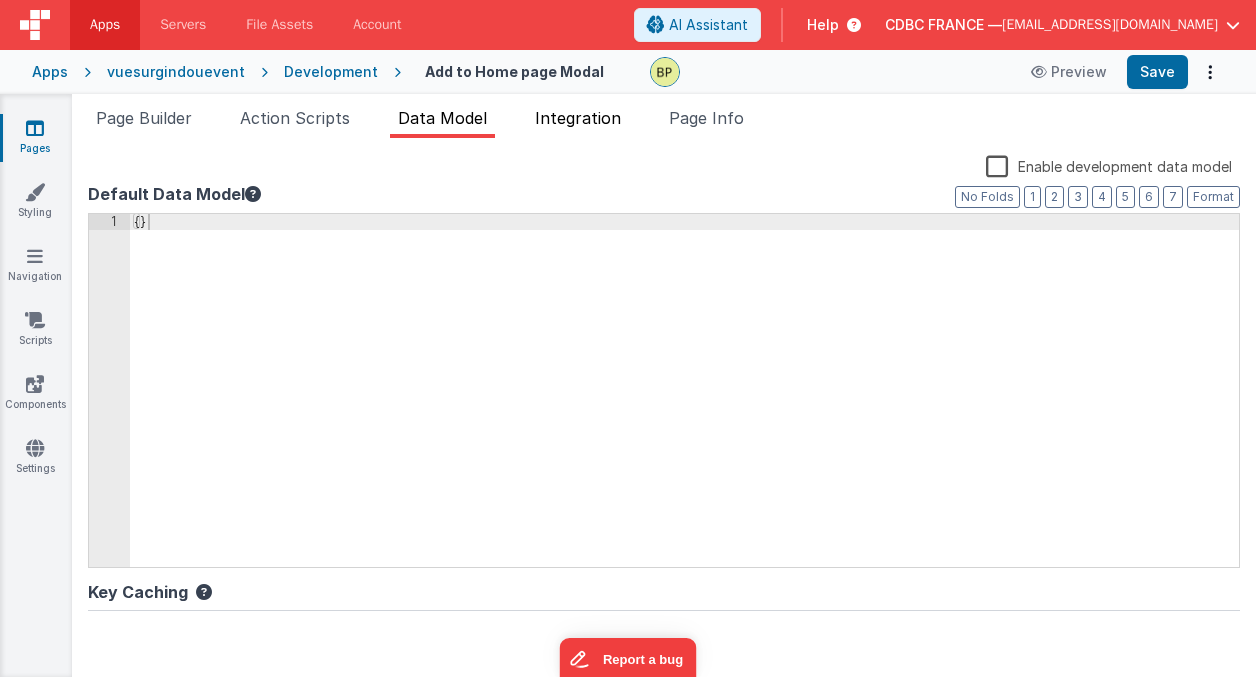 click on "Integration" at bounding box center [578, 118] 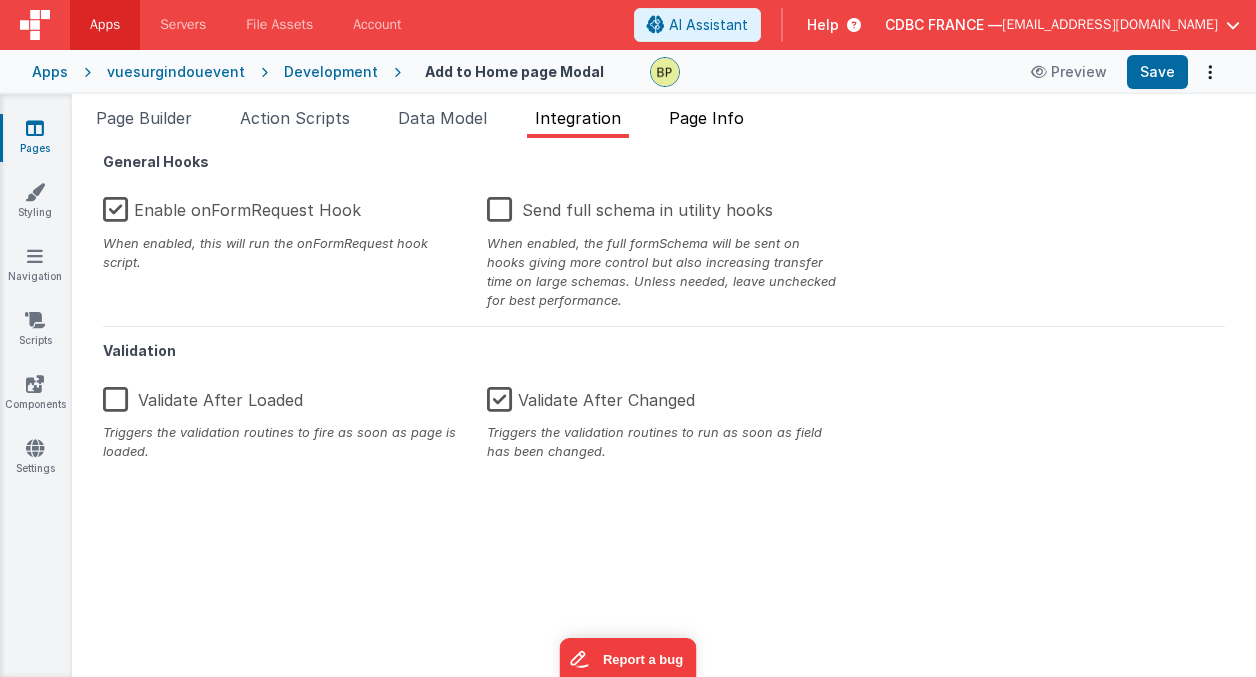 click on "Page Info" at bounding box center (706, 118) 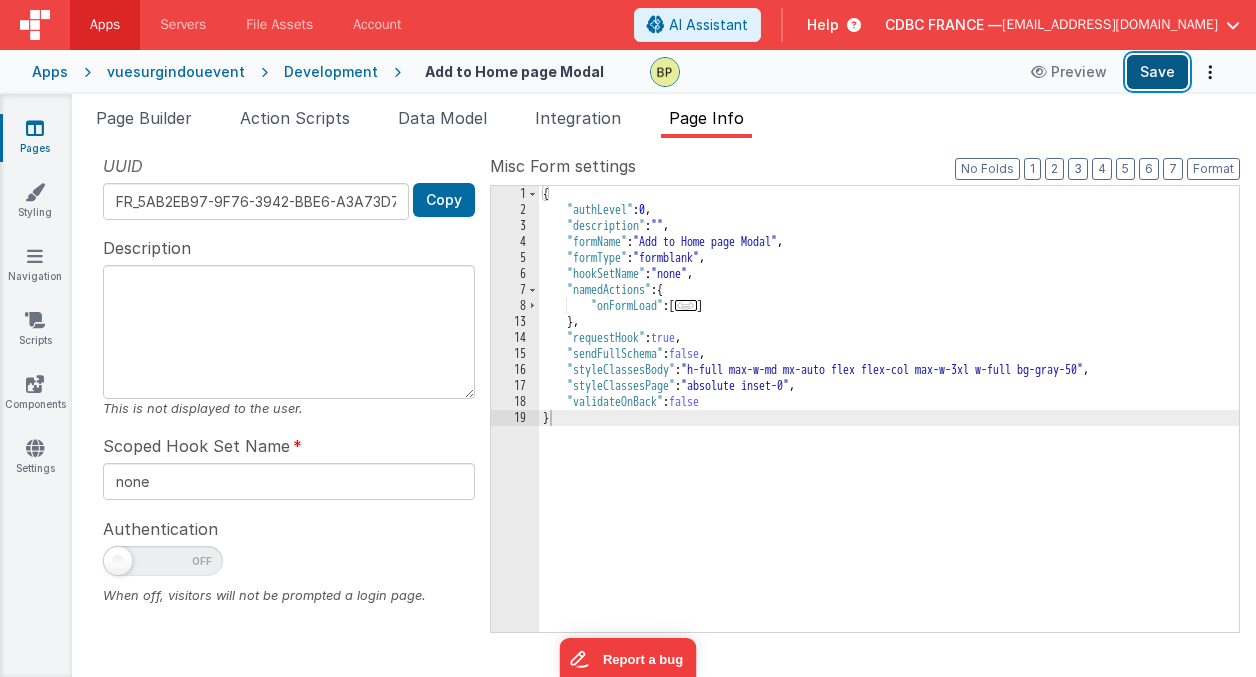 click on "Save" at bounding box center [1157, 72] 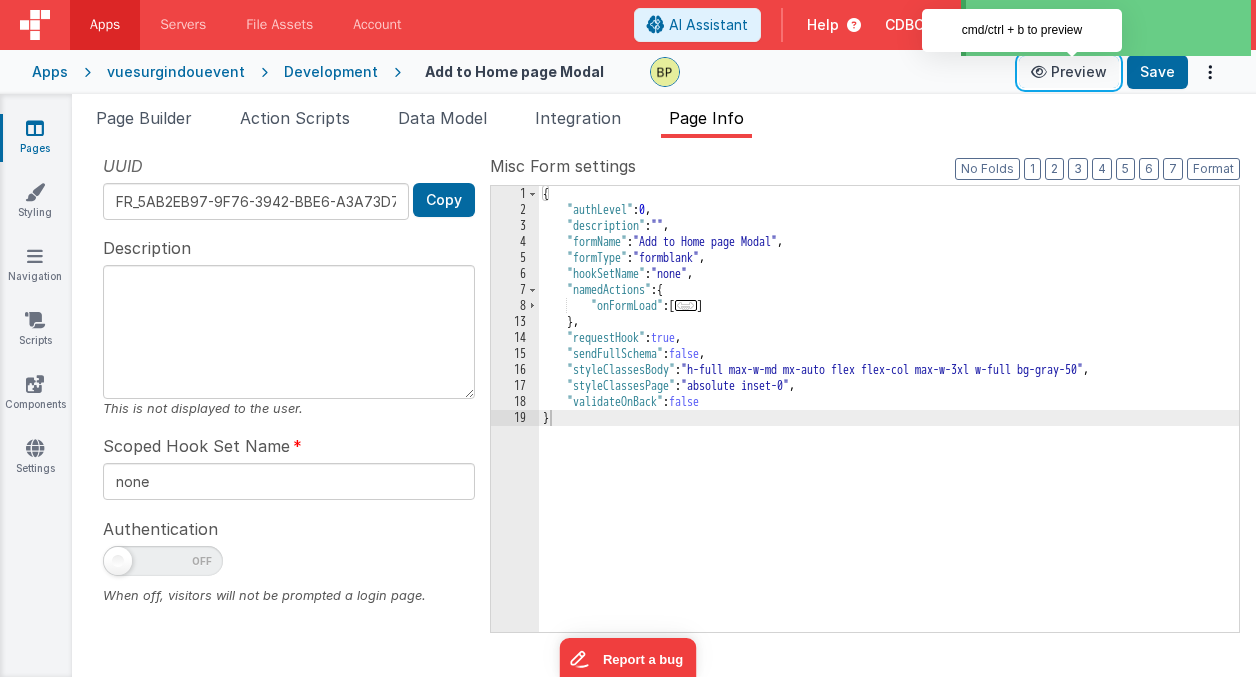 click on "Preview" at bounding box center [1069, 72] 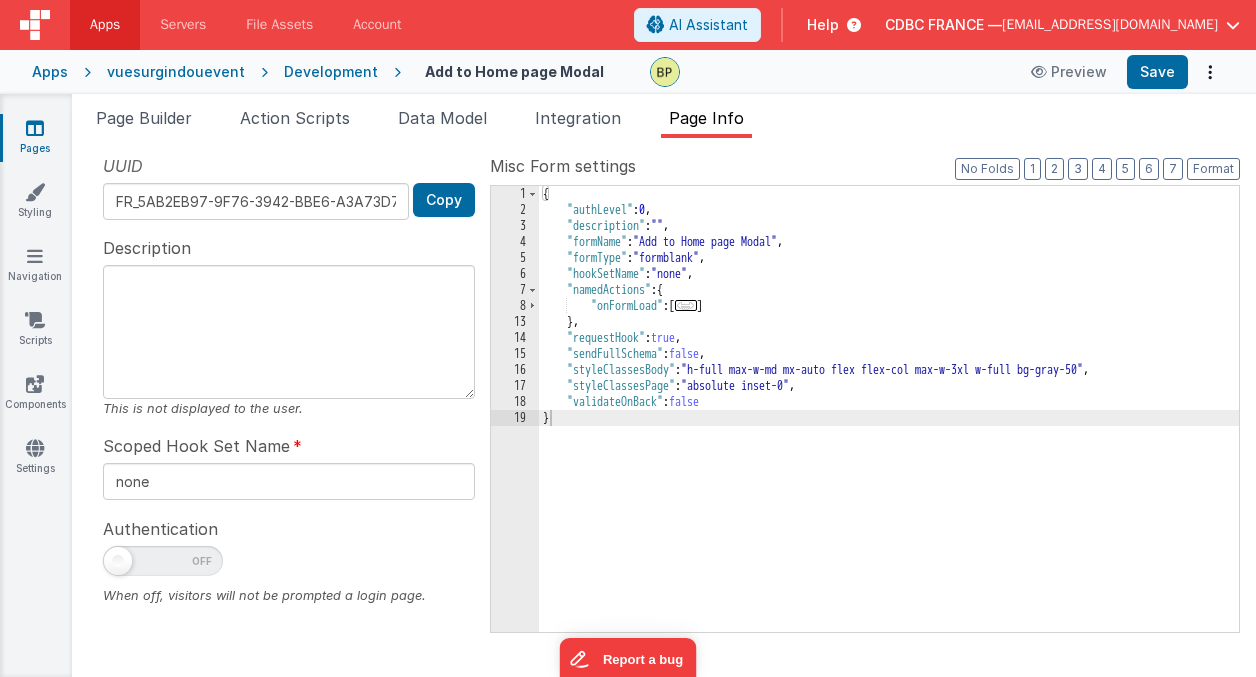 click on "Development" at bounding box center [331, 72] 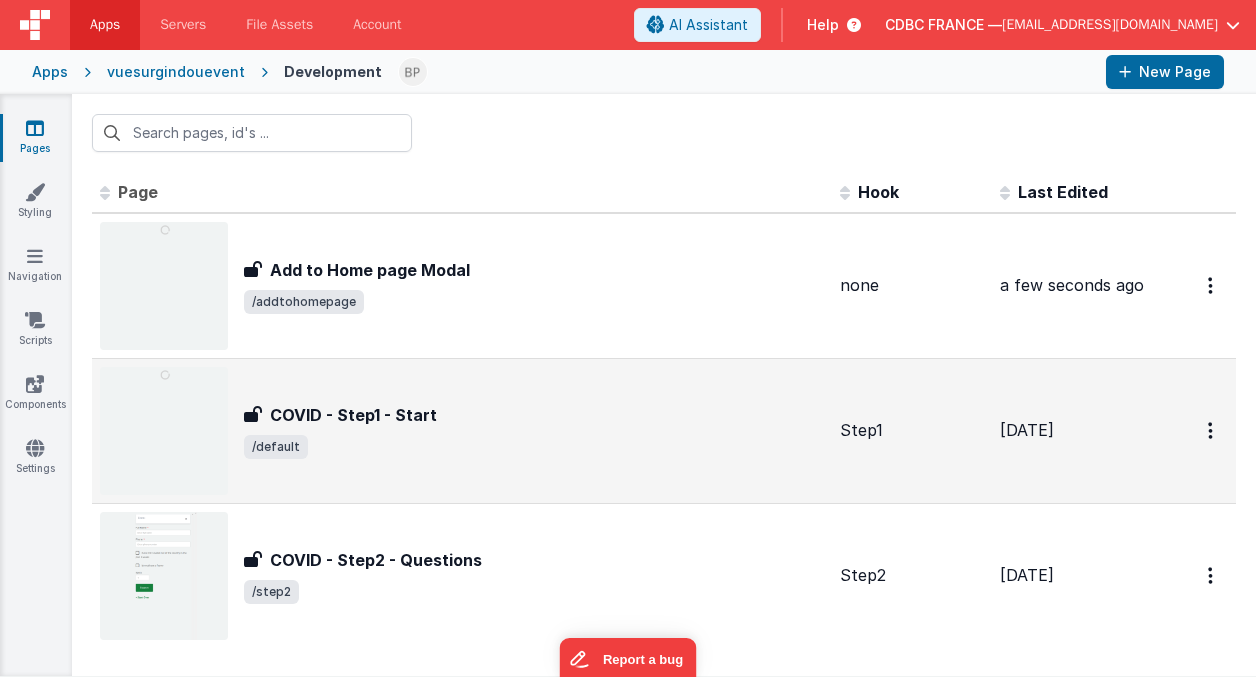 click on "COVID - Step1 - Start" at bounding box center [353, 415] 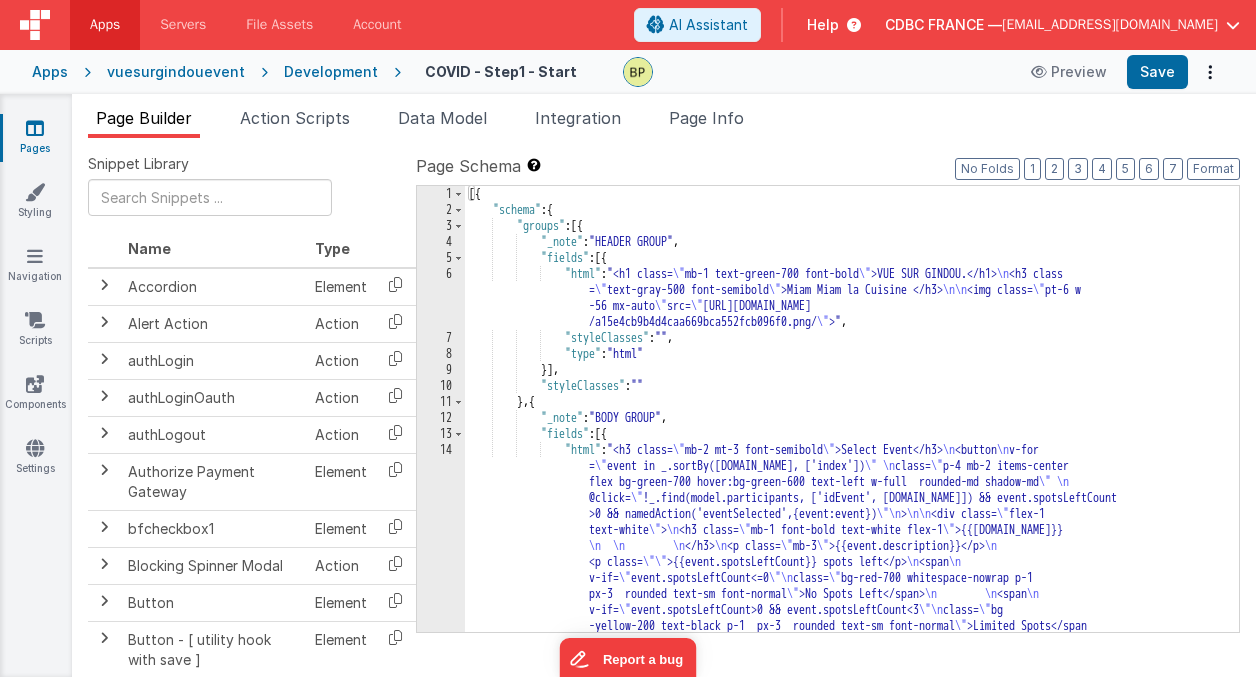 click on "6" at bounding box center [441, 298] 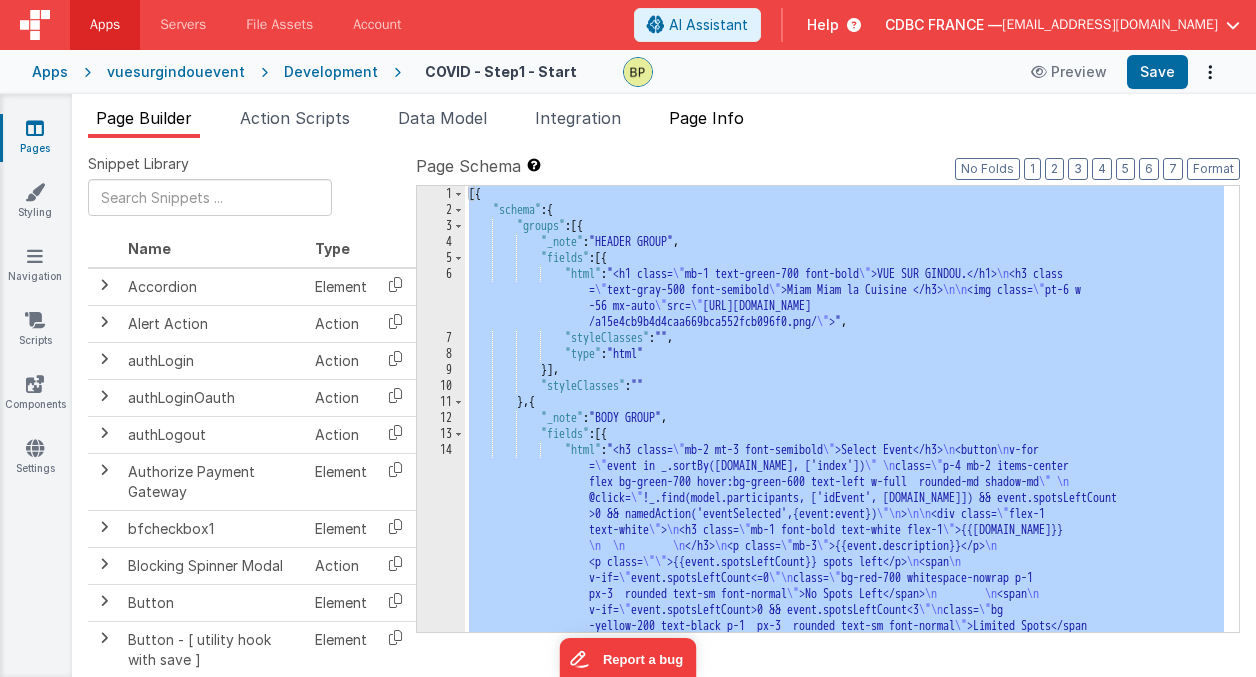 click on "Page Info" at bounding box center [706, 118] 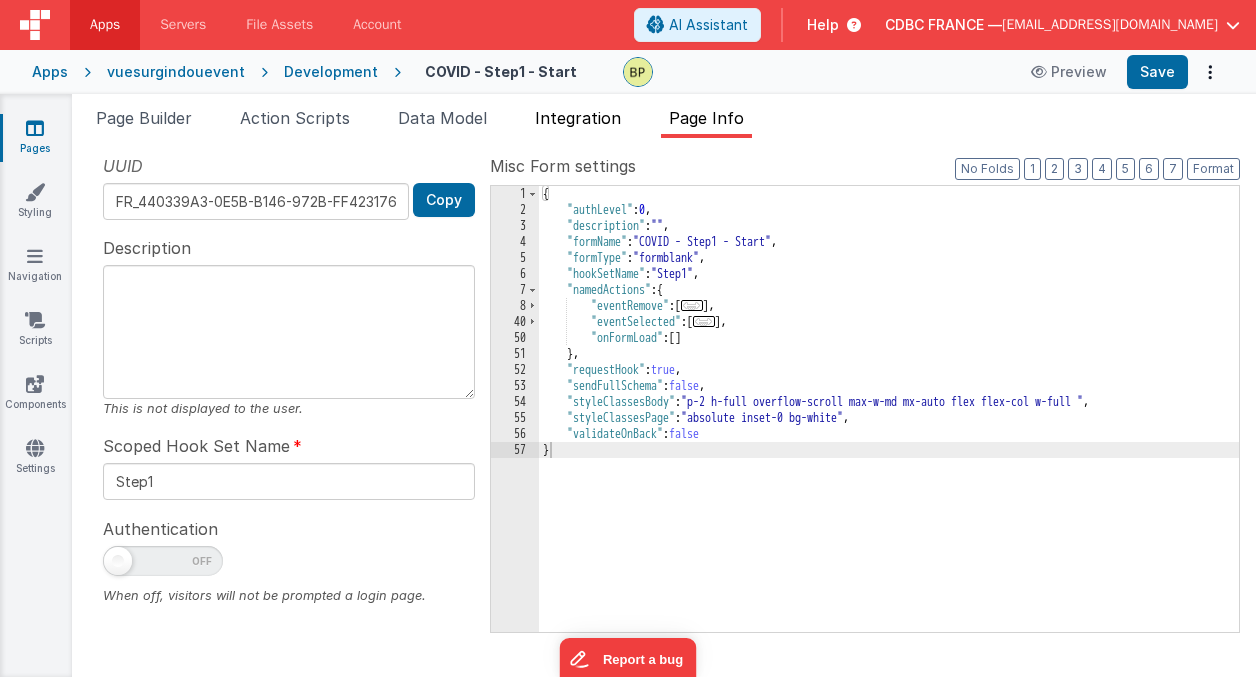 click on "Integration" at bounding box center [578, 118] 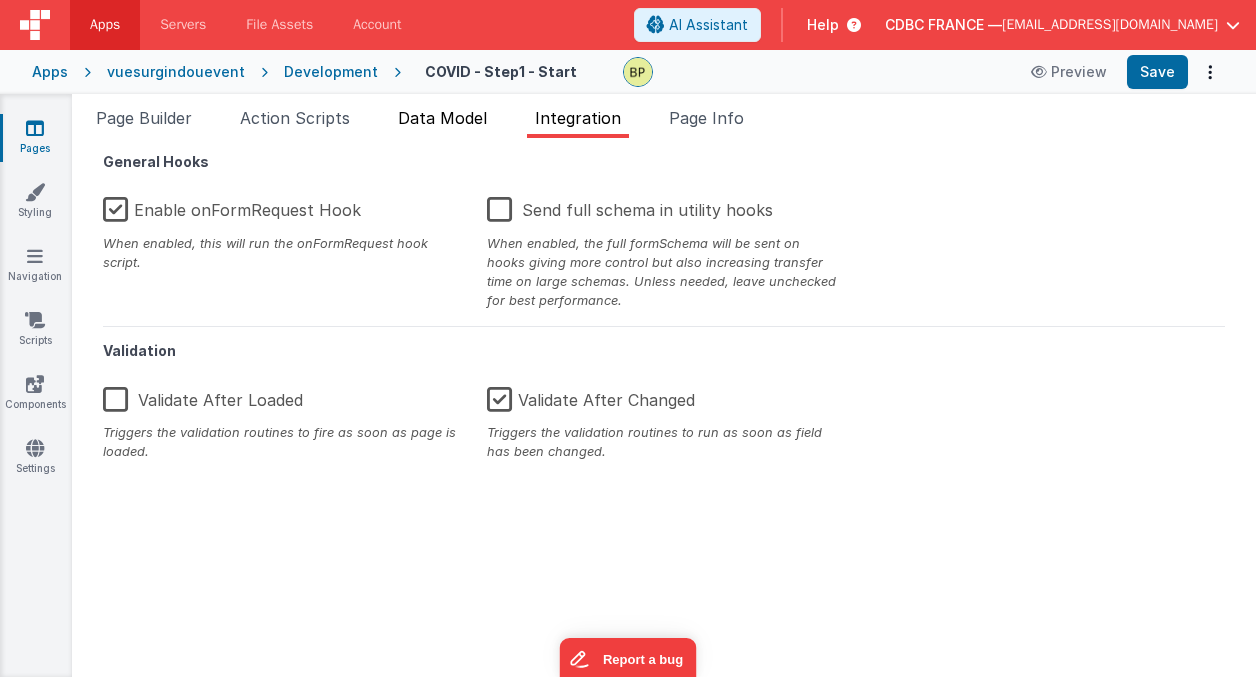 click on "Data Model" at bounding box center (442, 118) 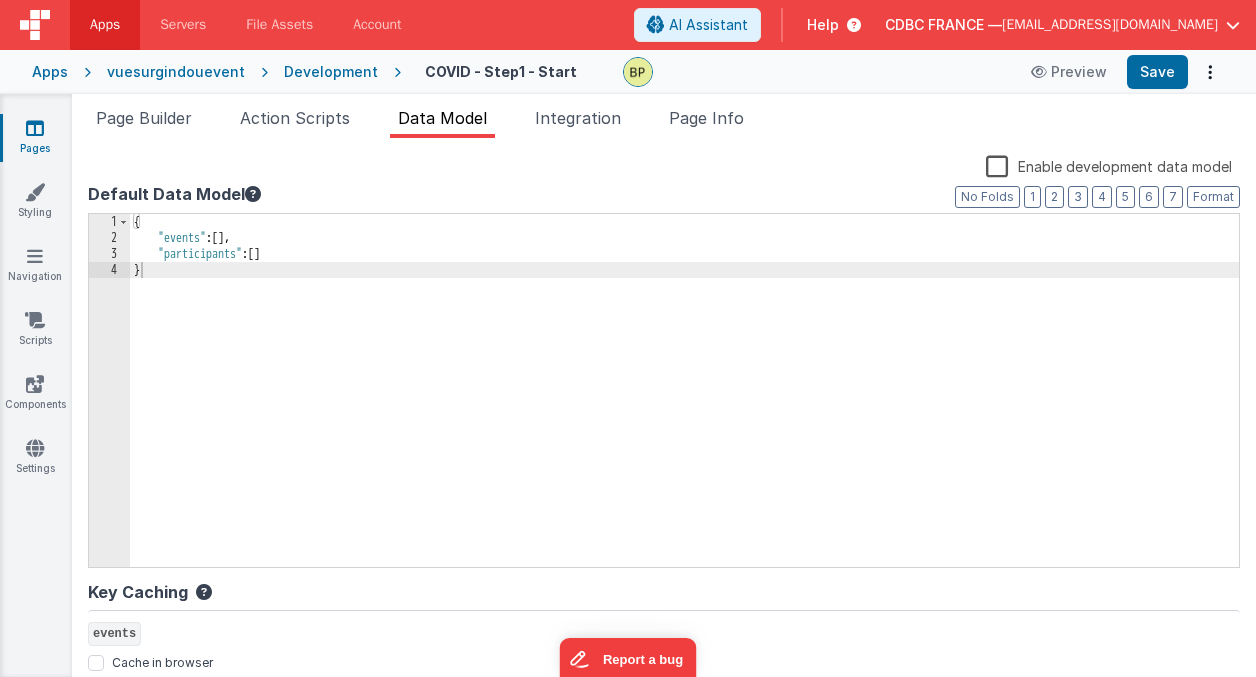 click on "Enable development data model" at bounding box center (1109, 165) 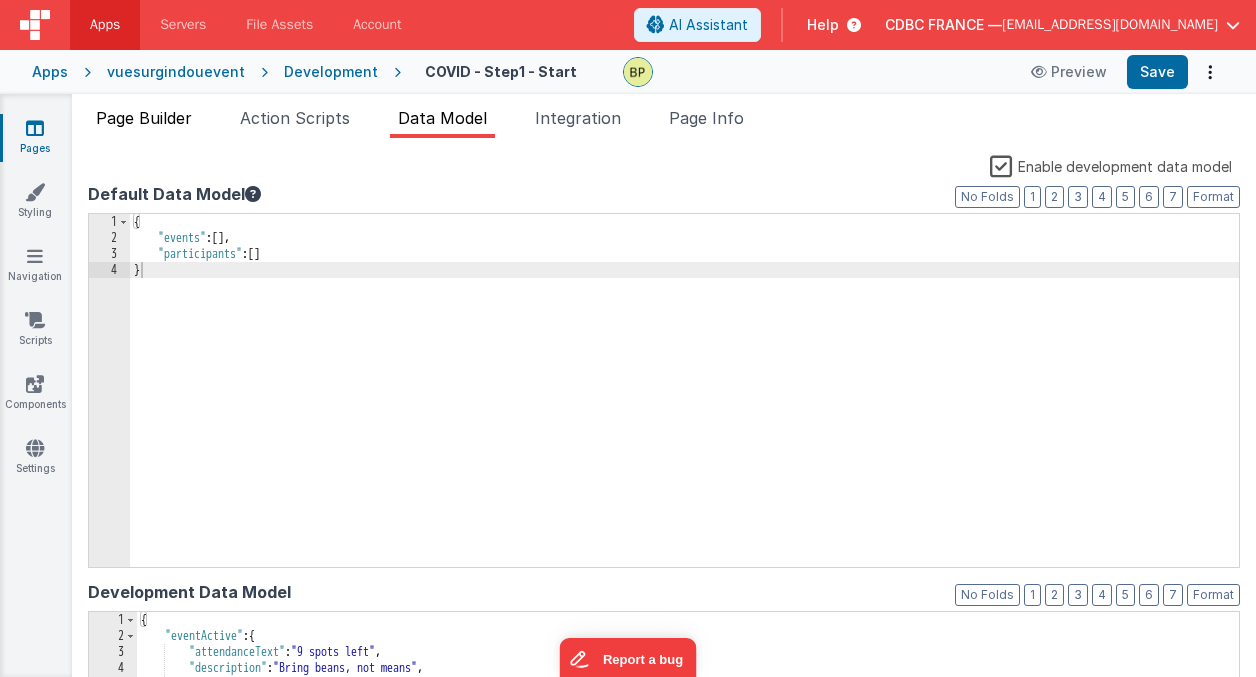 click on "Page Builder" at bounding box center [144, 118] 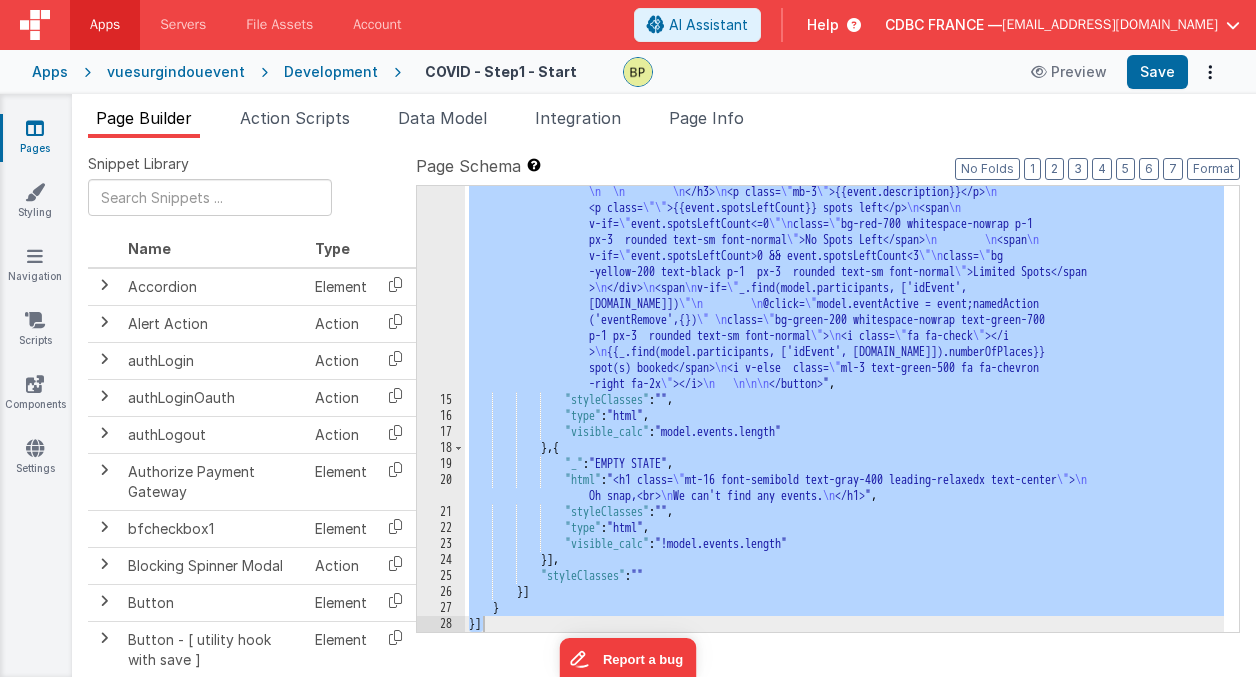 scroll, scrollTop: 0, scrollLeft: 0, axis: both 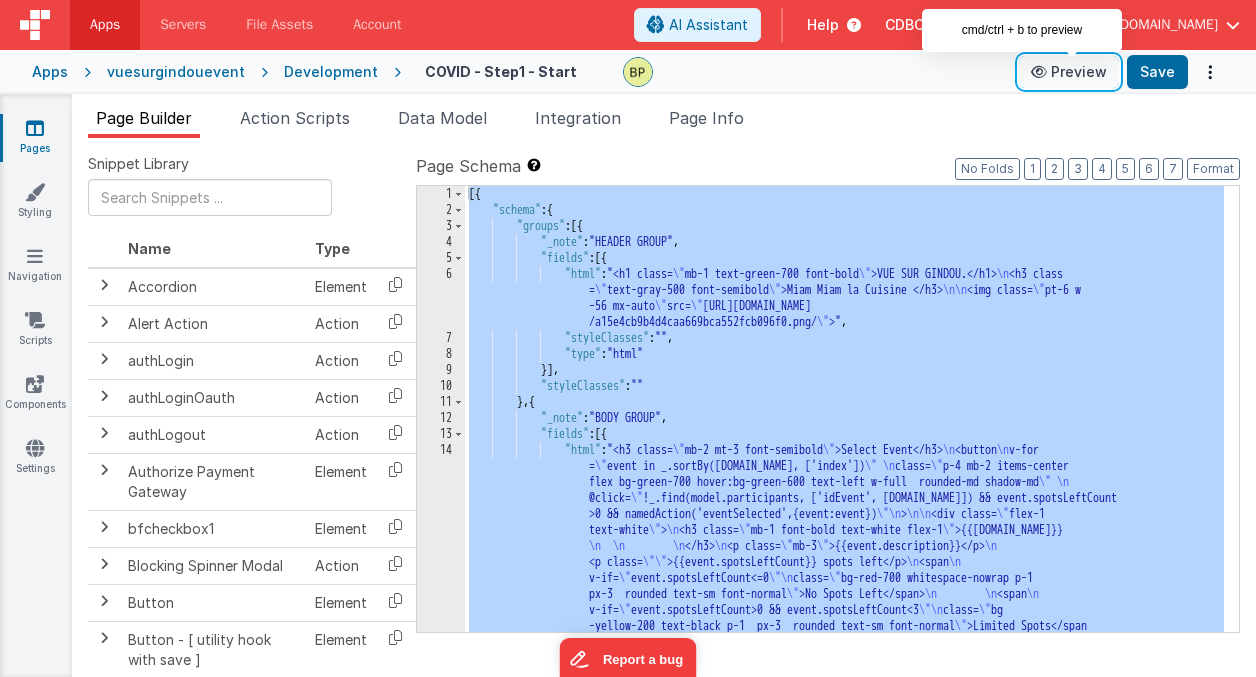 click on "Preview" at bounding box center (1069, 72) 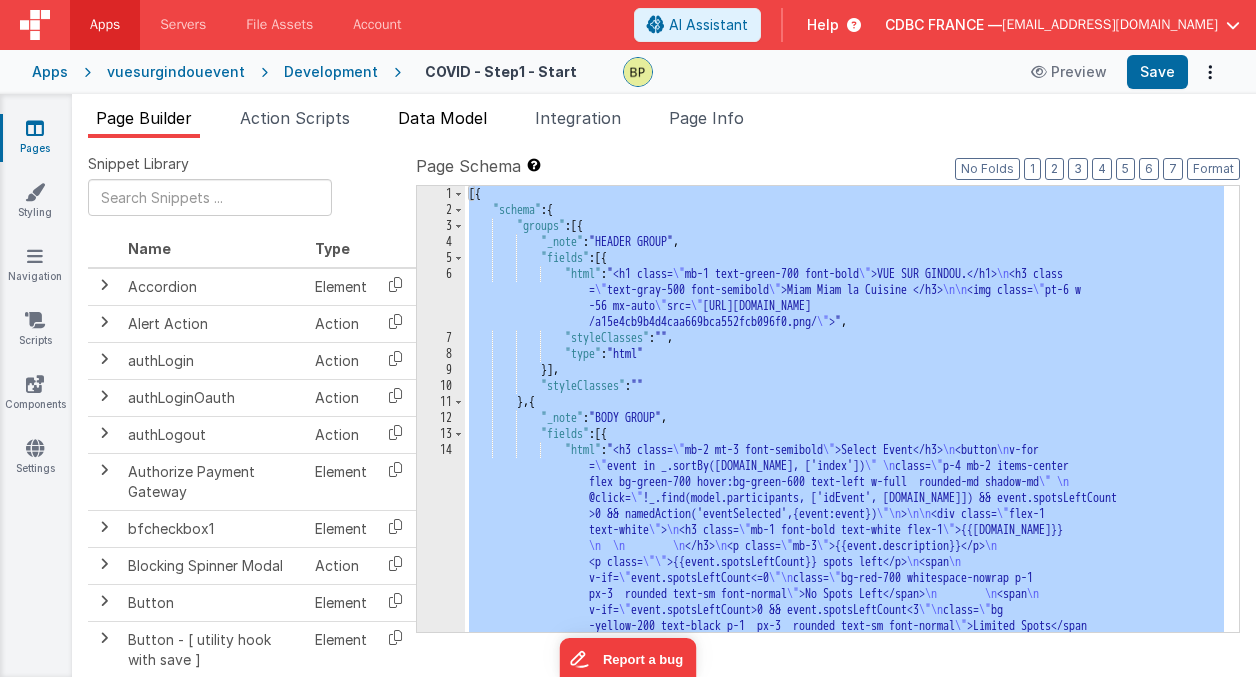 click on "Data Model" at bounding box center (442, 118) 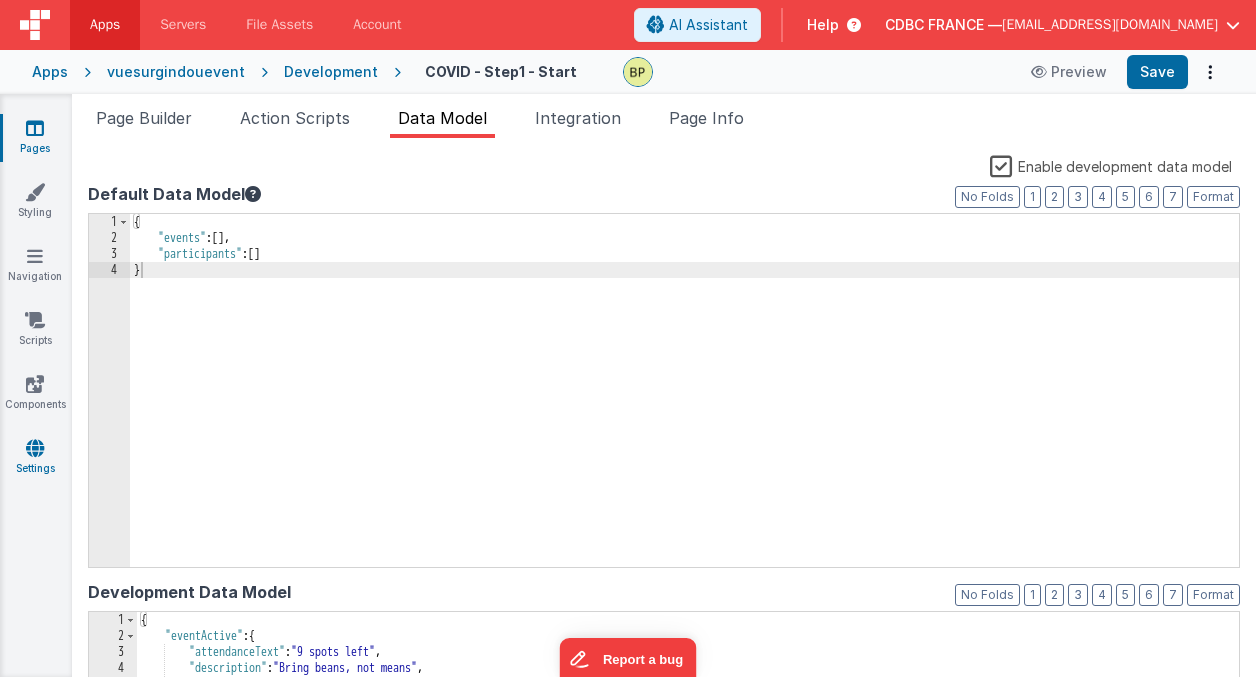 click at bounding box center (35, 448) 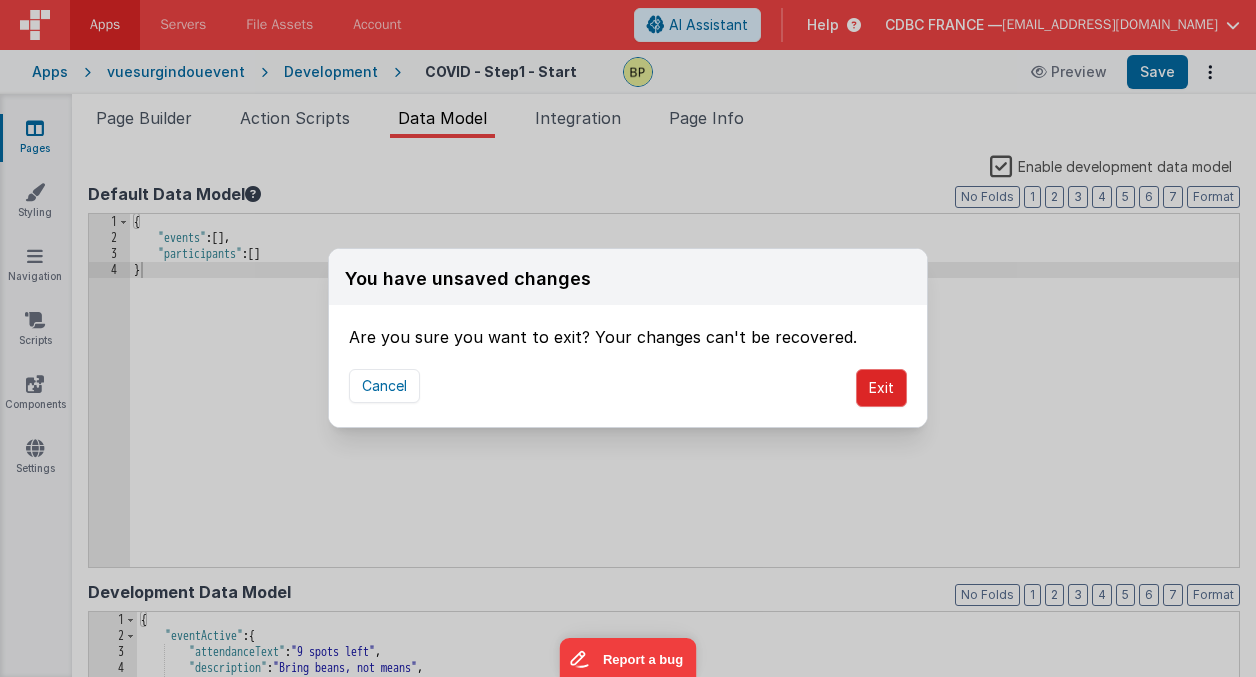 click on "Exit" at bounding box center [881, 388] 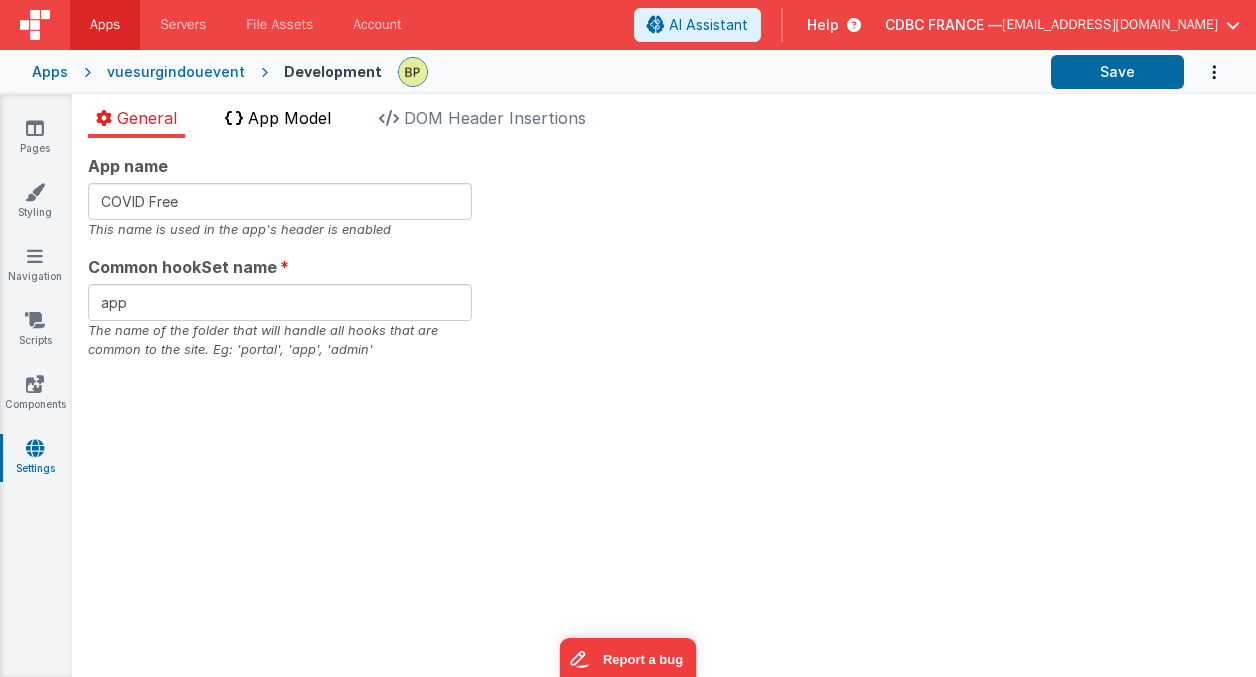 click on "App Model" at bounding box center (289, 118) 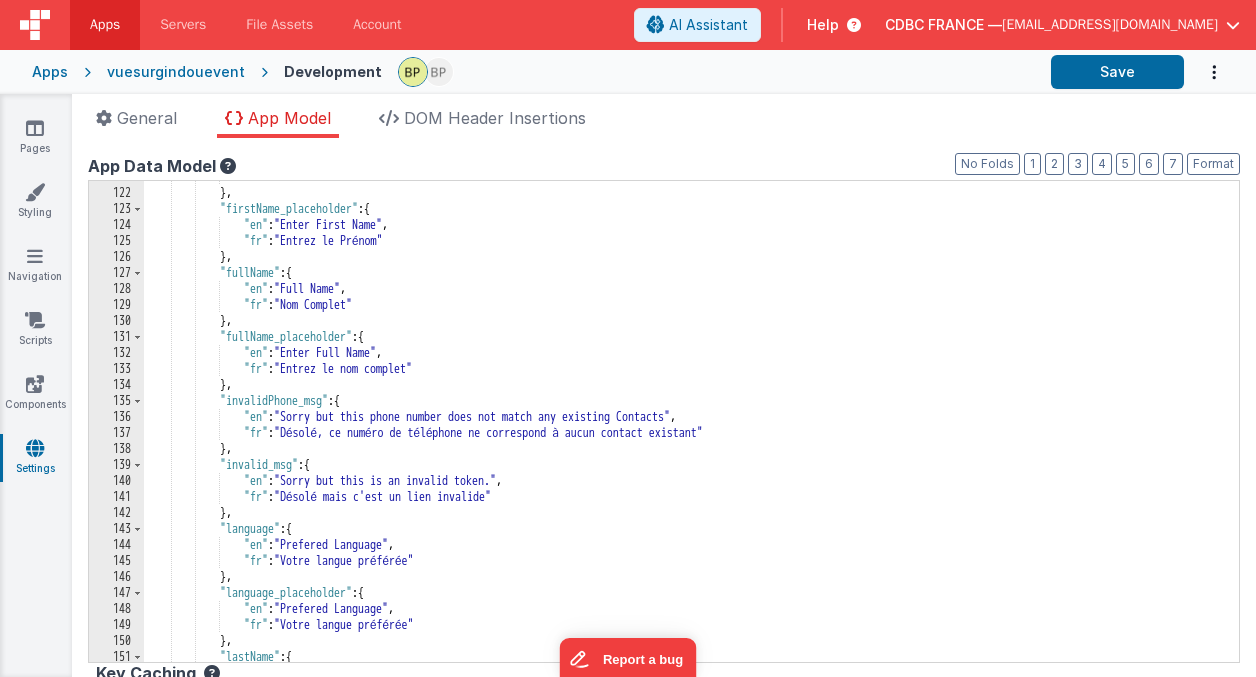 scroll, scrollTop: 0, scrollLeft: 0, axis: both 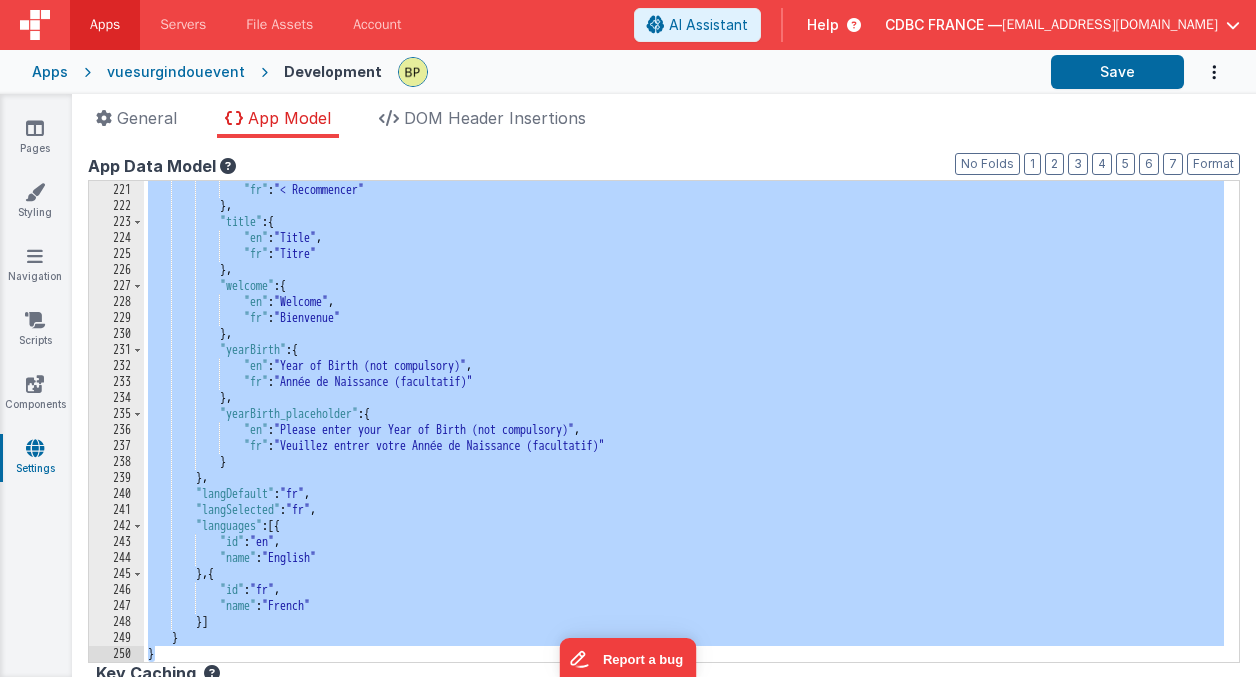 drag, startPoint x: 172, startPoint y: 256, endPoint x: 580, endPoint y: 809, distance: 687.2212 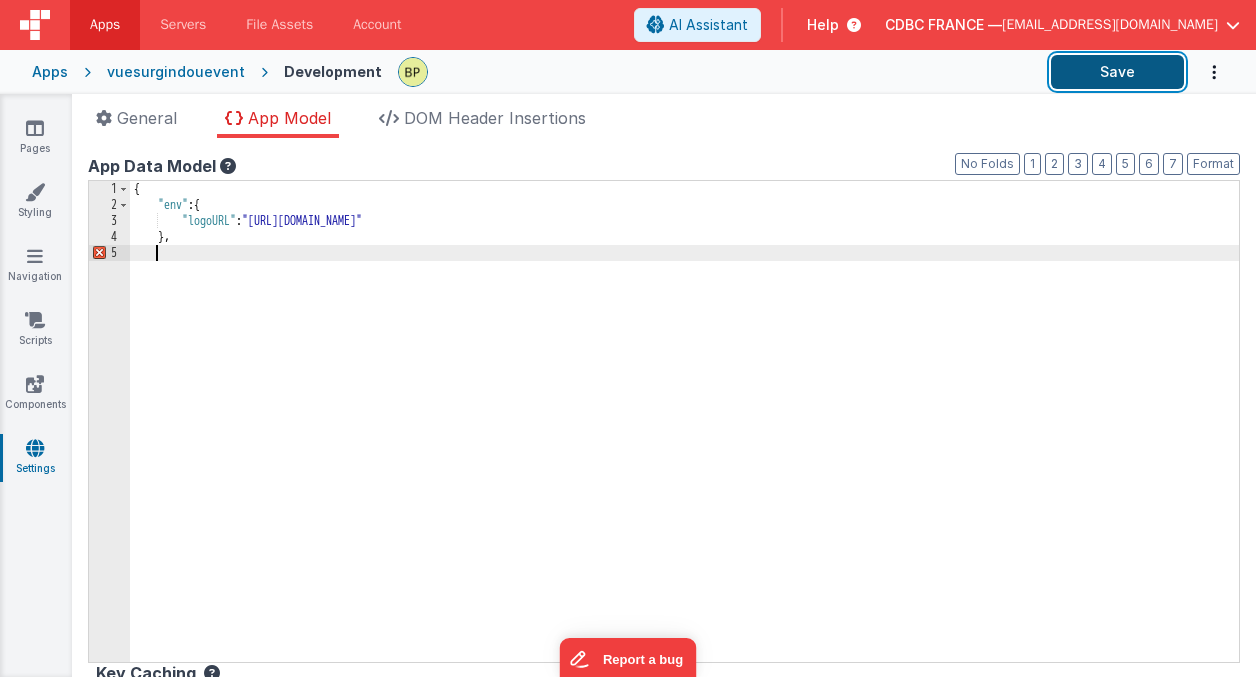click on "Save" at bounding box center [1117, 72] 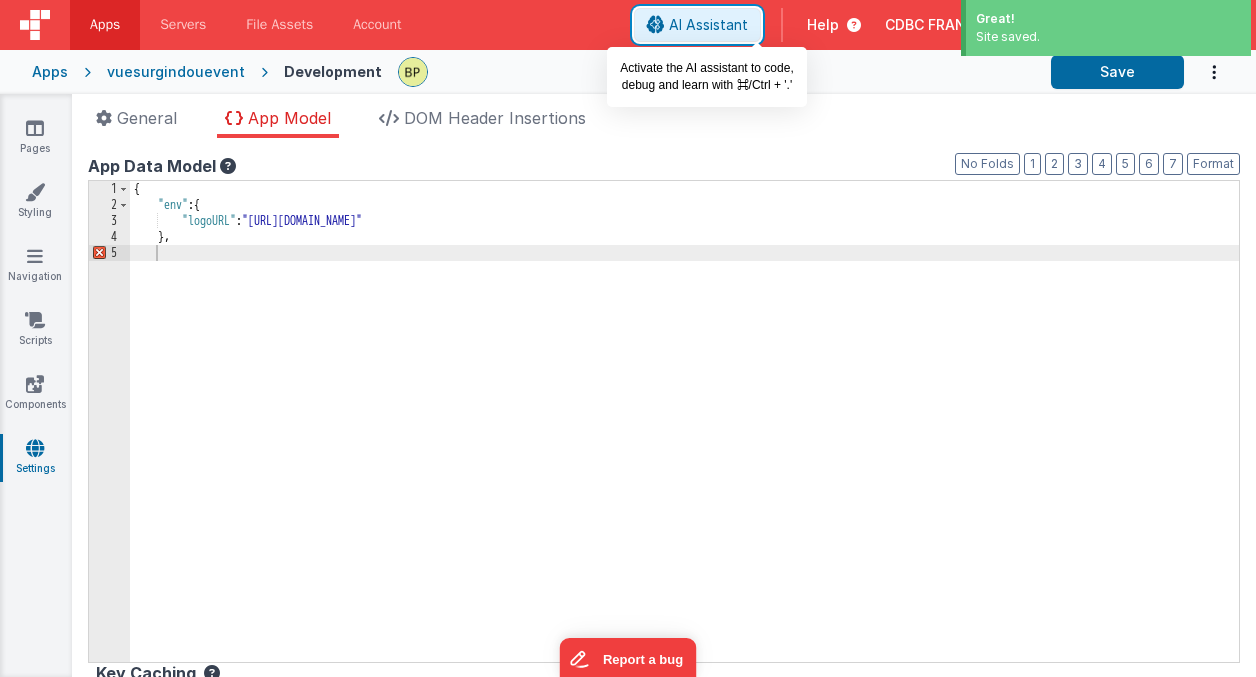 click on "AI Assistant" at bounding box center [708, 25] 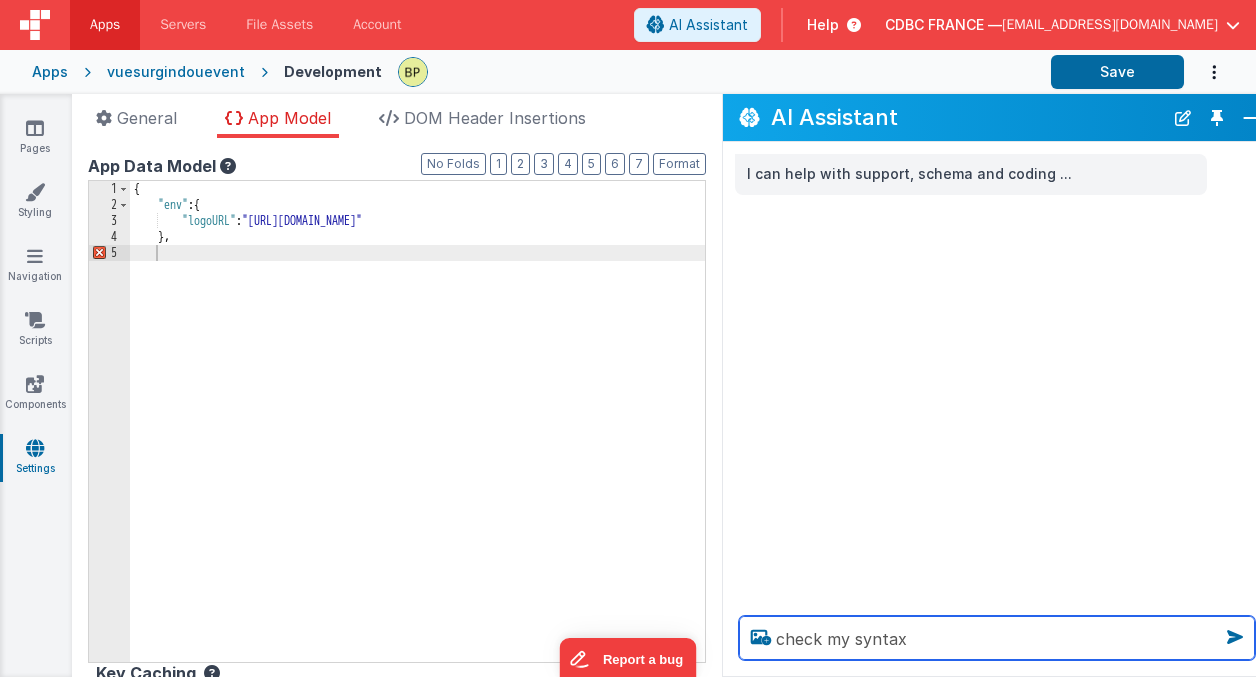 type on "check my syntax" 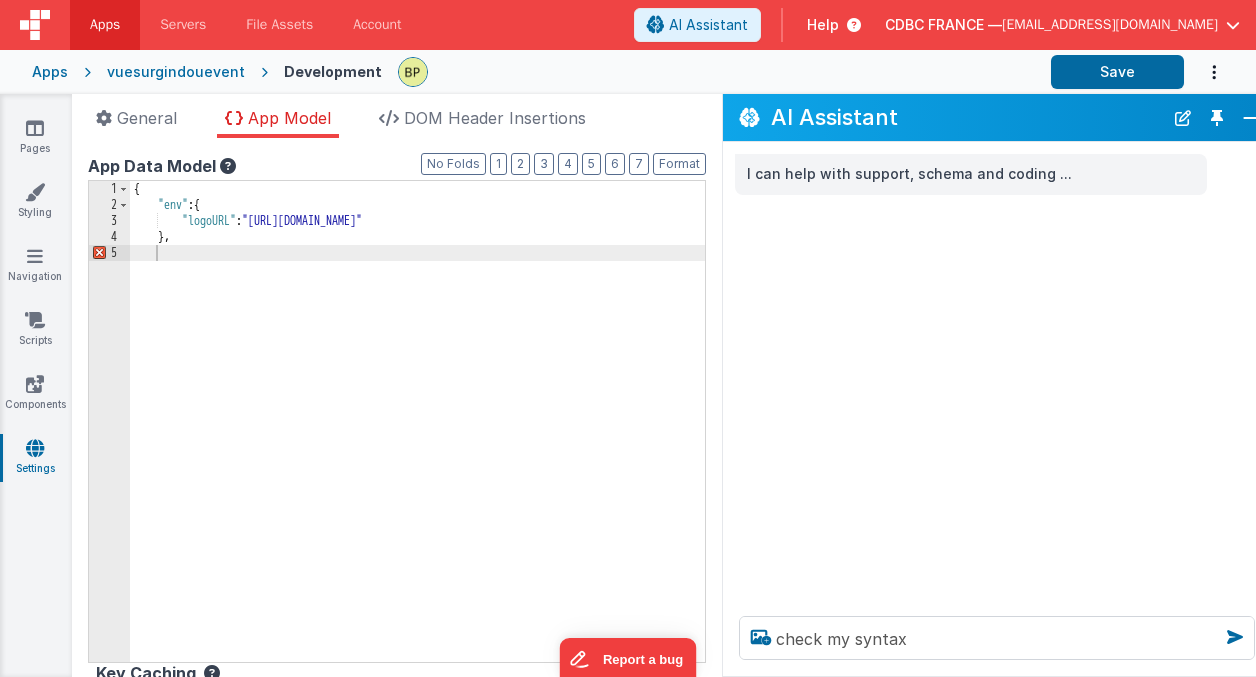 type 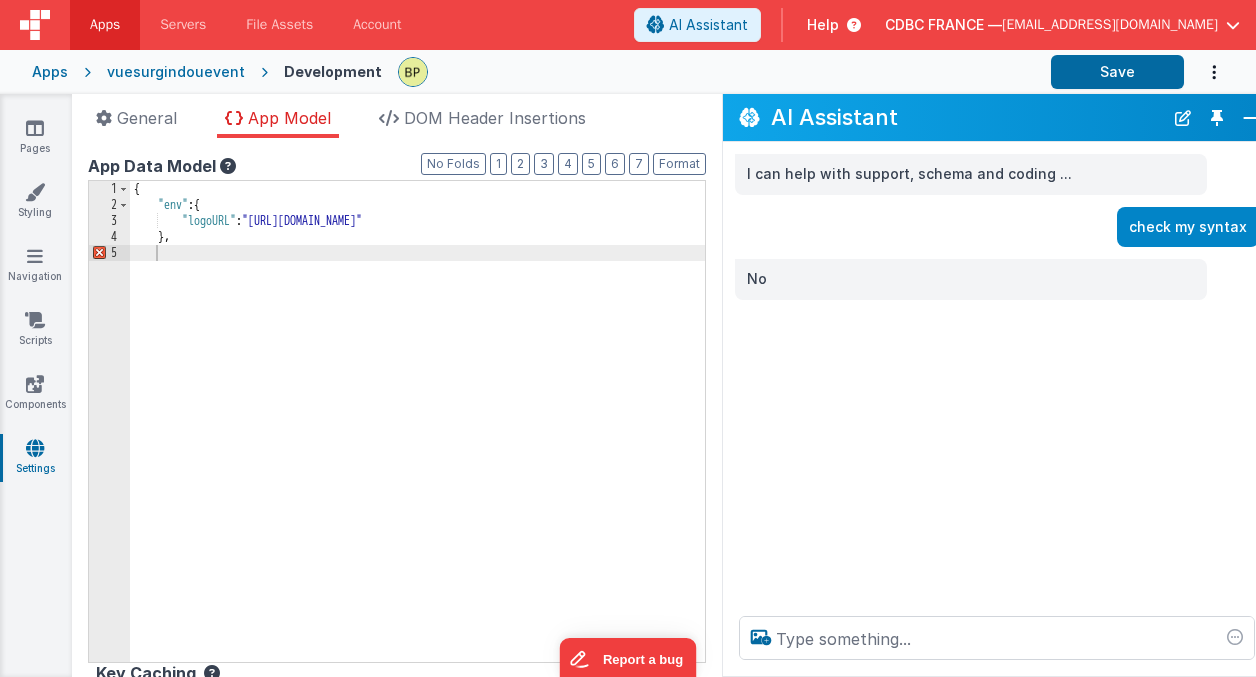 scroll, scrollTop: 0, scrollLeft: 15, axis: horizontal 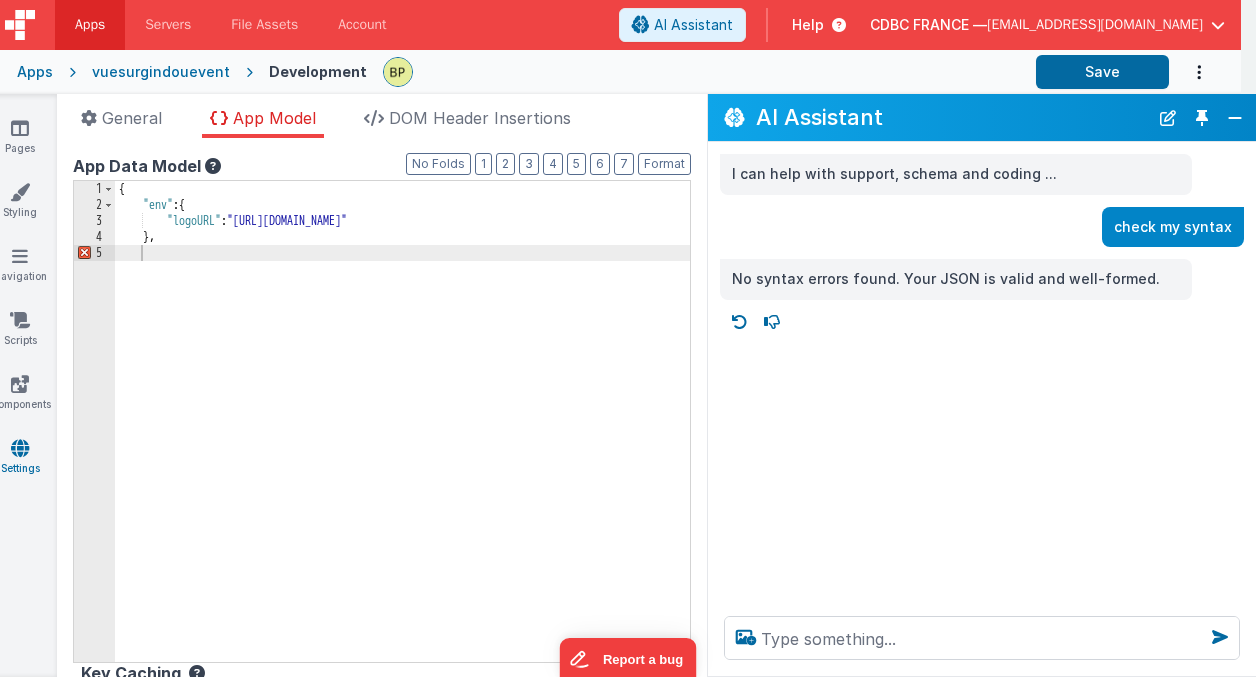 drag, startPoint x: 1236, startPoint y: 112, endPoint x: 836, endPoint y: 233, distance: 417.9007 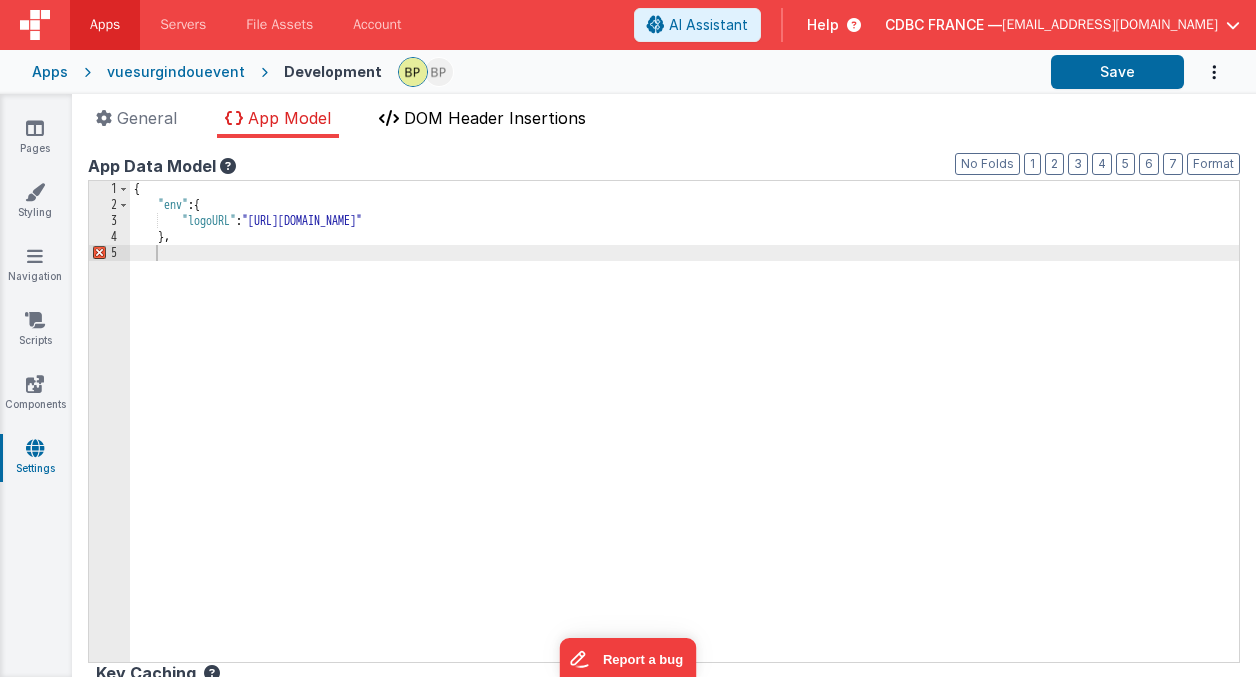 click on "DOM Header Insertions" at bounding box center (495, 118) 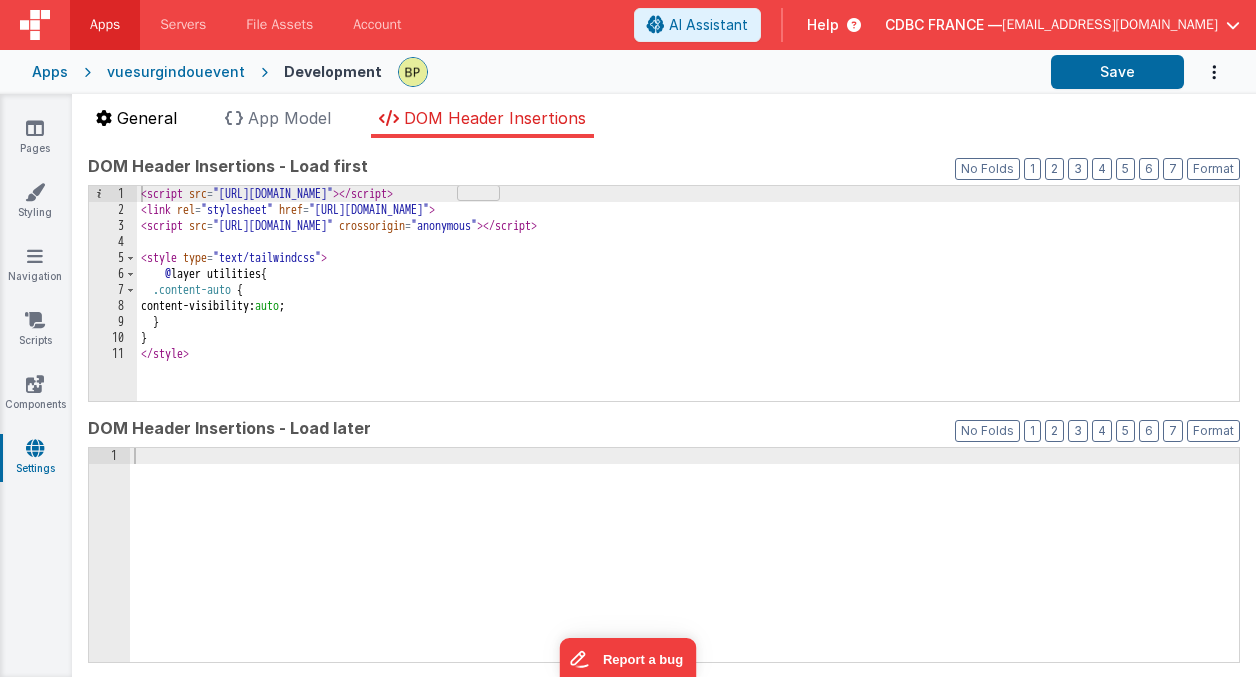 click on "General" at bounding box center [147, 118] 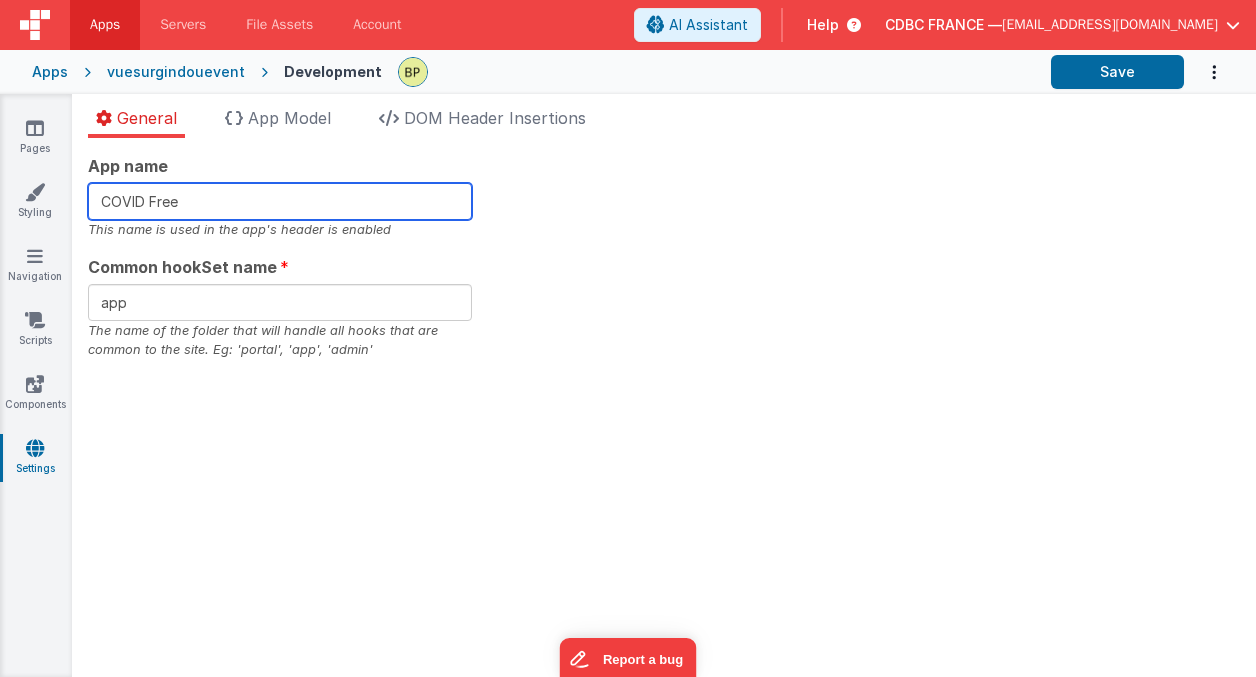 drag, startPoint x: 200, startPoint y: 201, endPoint x: 106, endPoint y: 200, distance: 94.00532 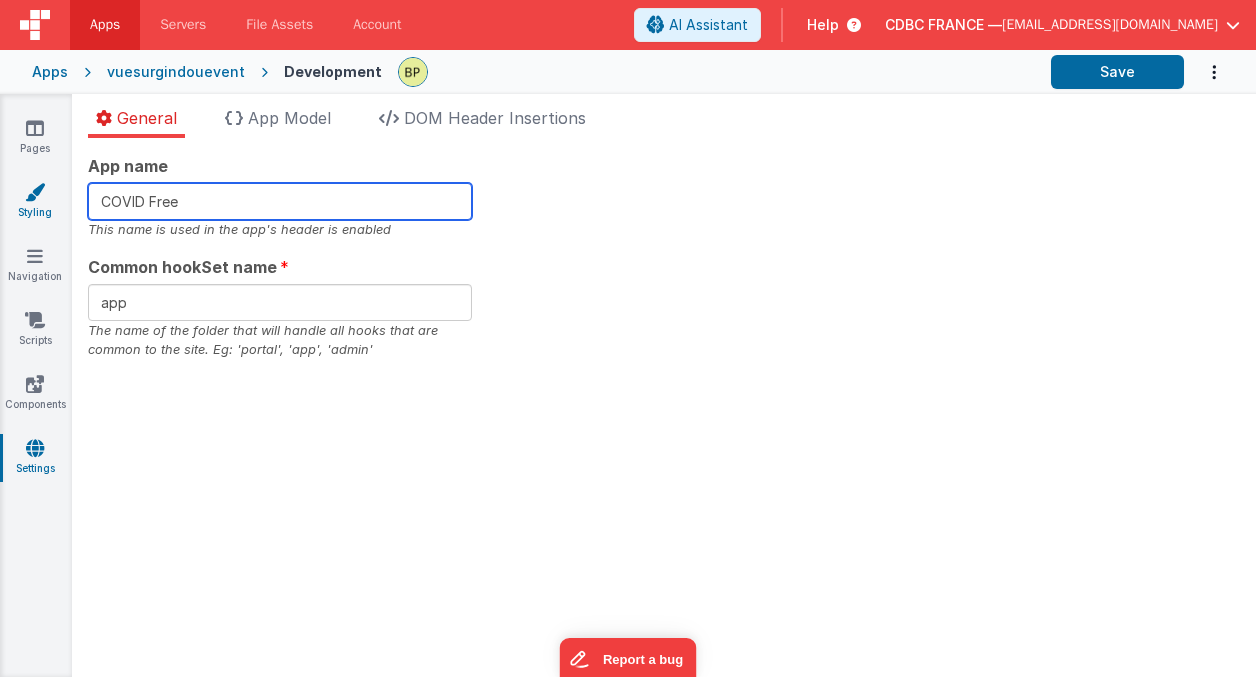 drag, startPoint x: 190, startPoint y: 205, endPoint x: 44, endPoint y: 202, distance: 146.03082 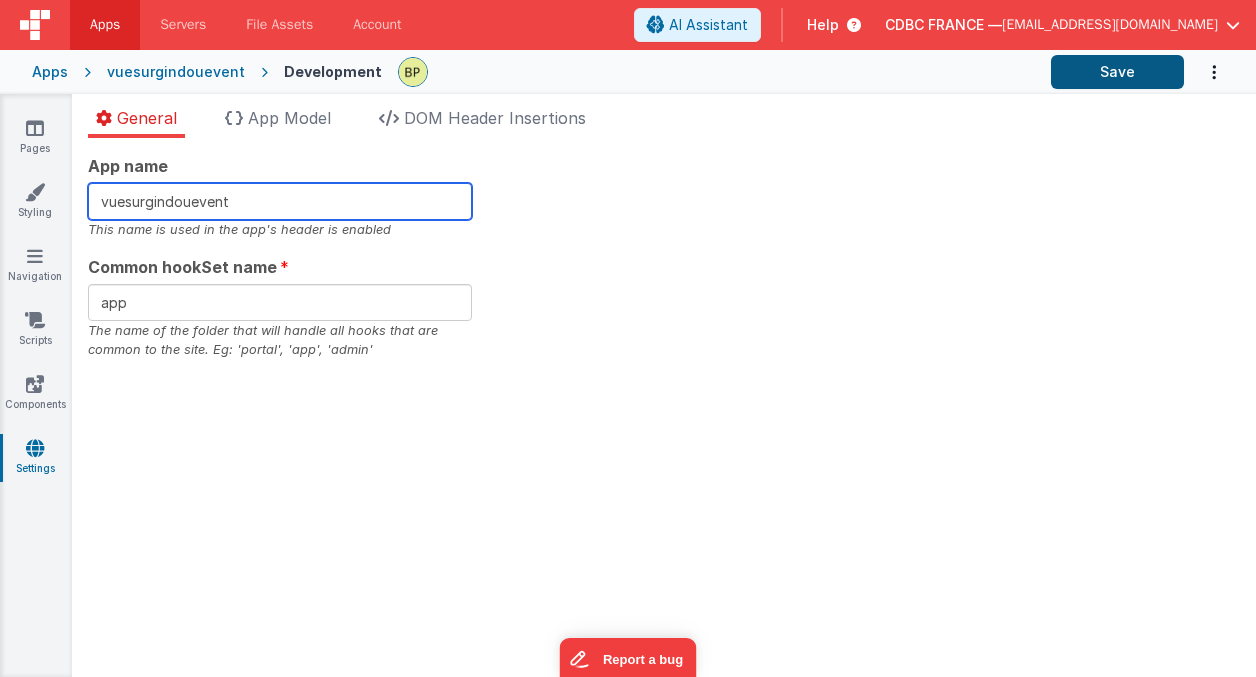 type on "vuesurgindouevent" 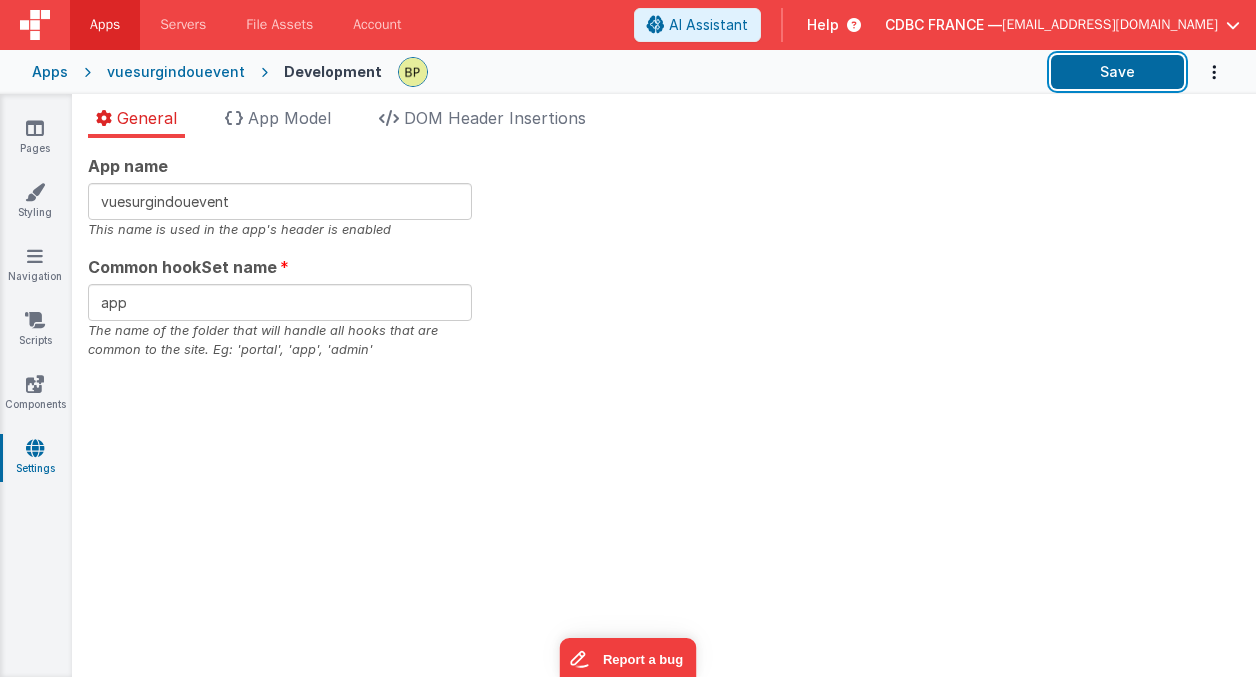 drag, startPoint x: 1121, startPoint y: 72, endPoint x: 957, endPoint y: 96, distance: 165.7468 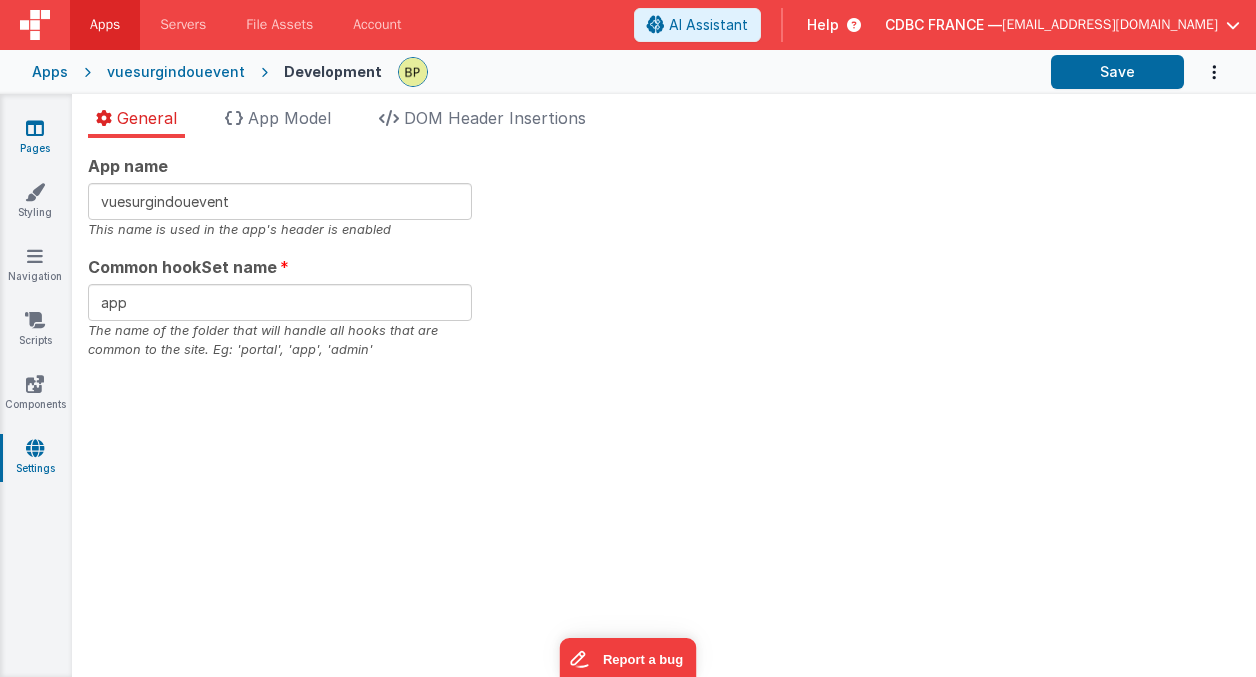 click at bounding box center (35, 128) 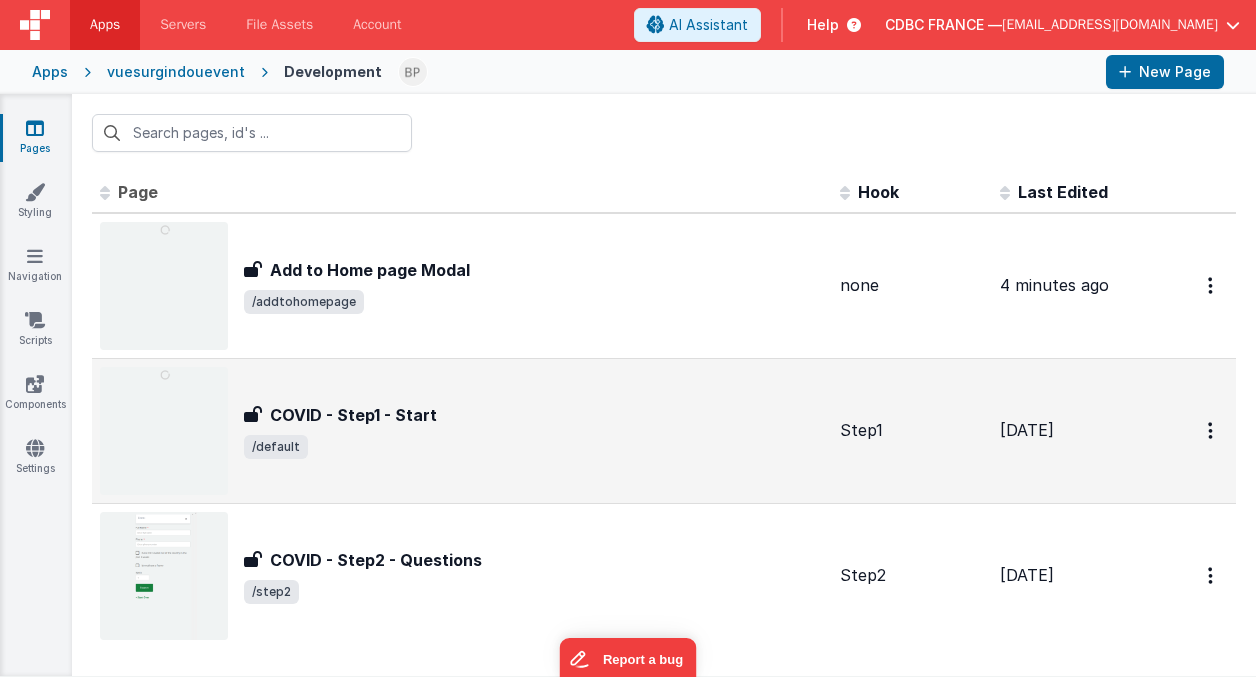 click on "COVID - Step1 - Start" at bounding box center (353, 415) 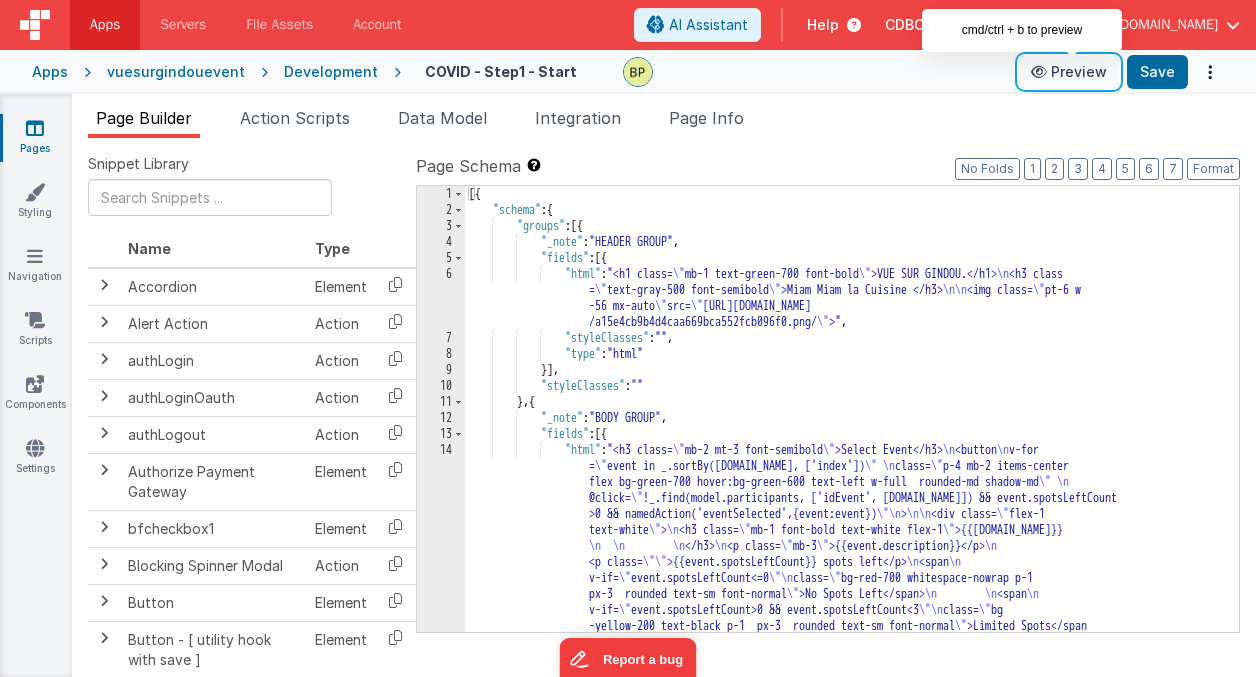 click on "Preview" at bounding box center [1069, 72] 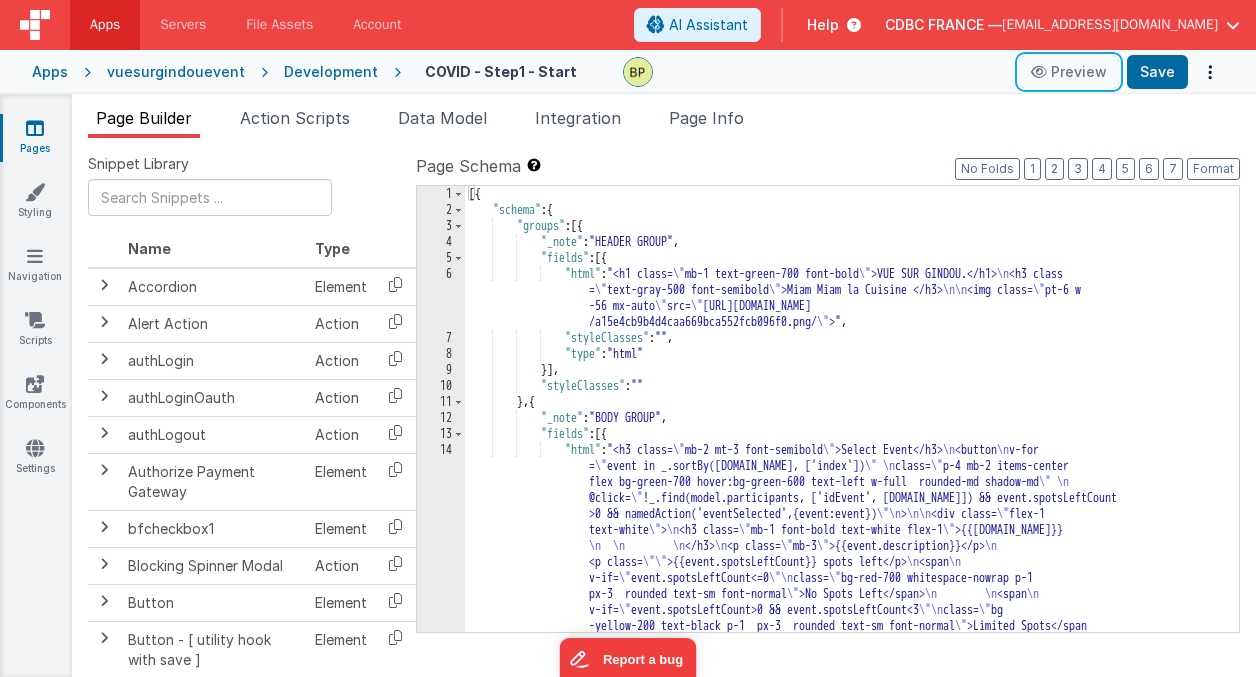 scroll, scrollTop: 0, scrollLeft: 0, axis: both 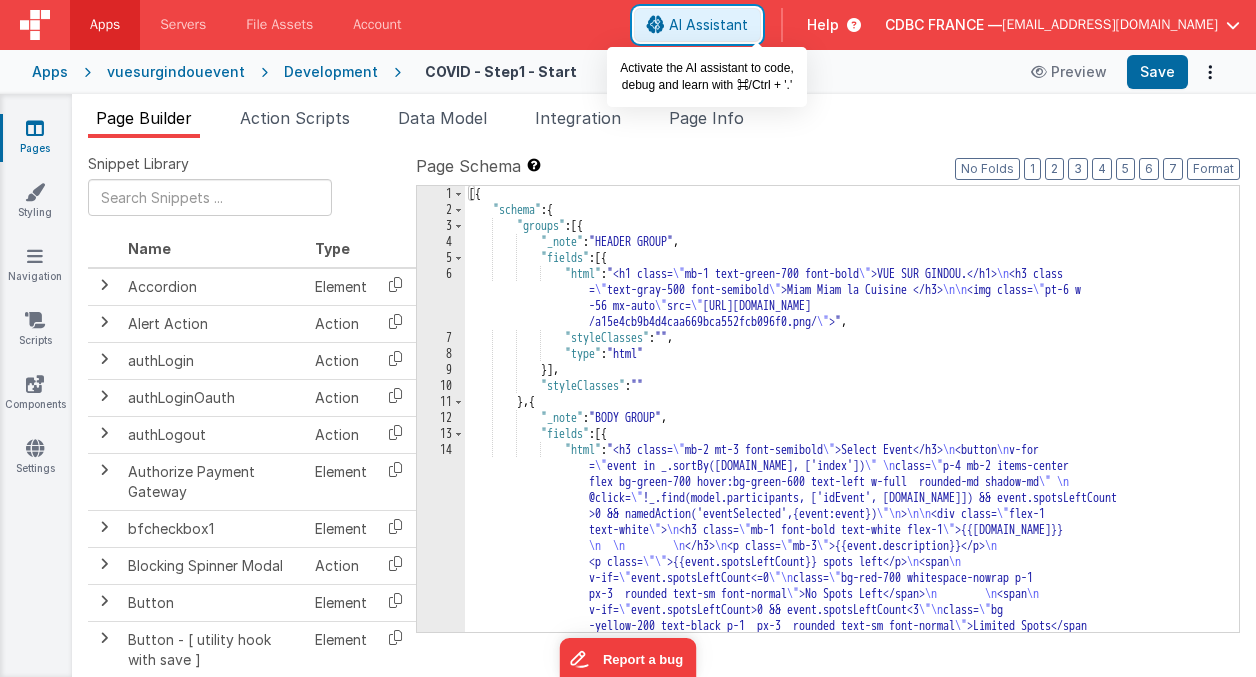 click on "AI Assistant" at bounding box center [708, 25] 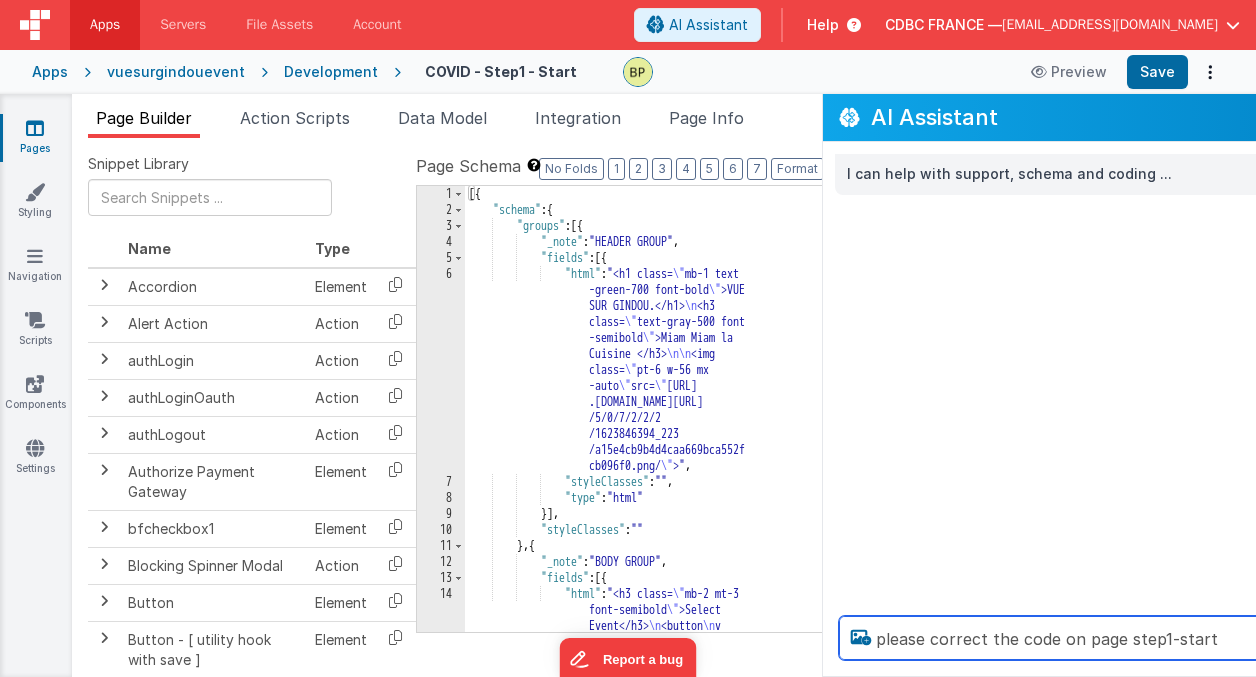 type on "please correct the code on page step1-start" 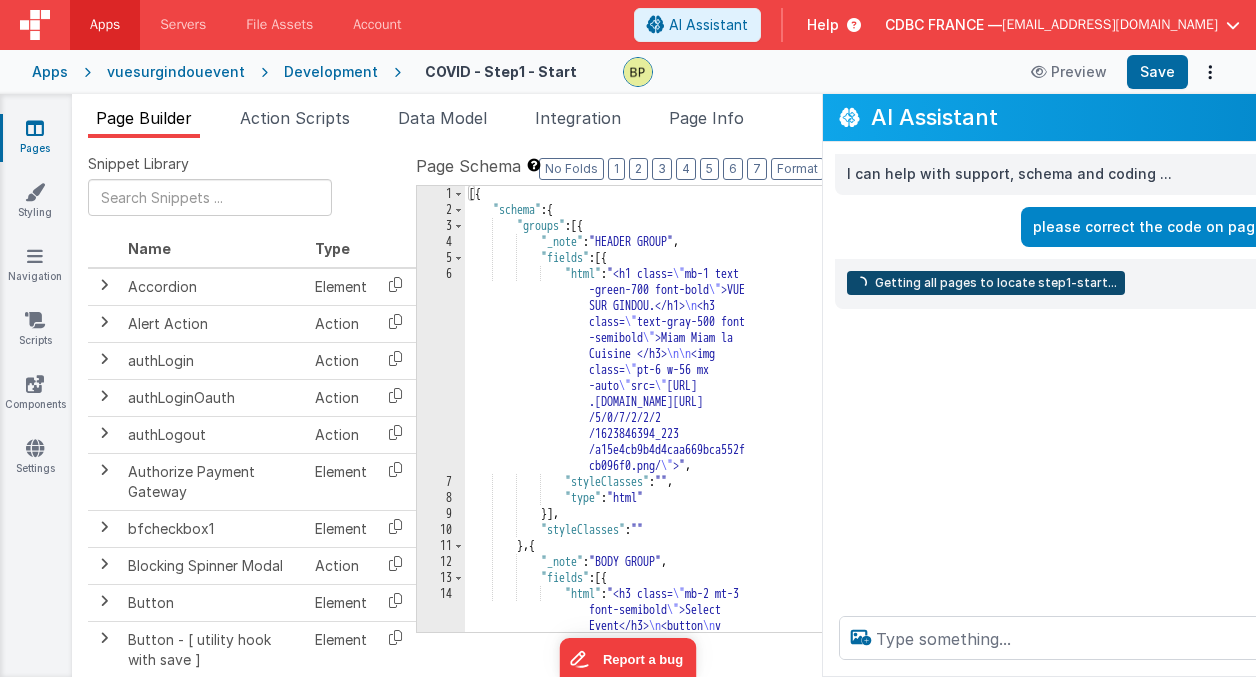 scroll, scrollTop: 0, scrollLeft: 115, axis: horizontal 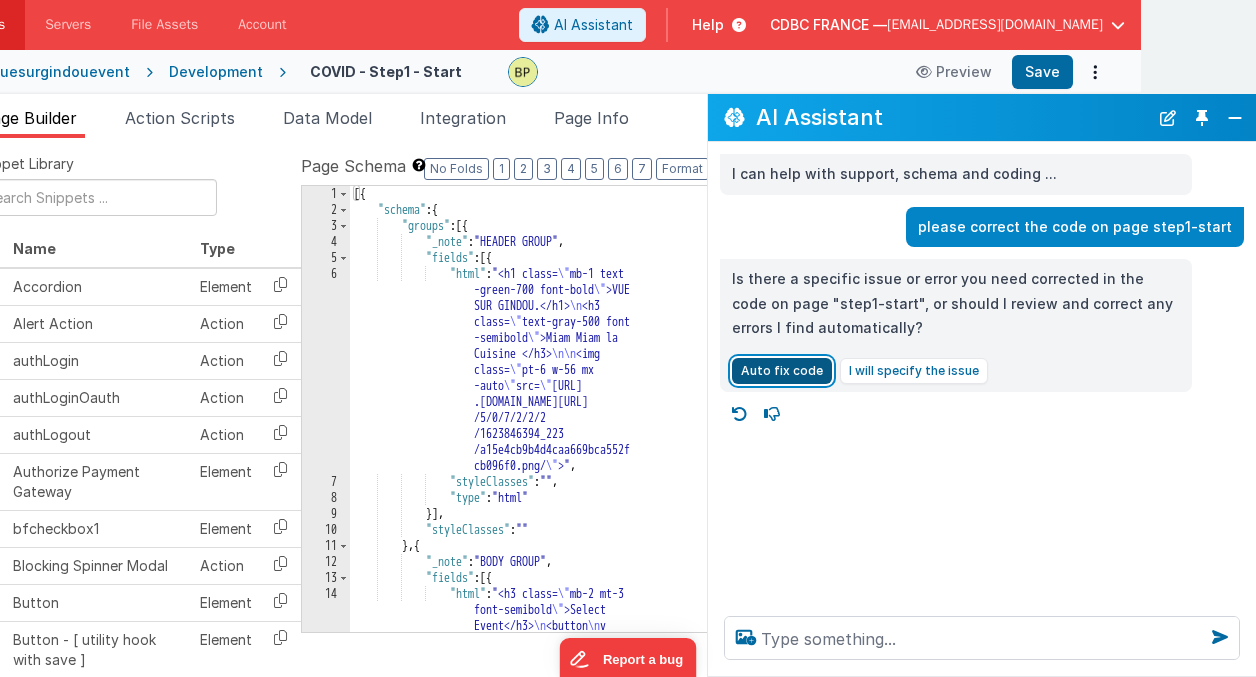 click on "Auto fix code" at bounding box center [782, 371] 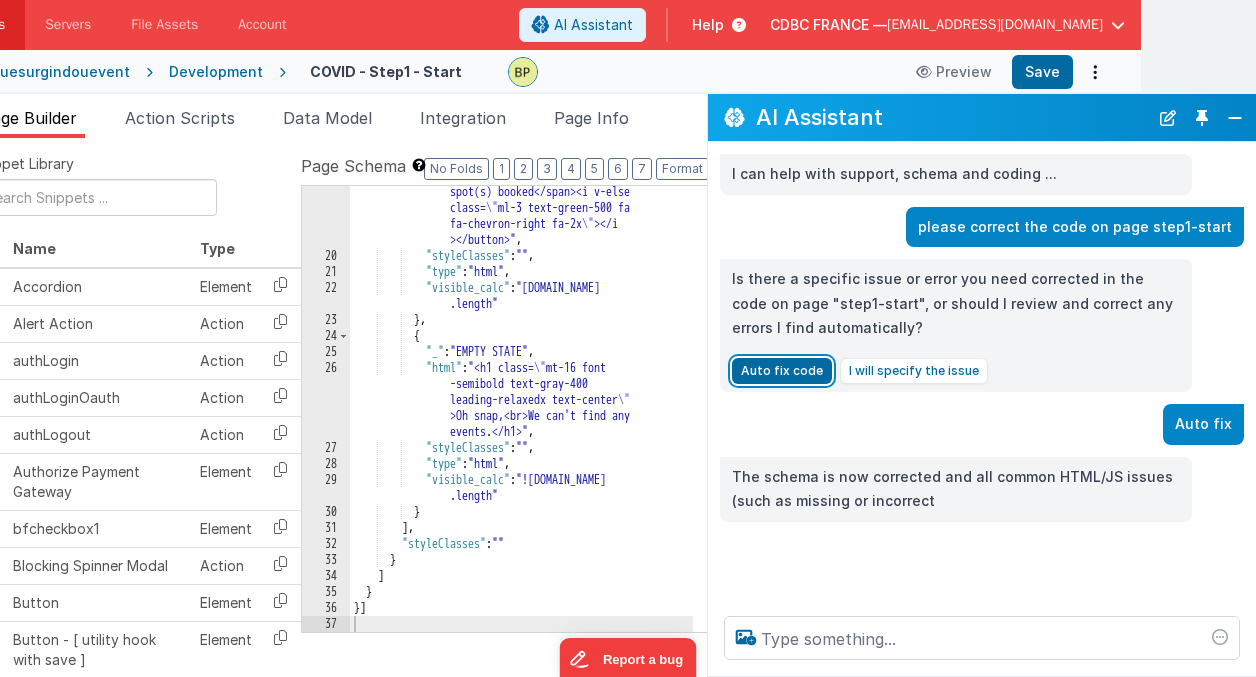 scroll, scrollTop: 1154, scrollLeft: 0, axis: vertical 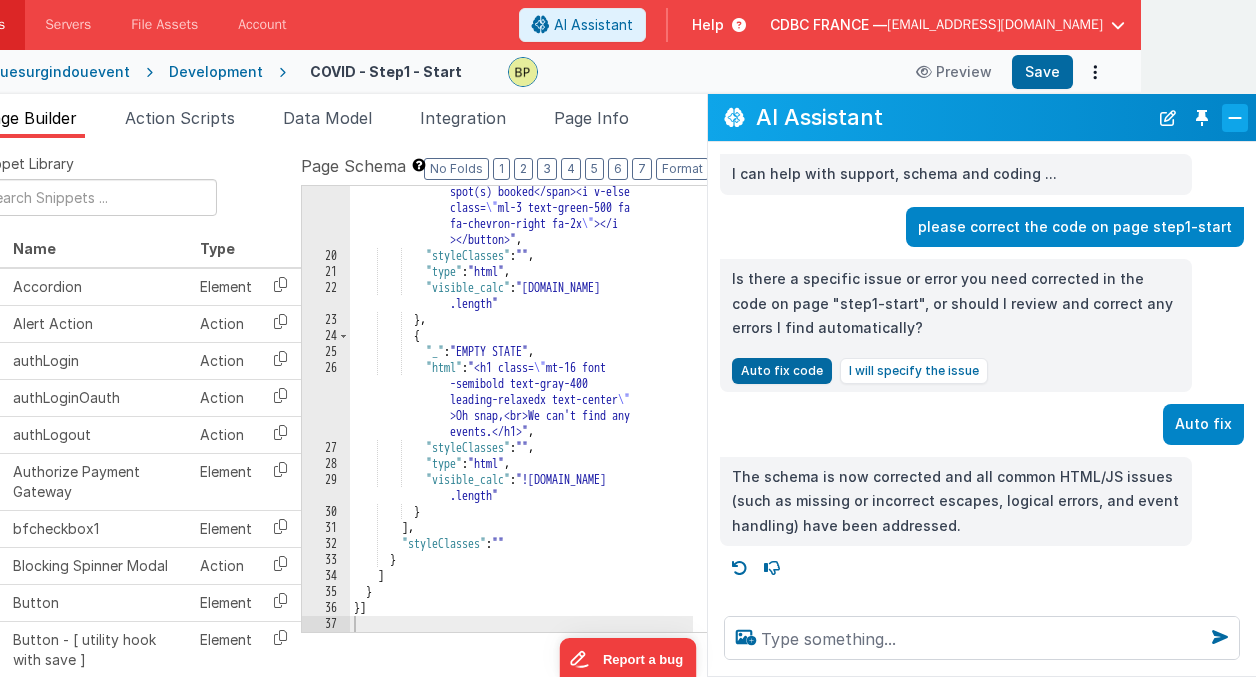 click at bounding box center (1235, 118) 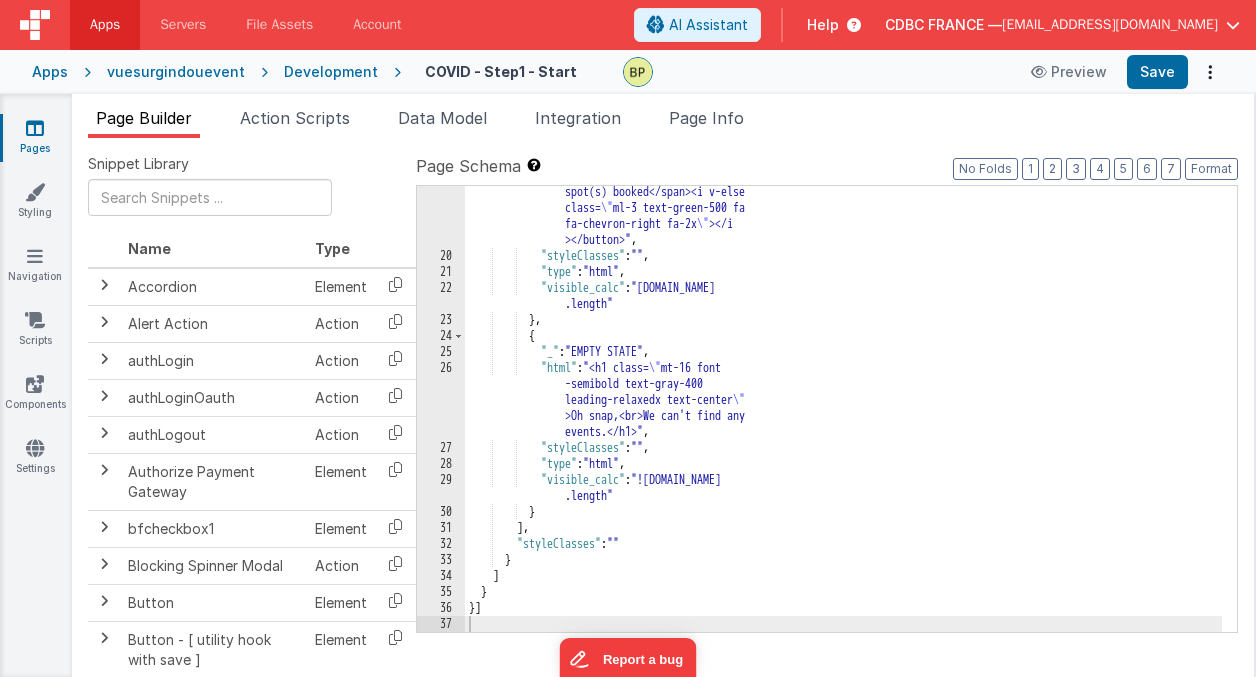 scroll, scrollTop: 0, scrollLeft: 0, axis: both 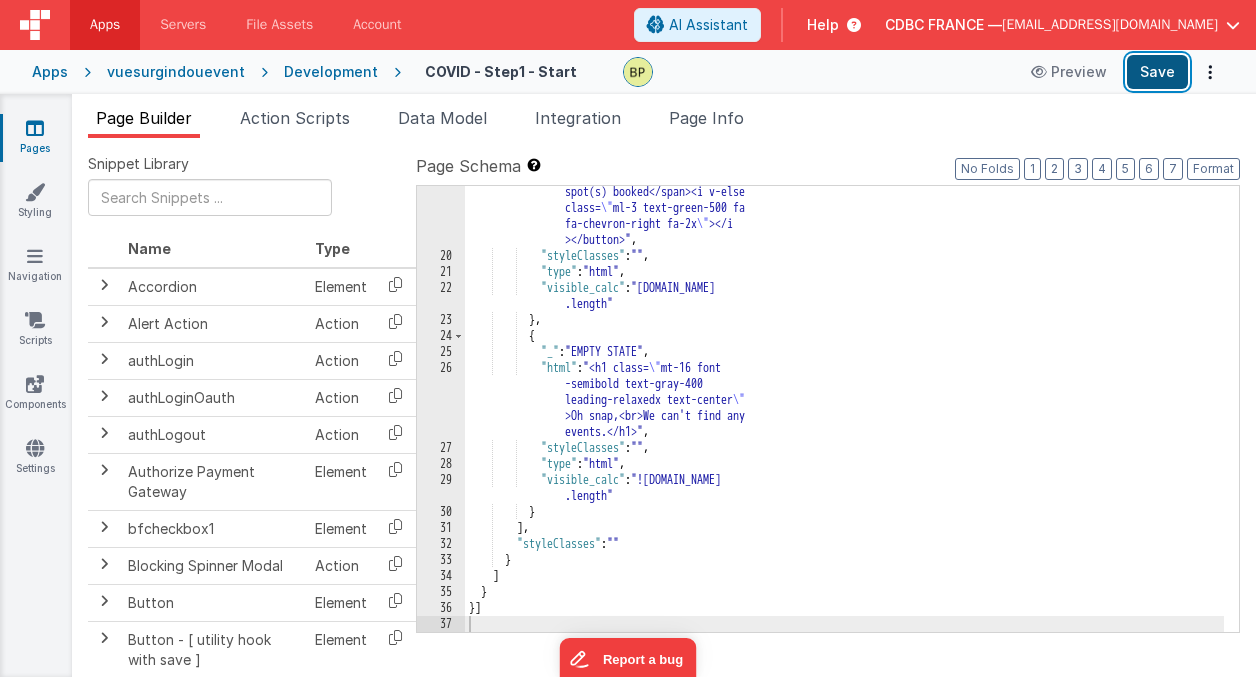 drag, startPoint x: 1172, startPoint y: 73, endPoint x: 1119, endPoint y: 74, distance: 53.009434 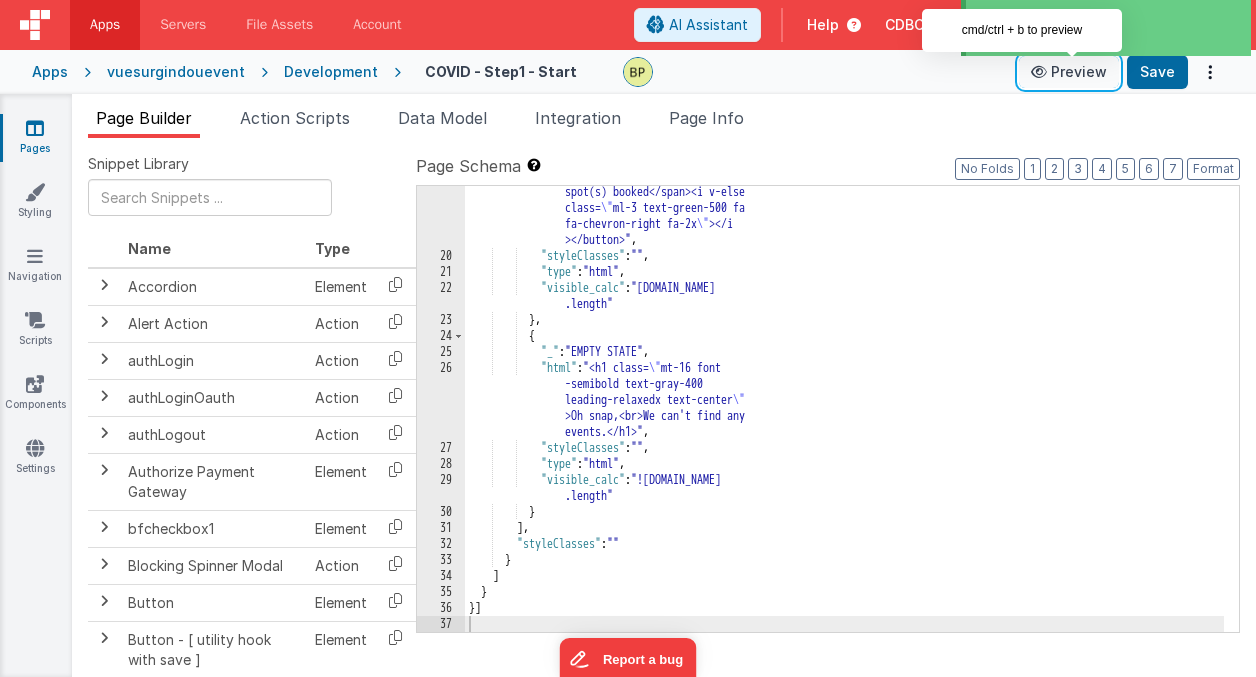 click on "Preview" at bounding box center [1069, 72] 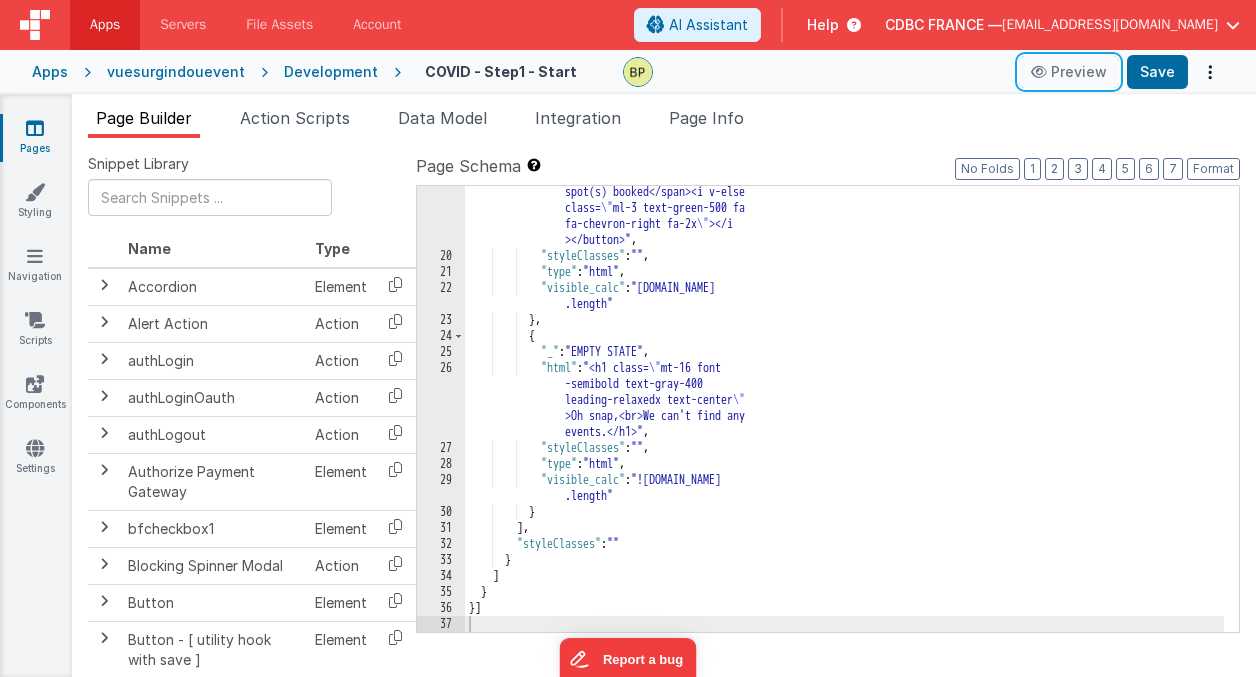 scroll, scrollTop: 0, scrollLeft: 0, axis: both 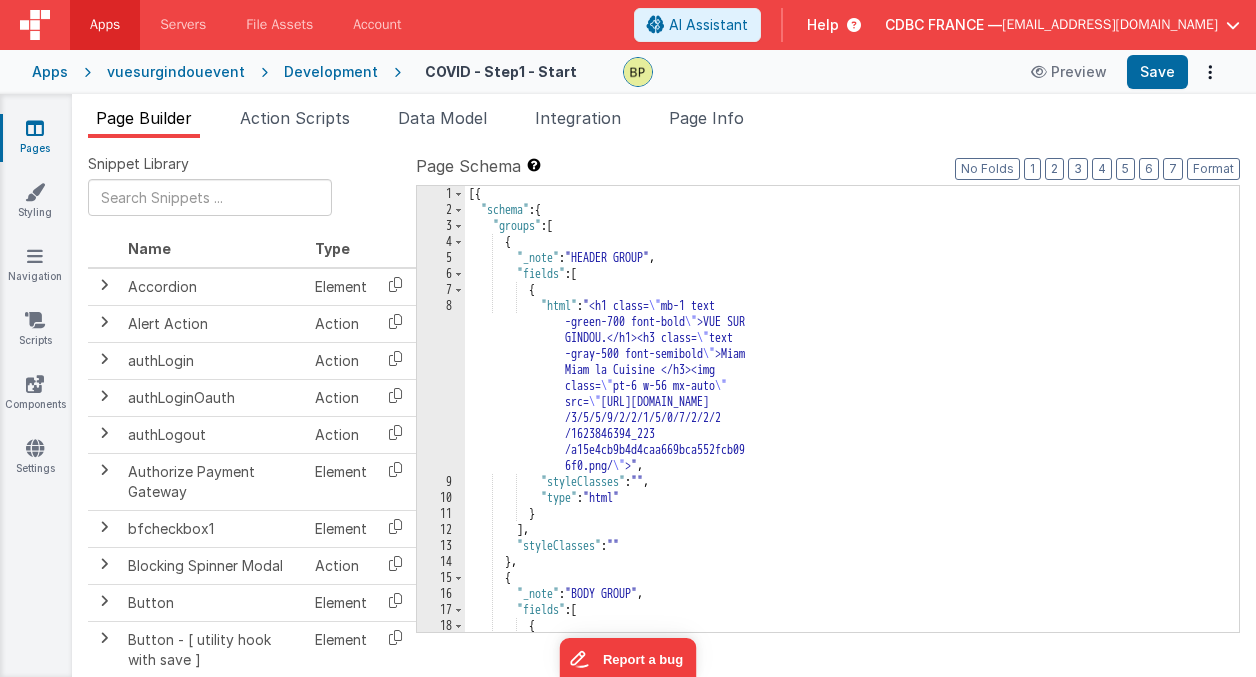 click on "Apps" at bounding box center [105, 25] 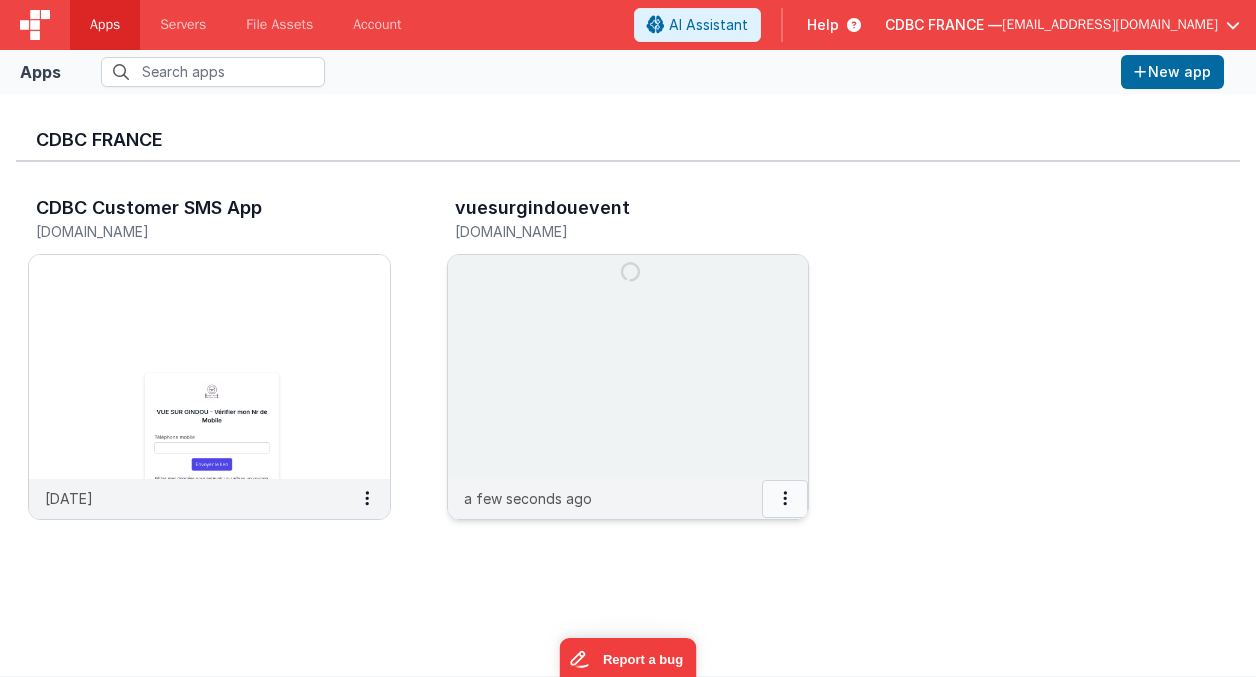 click at bounding box center (785, 499) 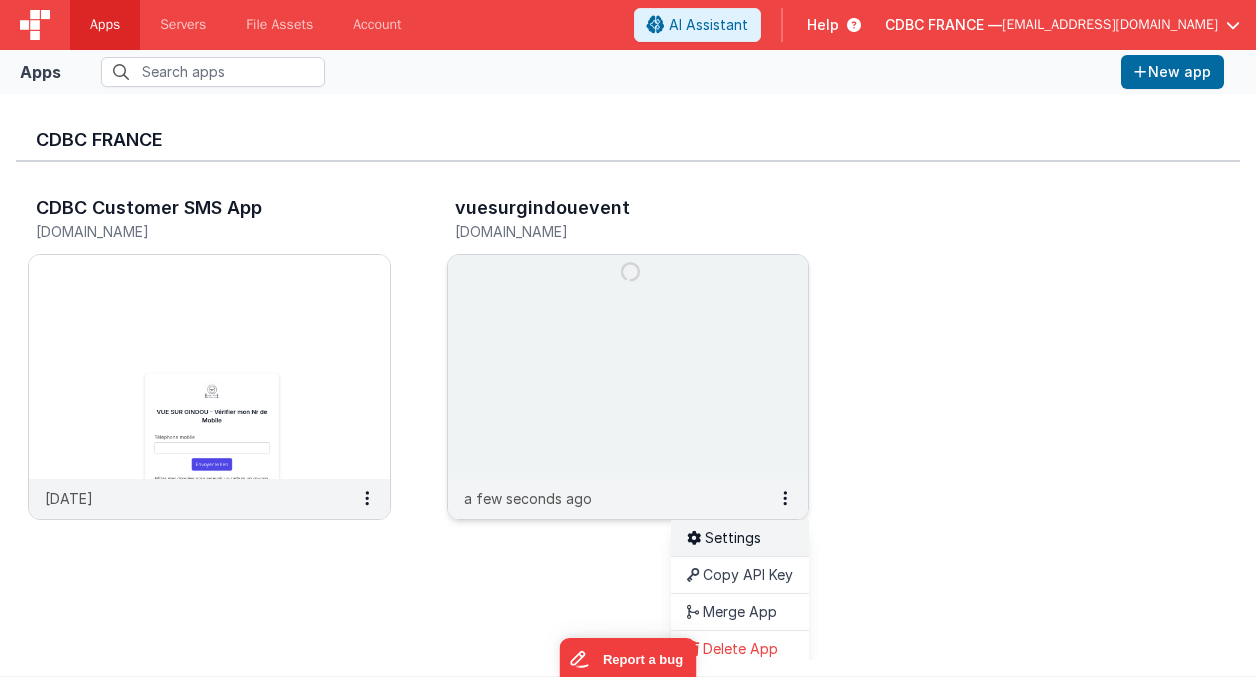 click on "Settings" at bounding box center [740, 538] 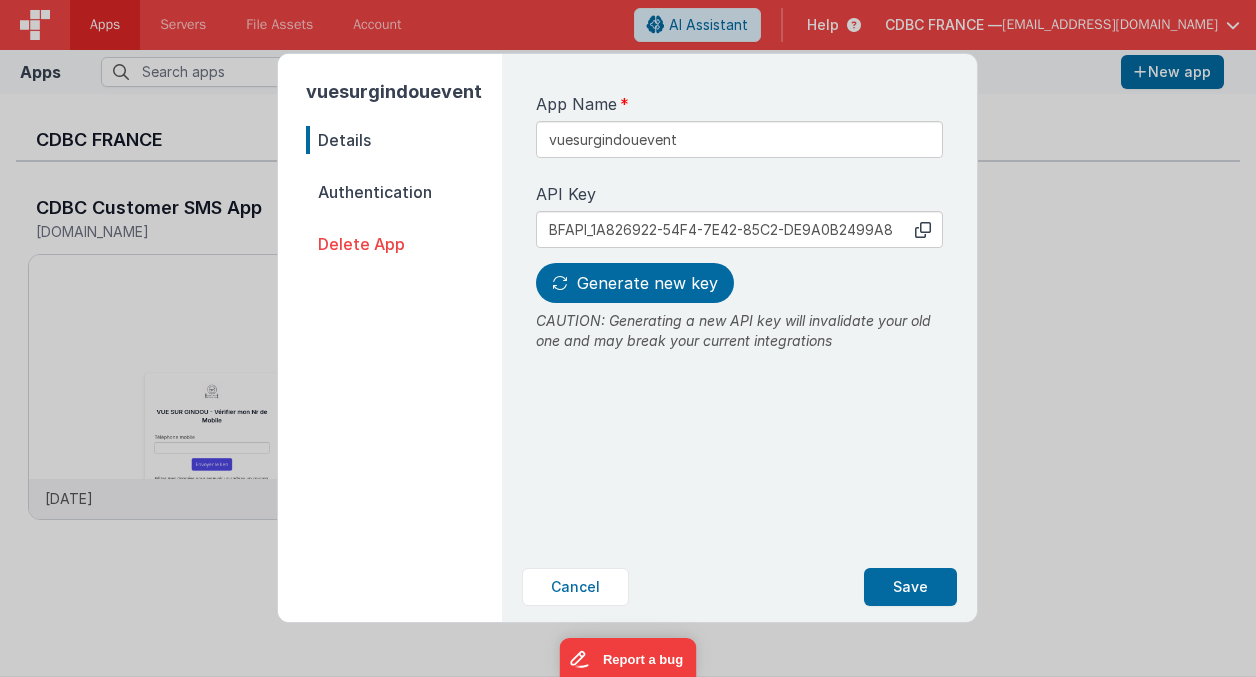 click on "Authentication" at bounding box center (404, 192) 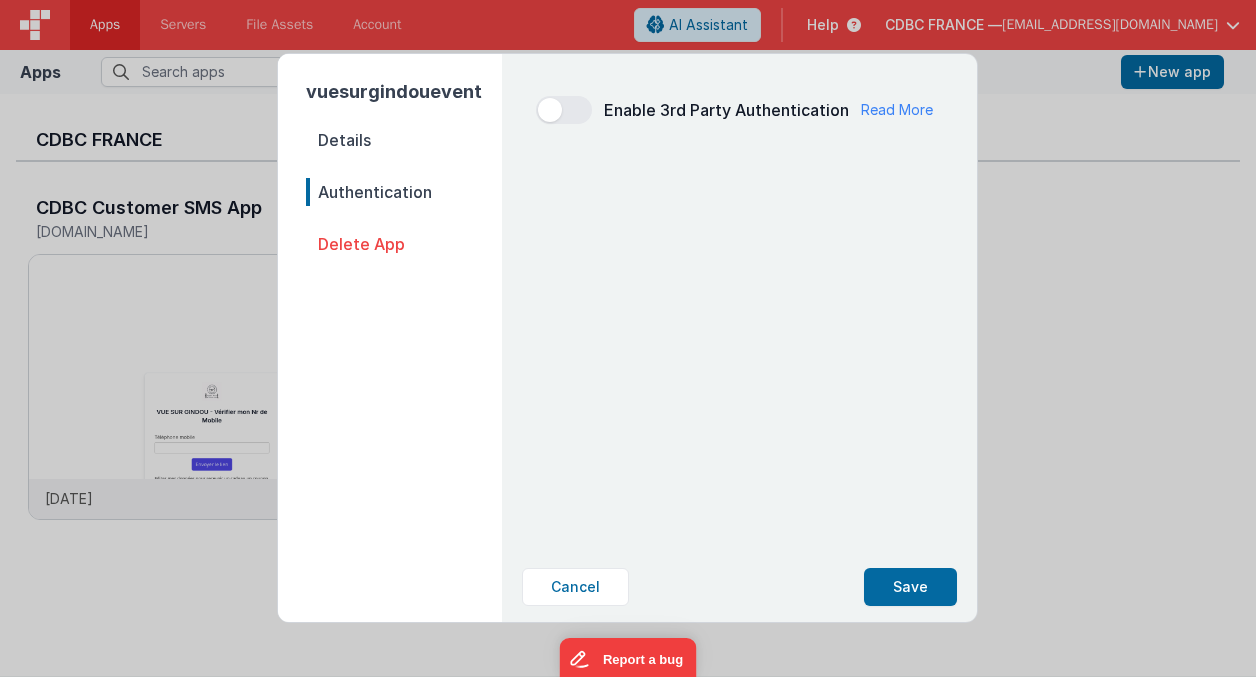 click on "Delete App" at bounding box center [404, 244] 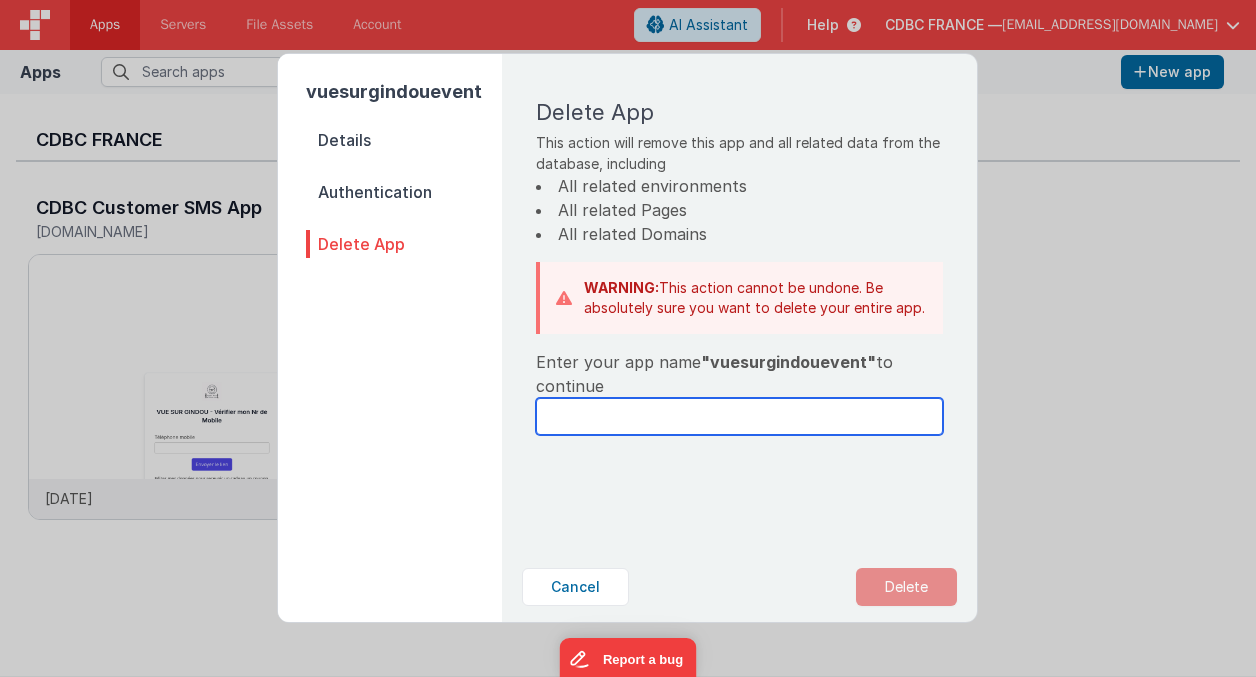 click at bounding box center (739, 416) 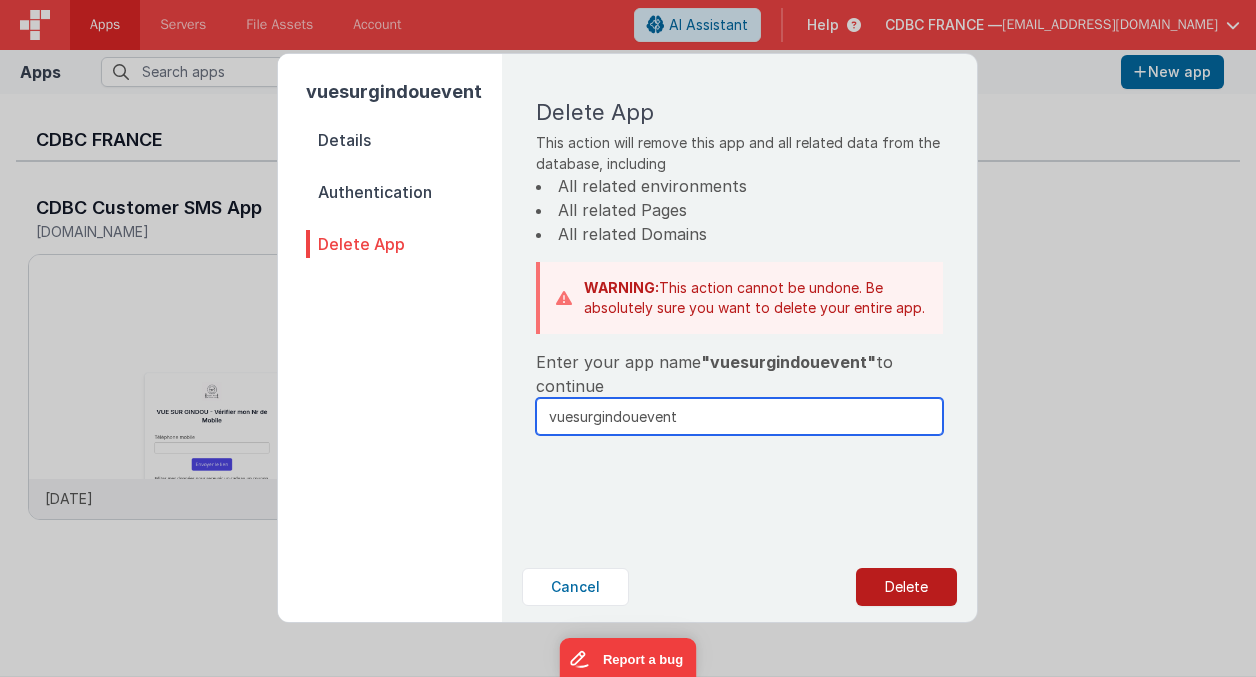 type on "vuesurgindouevent" 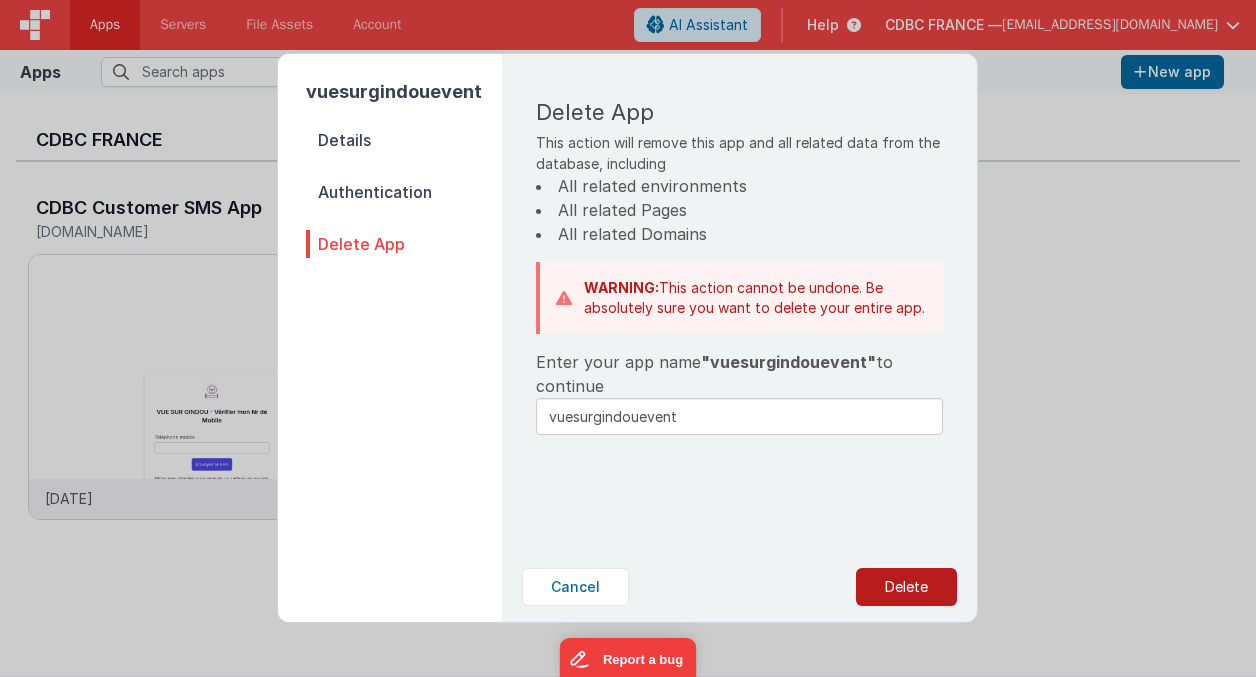 click on "Delete" at bounding box center [906, 587] 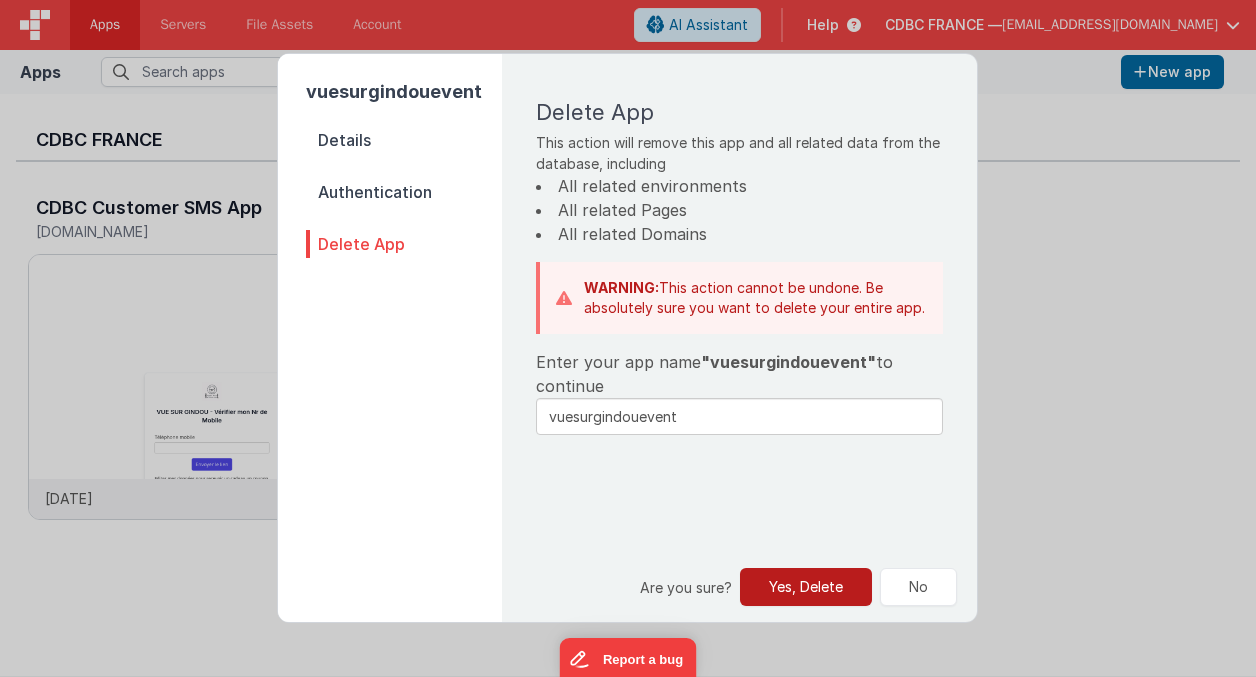 click on "Yes, Delete" at bounding box center [806, 587] 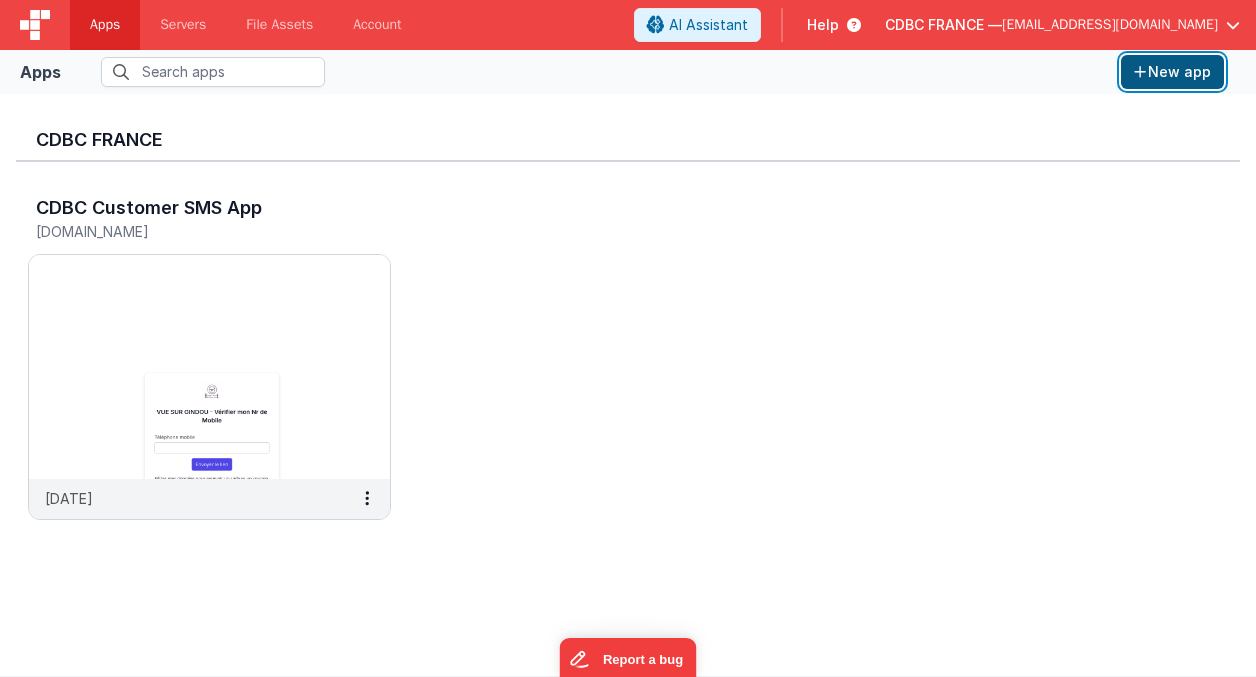 click on "New app" at bounding box center [1172, 72] 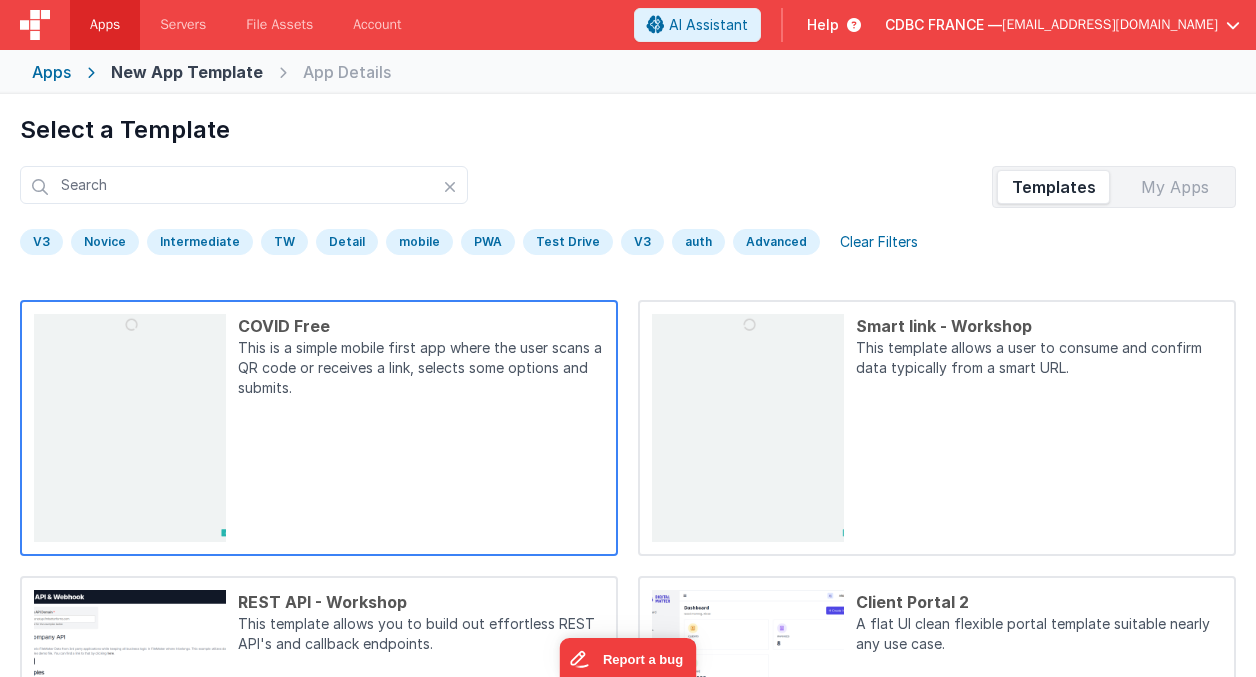 click on "This is a simple mobile first app where the user scans a QR code or receives a link, selects some options and submits." at bounding box center [421, 370] 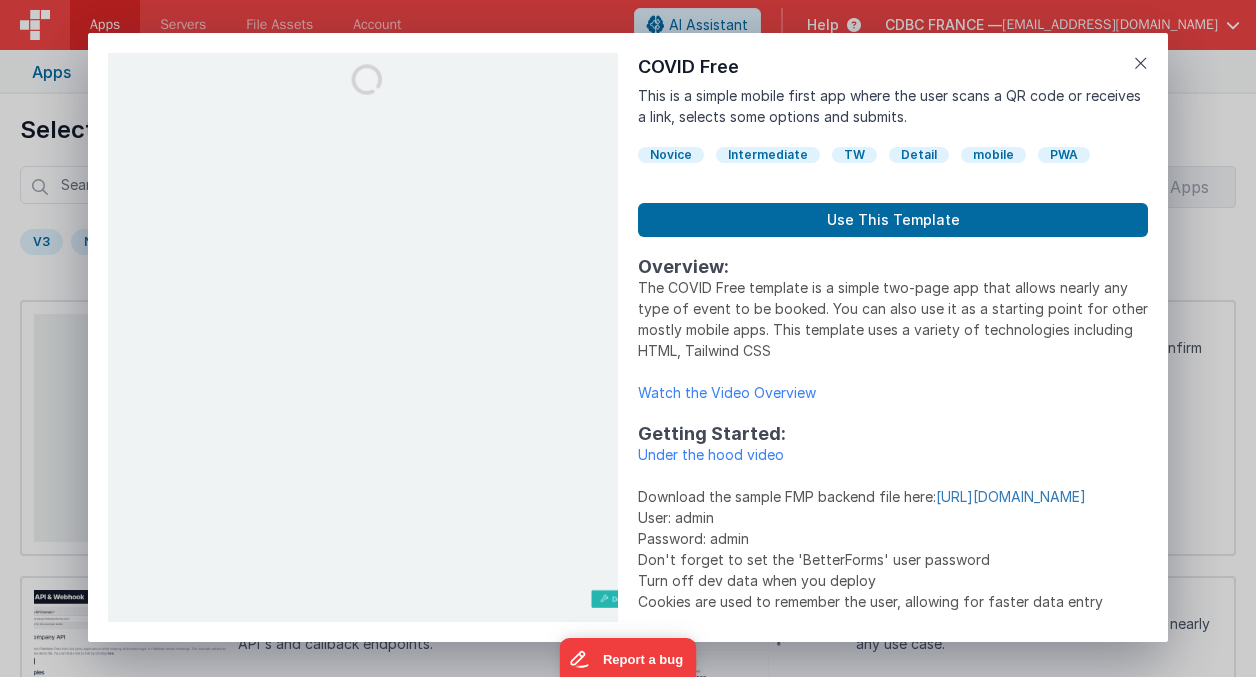click on "https://www.dropbox.com/s/2d9si7mnt5kzww8/COVID_Free_Demo.fmp12?dl=0" at bounding box center [1011, 496] 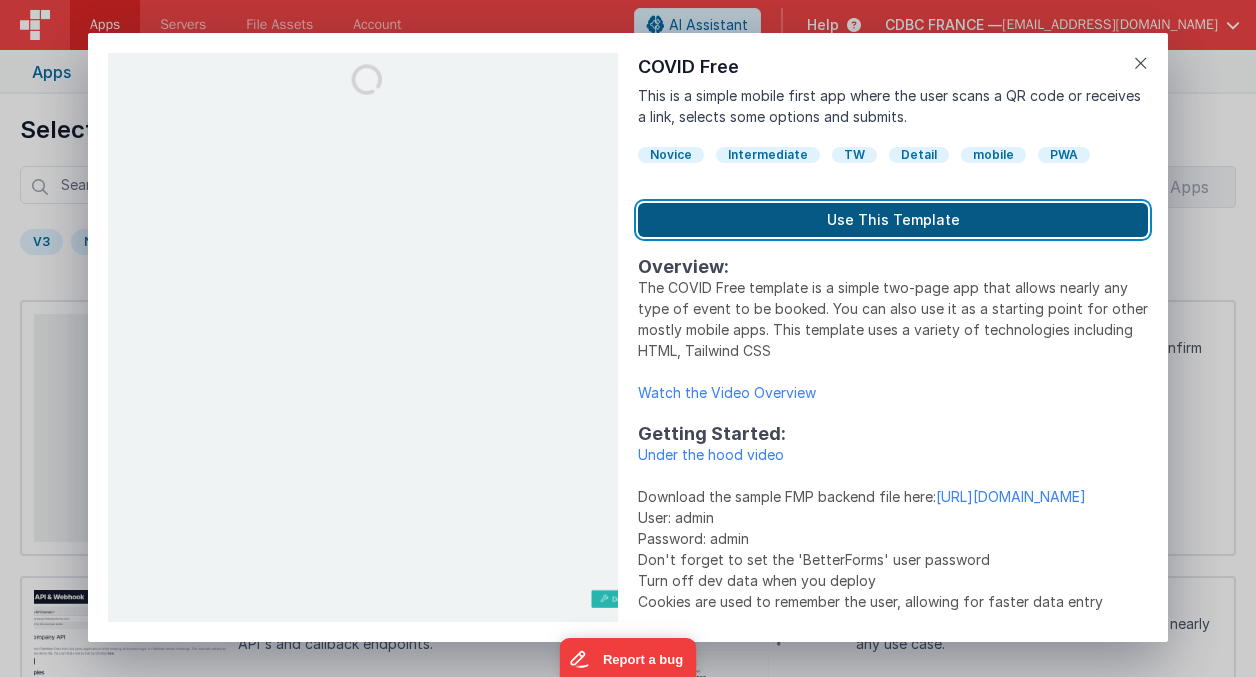 click on "Use This Template" at bounding box center (893, 220) 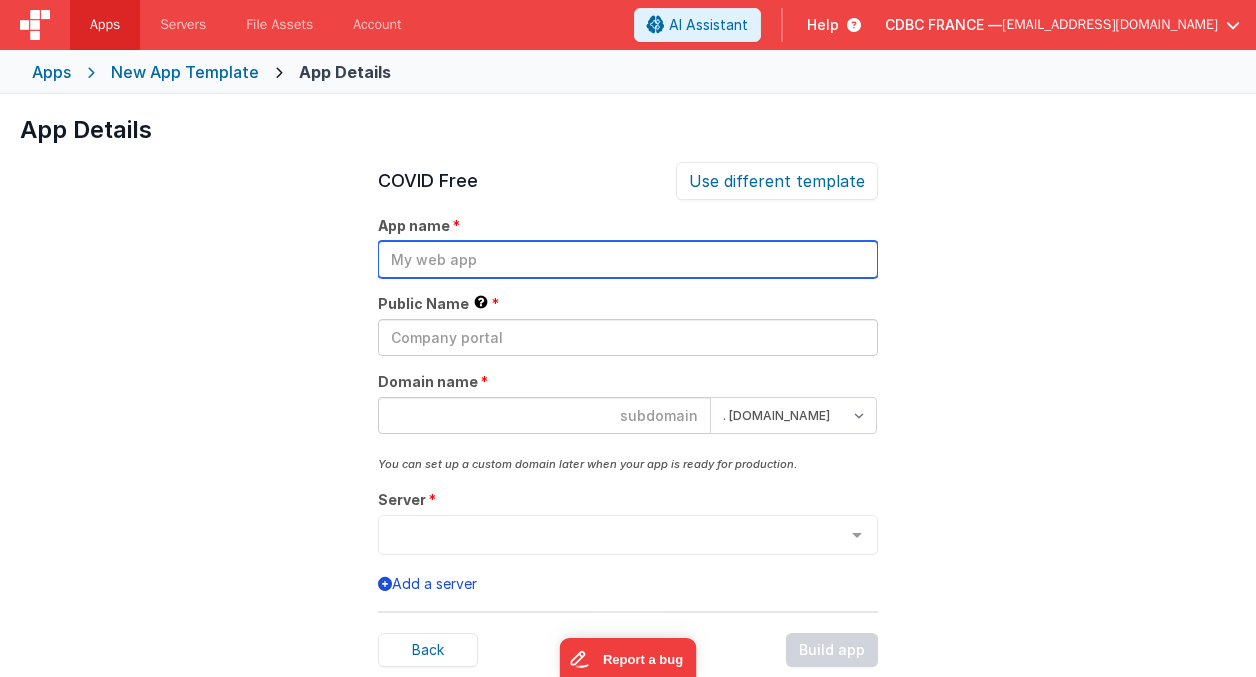 click at bounding box center (628, 259) 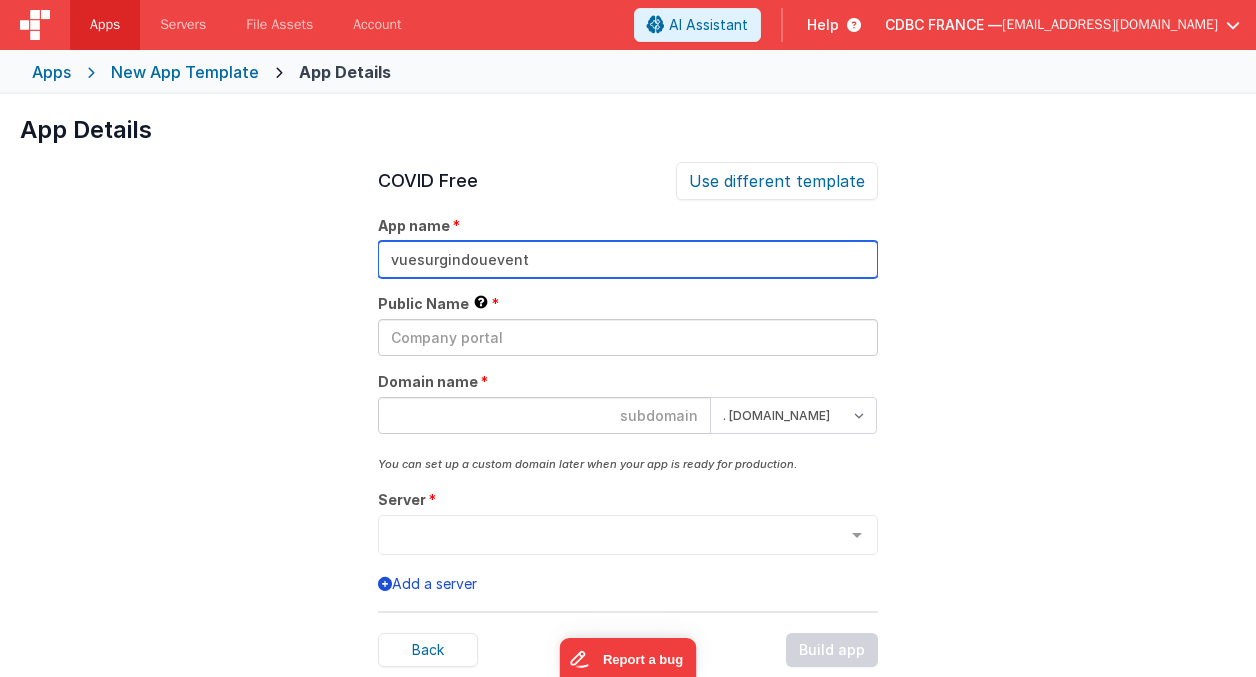 type on "vuesurgindouevent" 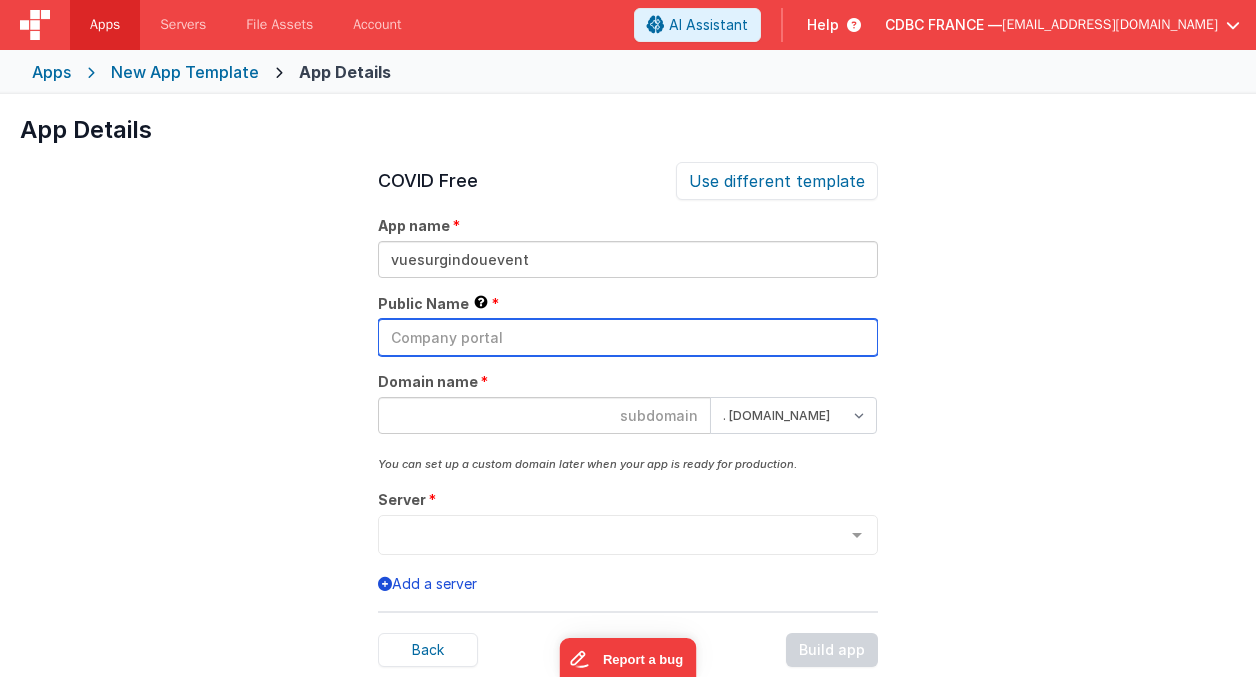 click at bounding box center [628, 337] 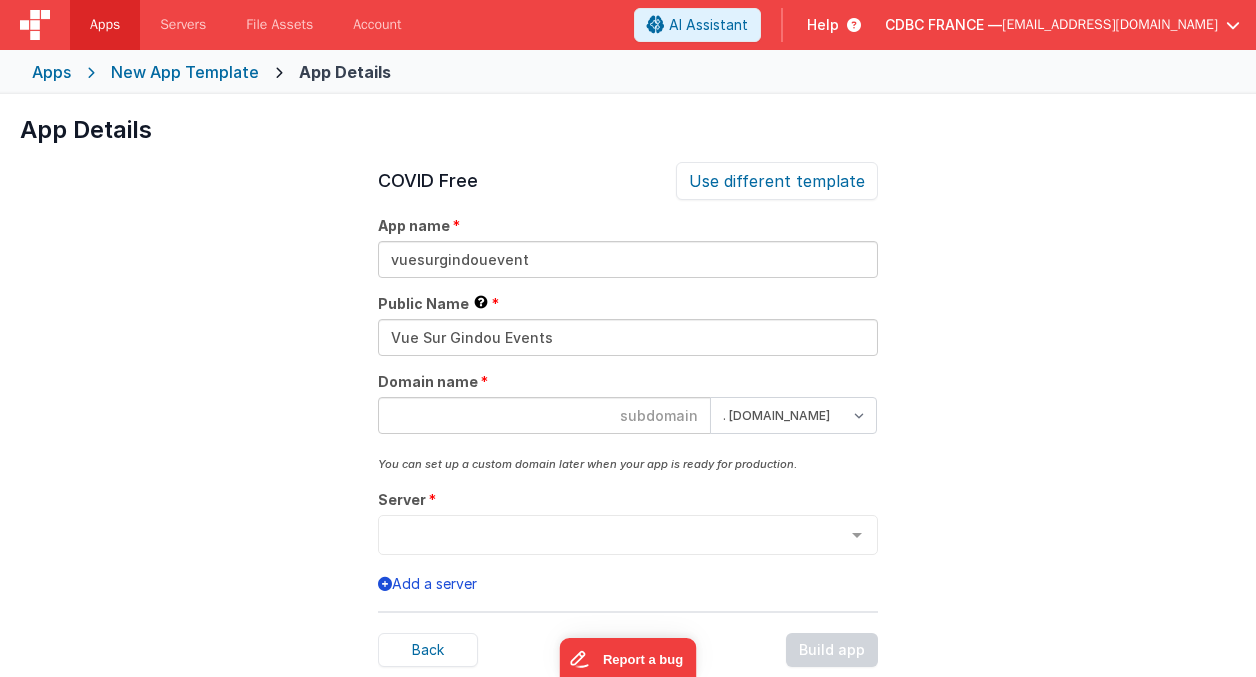 click at bounding box center [544, 415] 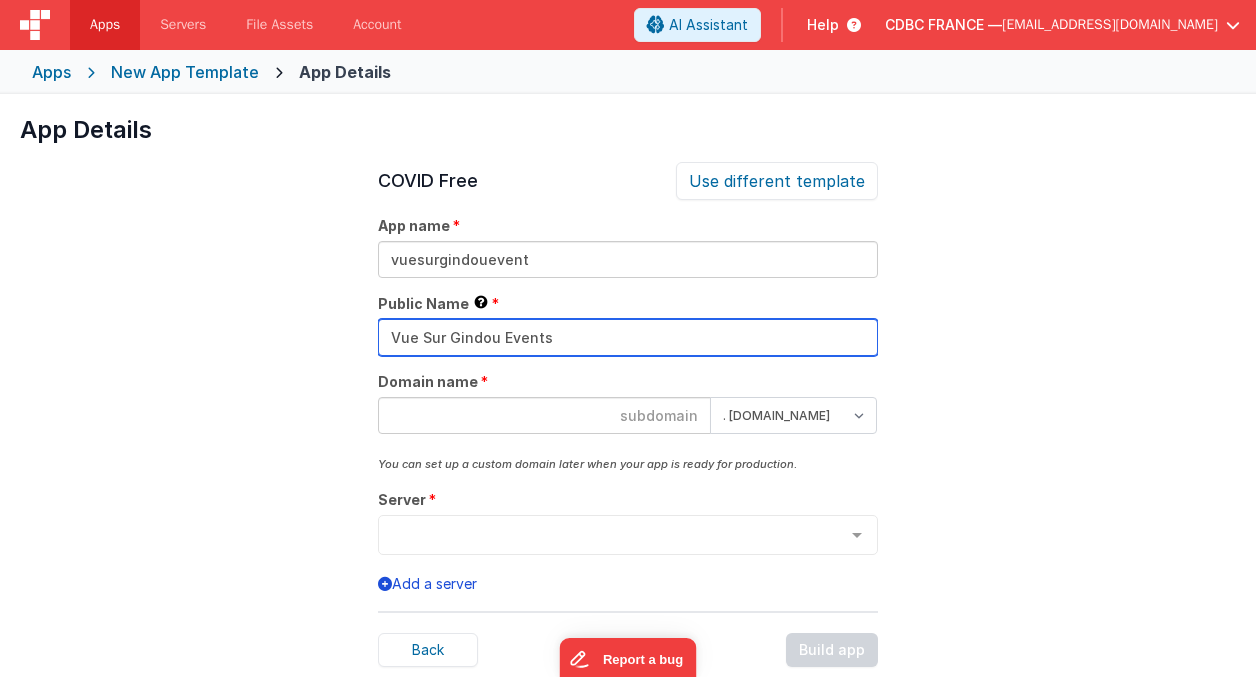 drag, startPoint x: 500, startPoint y: 335, endPoint x: 574, endPoint y: 338, distance: 74.06078 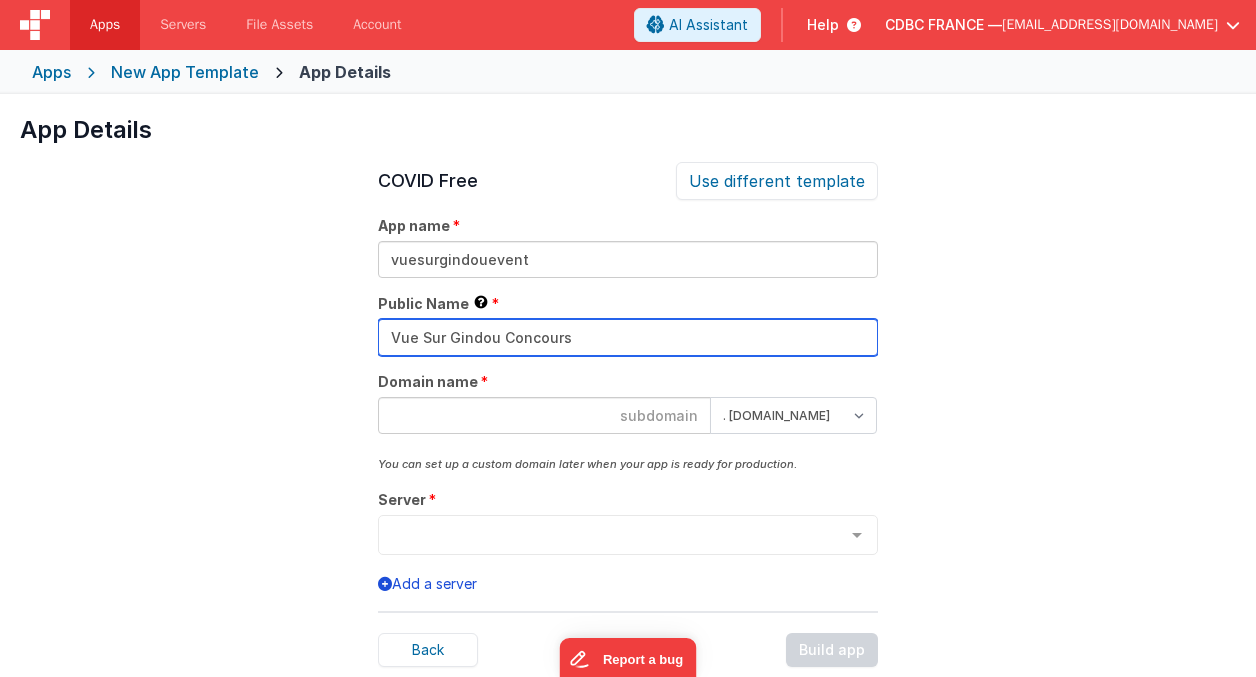 type on "Vue Sur Gindou Concours" 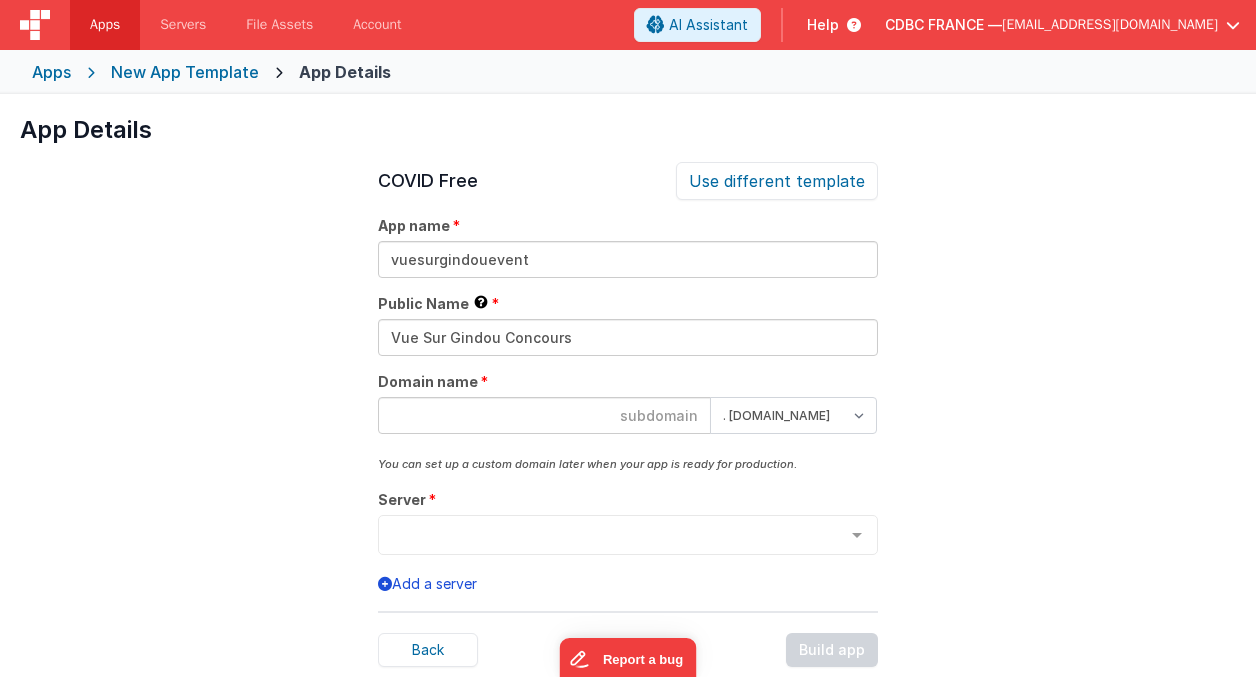 click at bounding box center [544, 415] 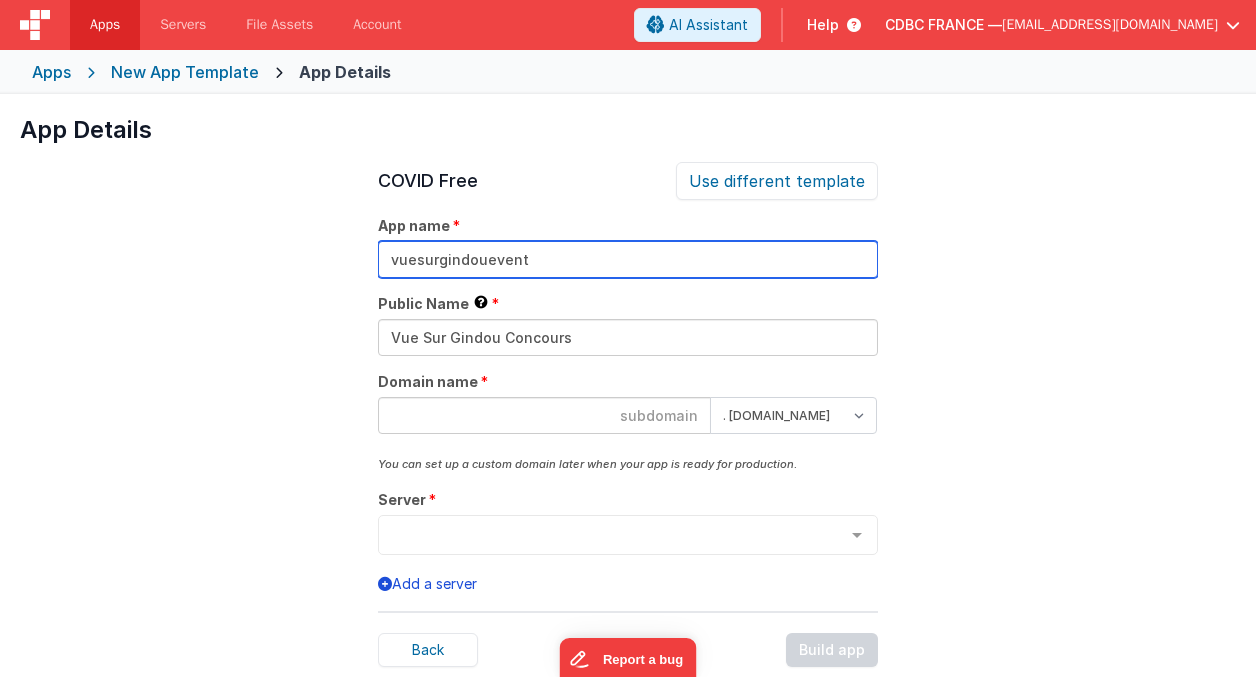 drag, startPoint x: 521, startPoint y: 261, endPoint x: 372, endPoint y: 259, distance: 149.01343 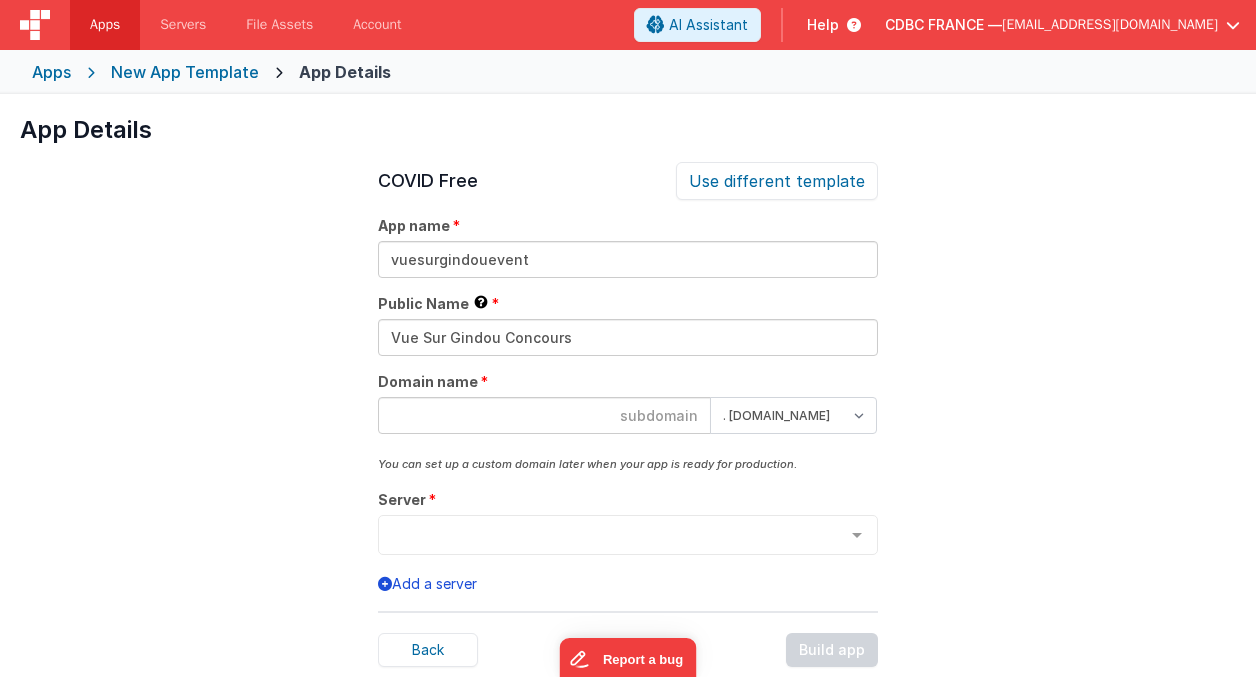 click at bounding box center [544, 415] 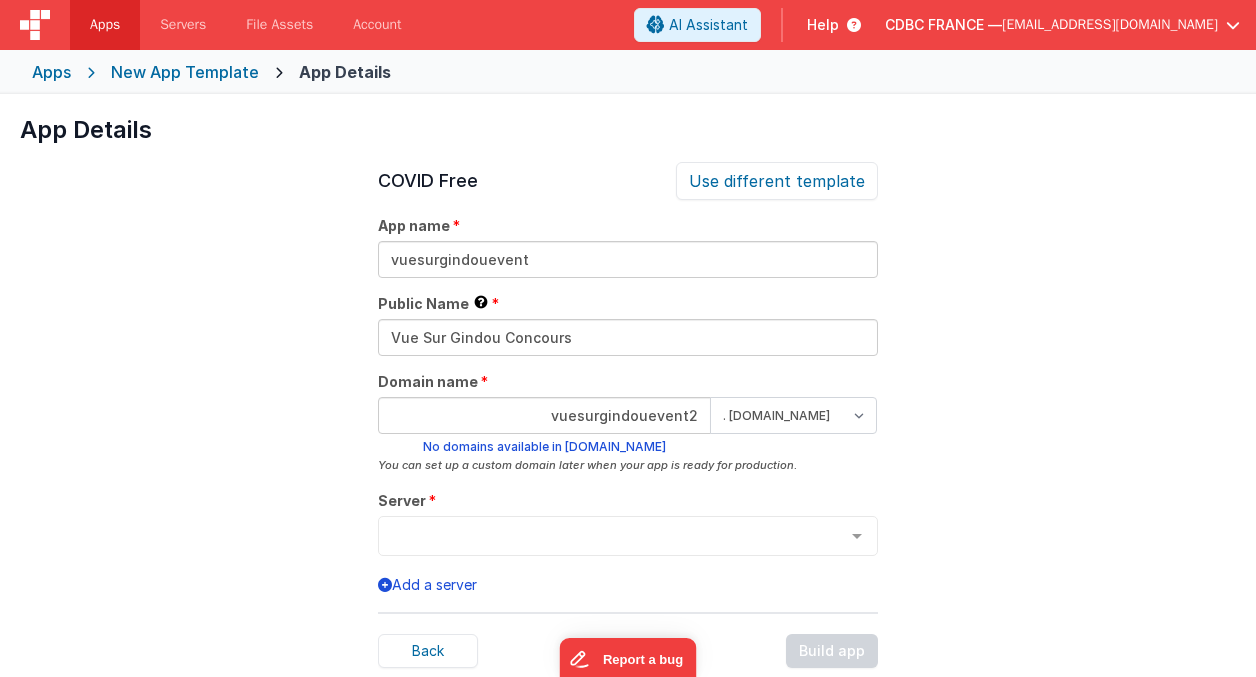 type on "vuesurgindouevent2" 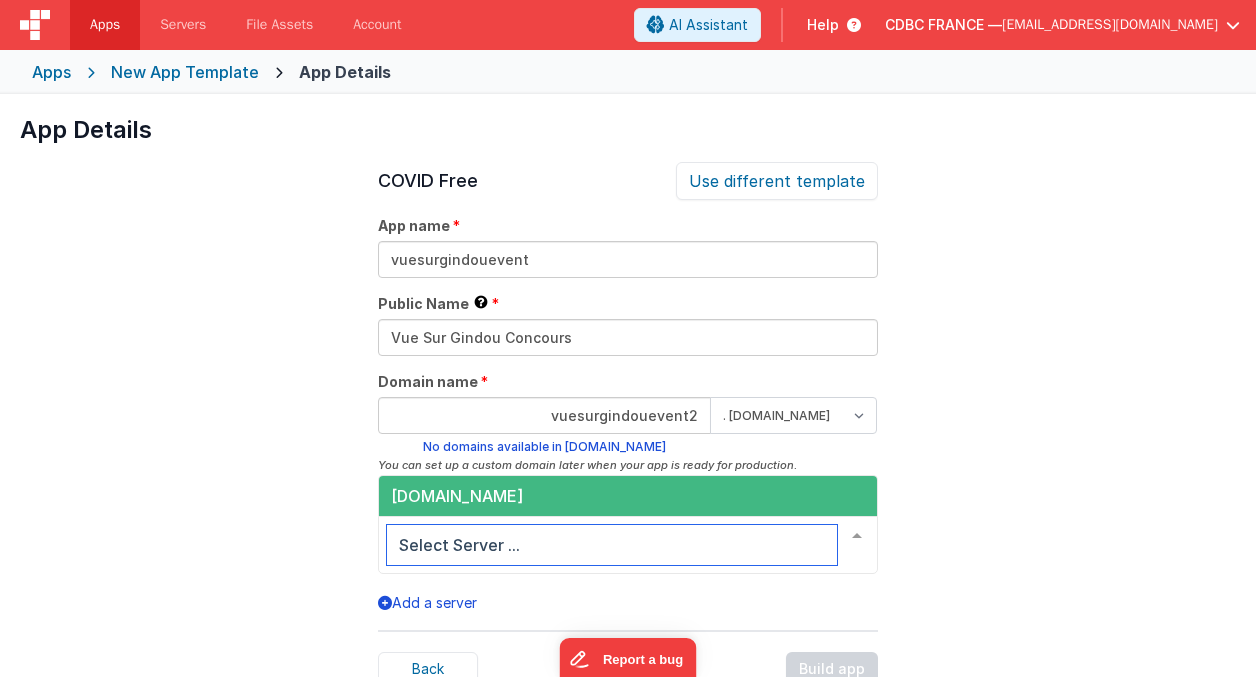 click on "cdbc.360works.com" at bounding box center (628, 496) 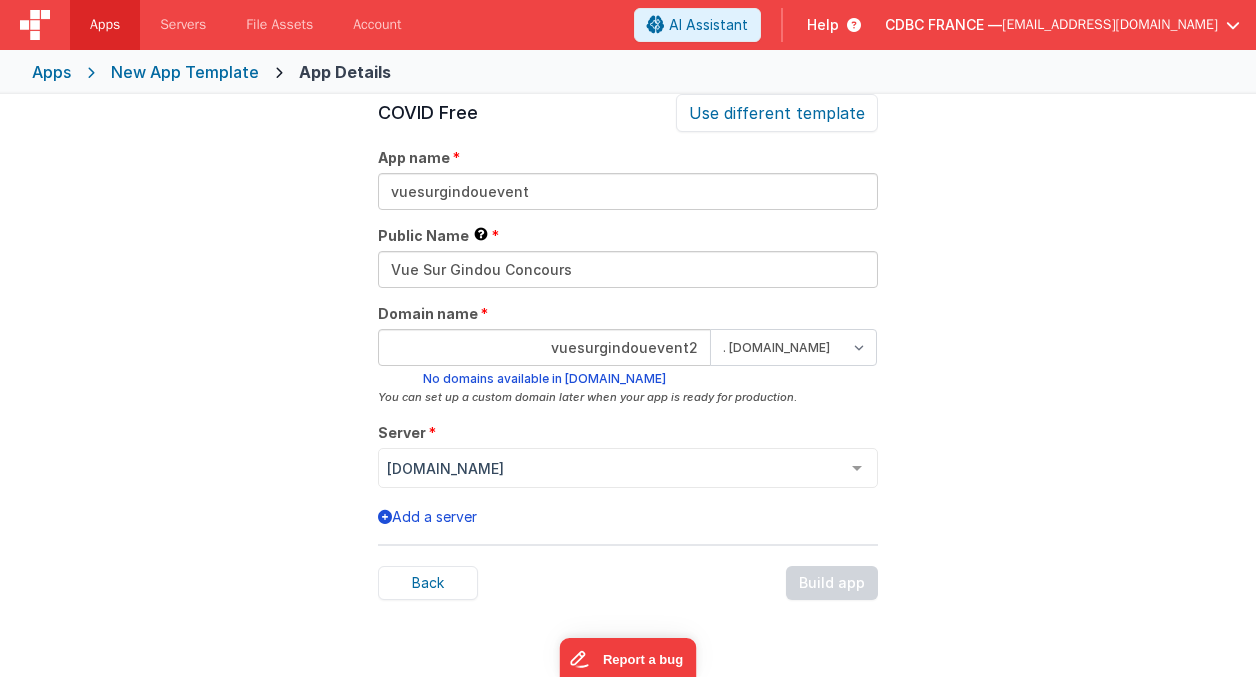 scroll, scrollTop: 0, scrollLeft: 0, axis: both 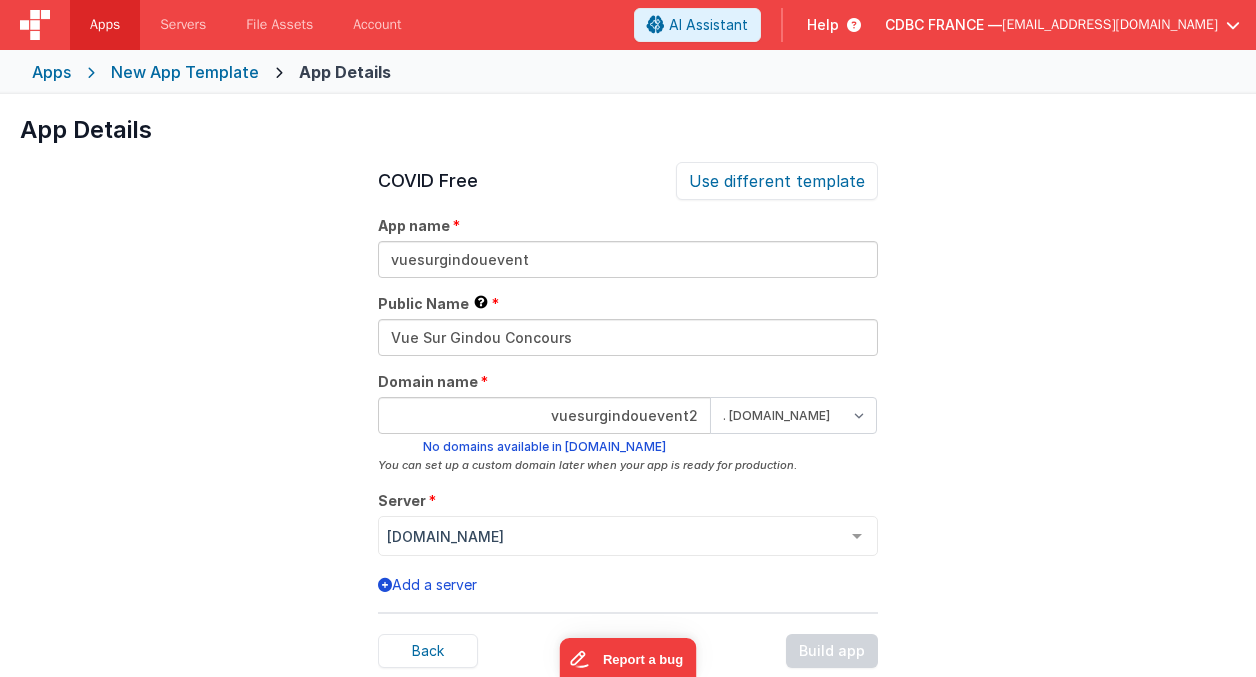 click on "[EMAIL_ADDRESS][DOMAIN_NAME]" at bounding box center [1110, 25] 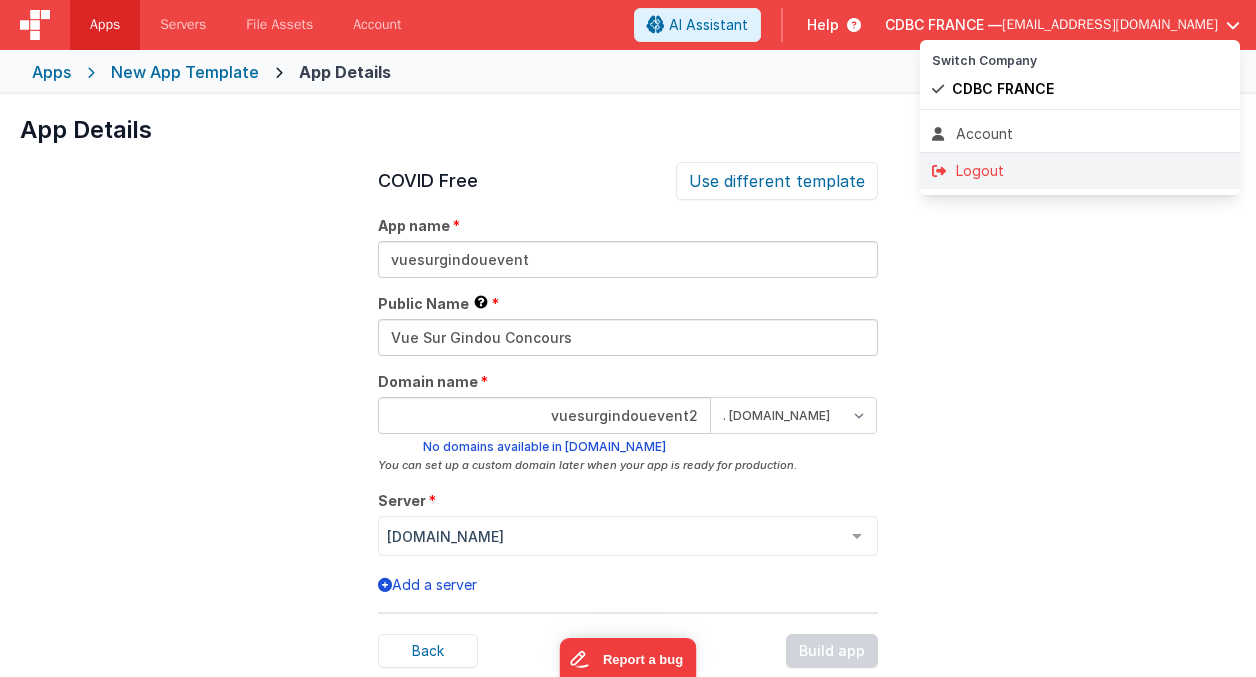 click on "Logout" at bounding box center (1080, 171) 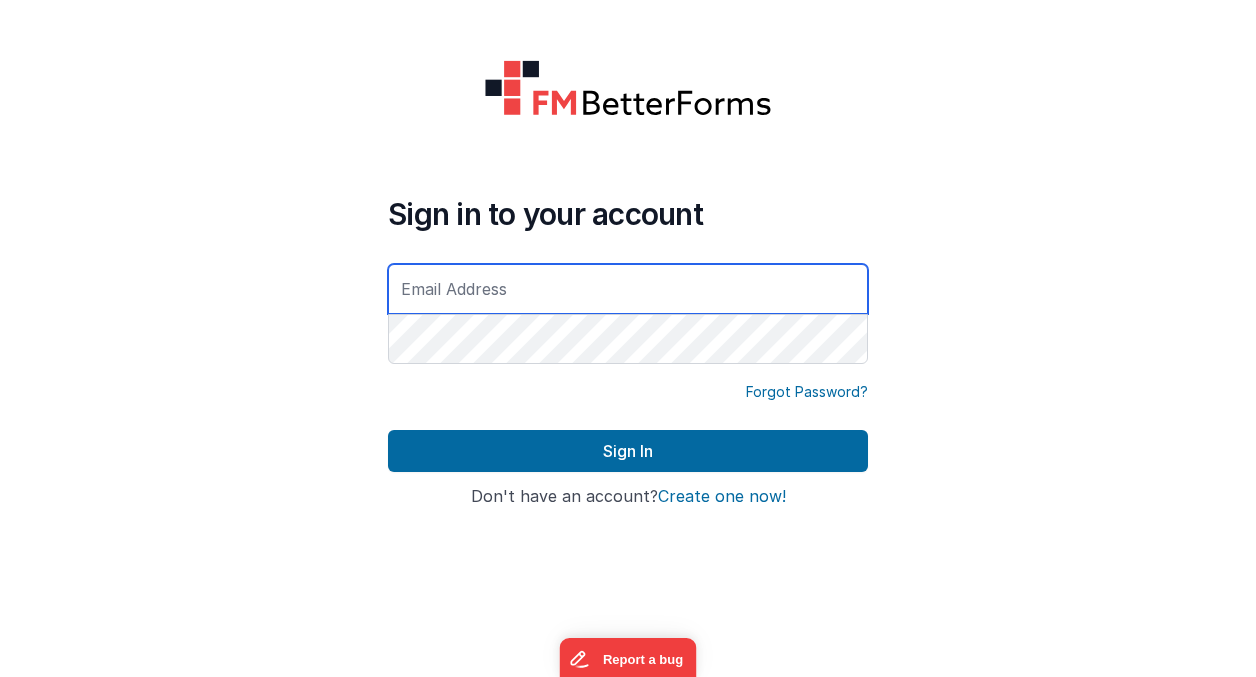 type on "[EMAIL_ADDRESS][DOMAIN_NAME]" 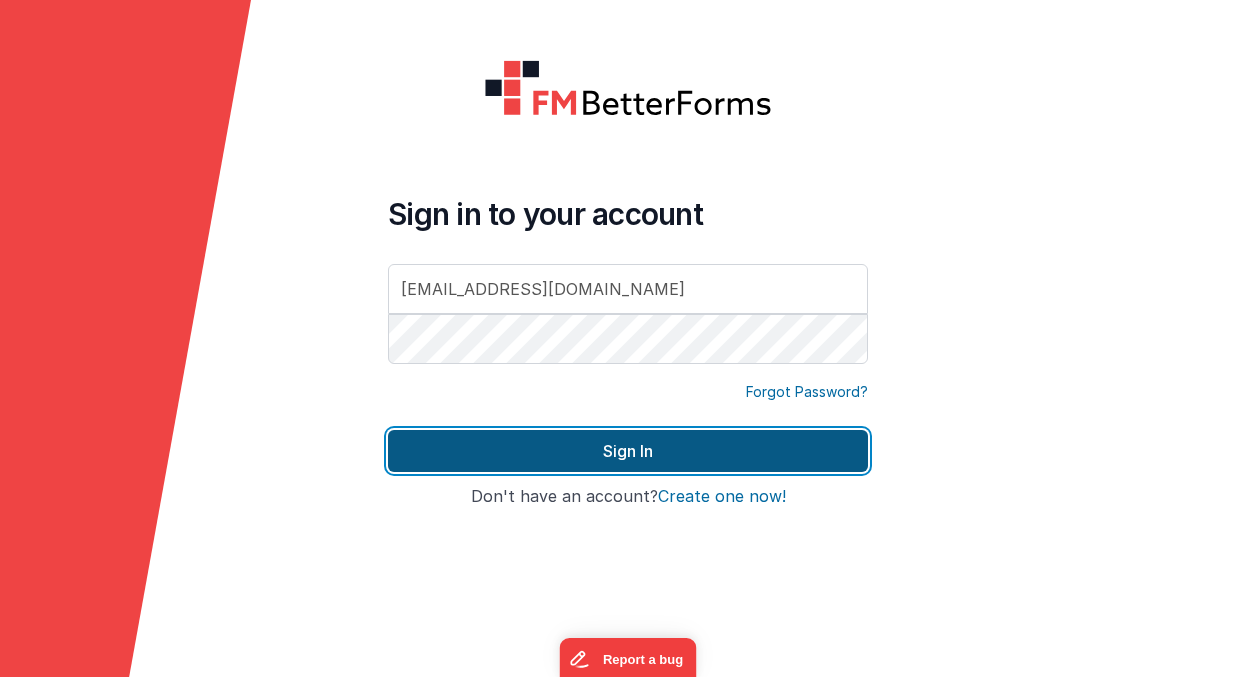 click on "Sign In" at bounding box center (628, 451) 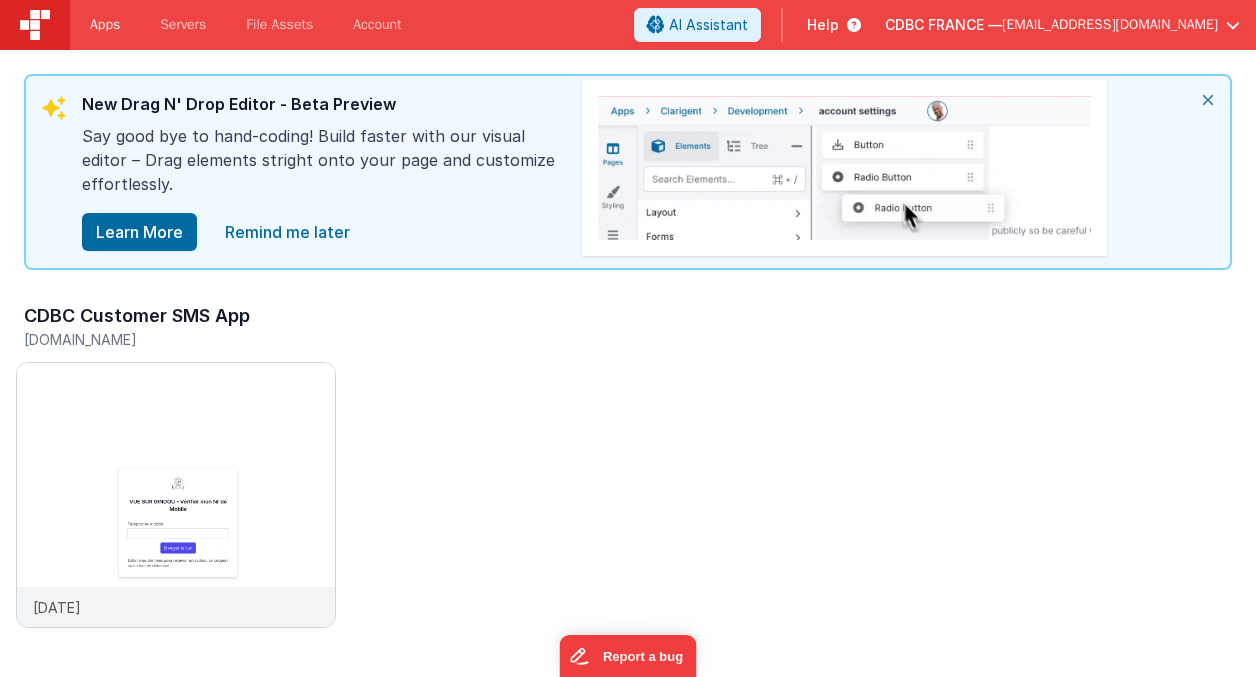 click on "Apps" at bounding box center [105, 25] 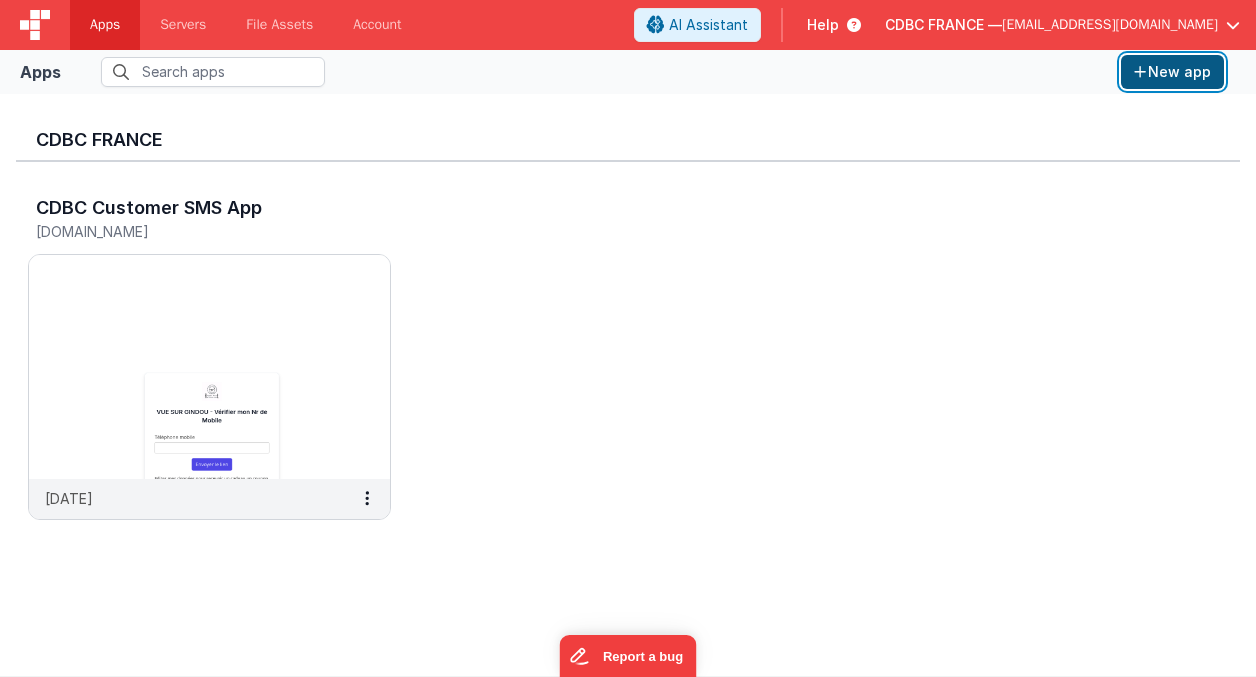 click on "New app" at bounding box center (1172, 72) 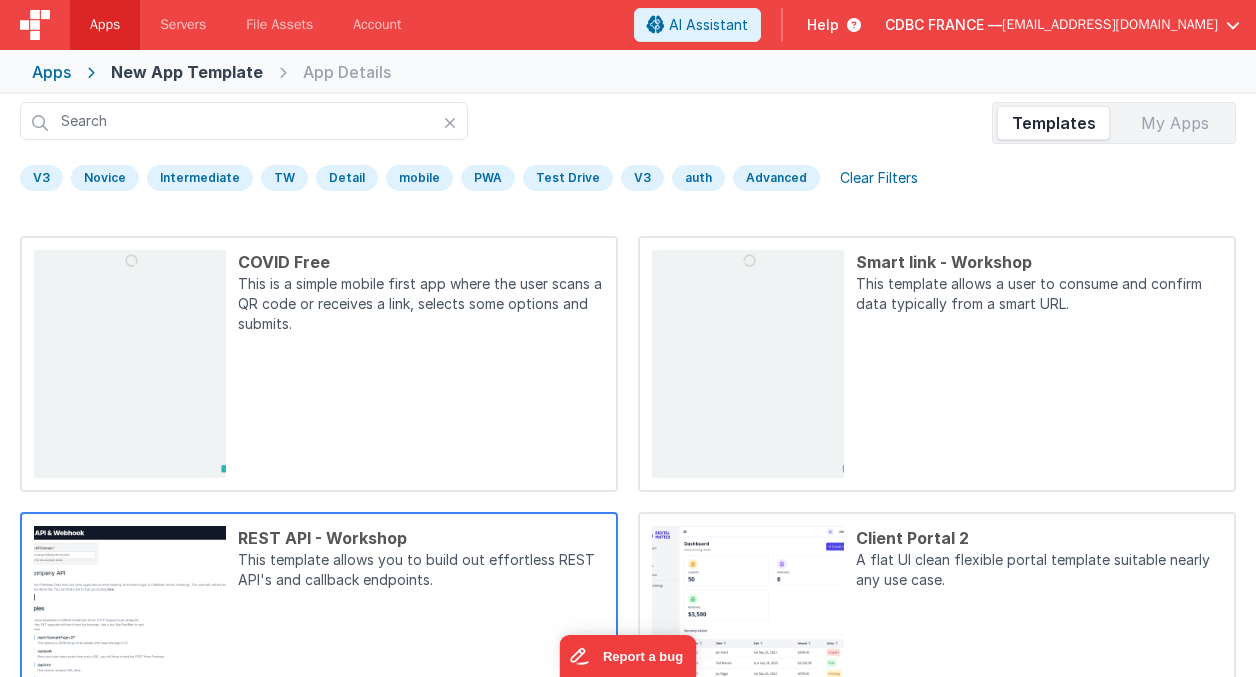 scroll, scrollTop: 0, scrollLeft: 0, axis: both 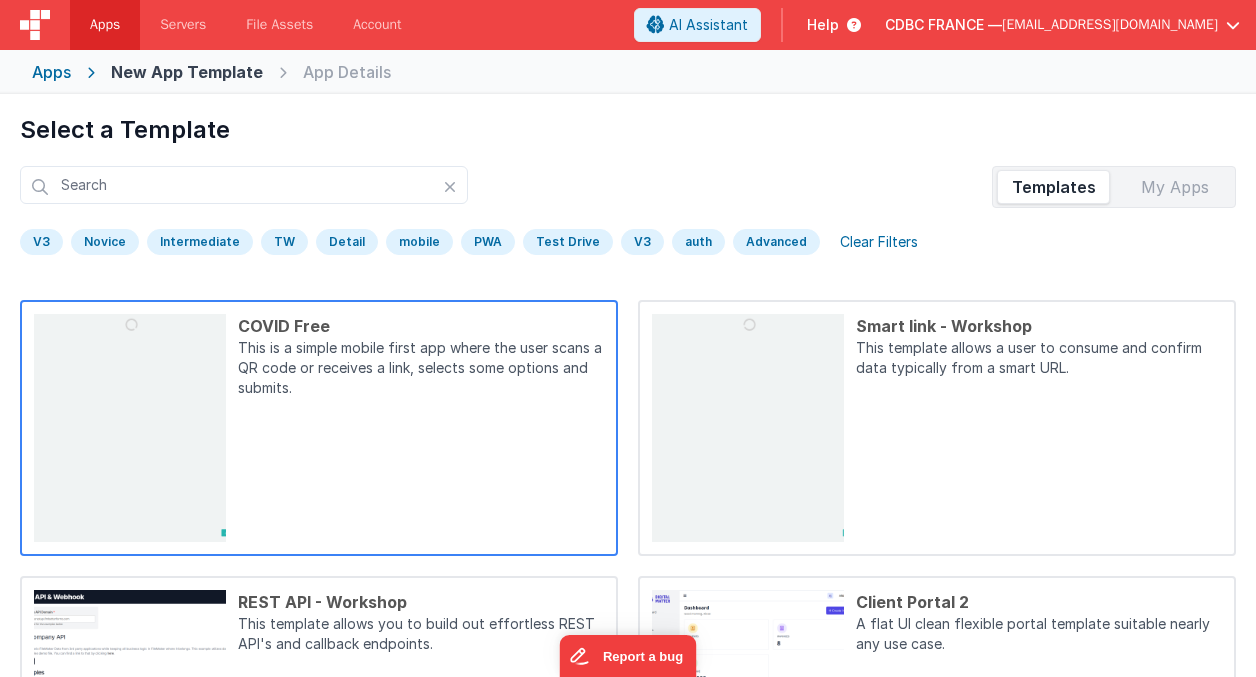 click on "This is a simple mobile first app where the user scans a QR code or receives a link, selects some options and submits." at bounding box center [421, 370] 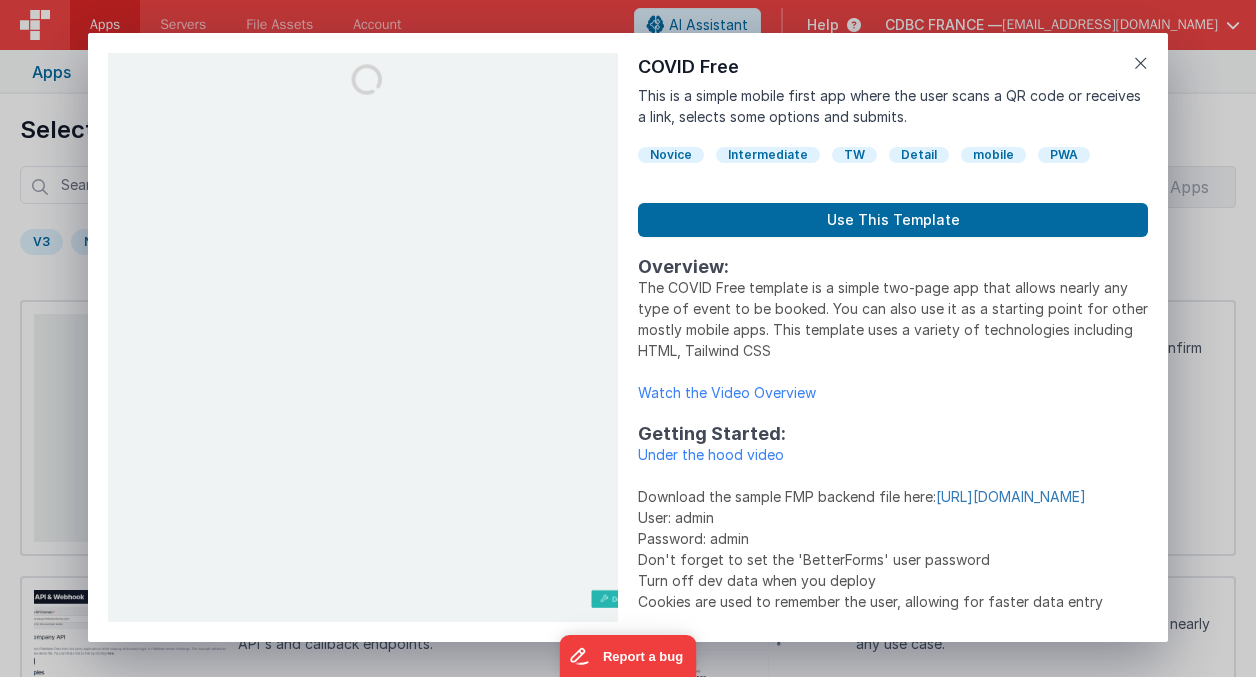 click on "https://www.dropbox.com/s/2d9si7mnt5kzww8/COVID_Free_Demo.fmp12?dl=0" at bounding box center [1011, 496] 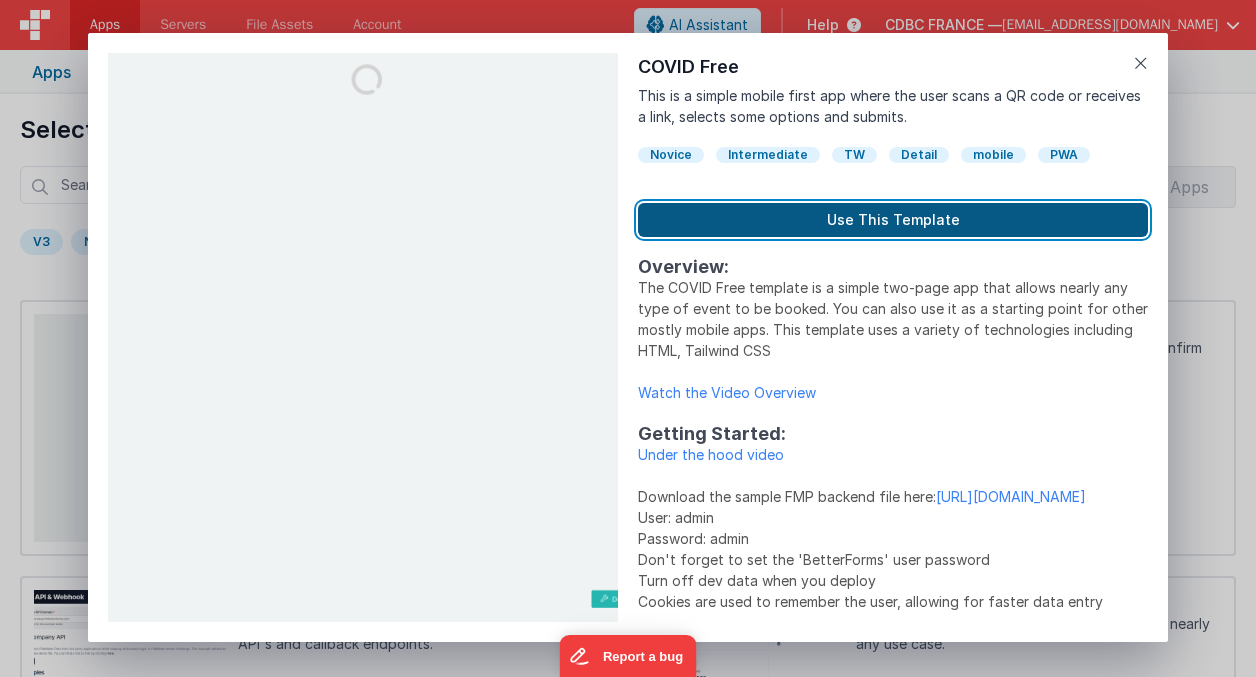 click on "Use This Template" at bounding box center [893, 220] 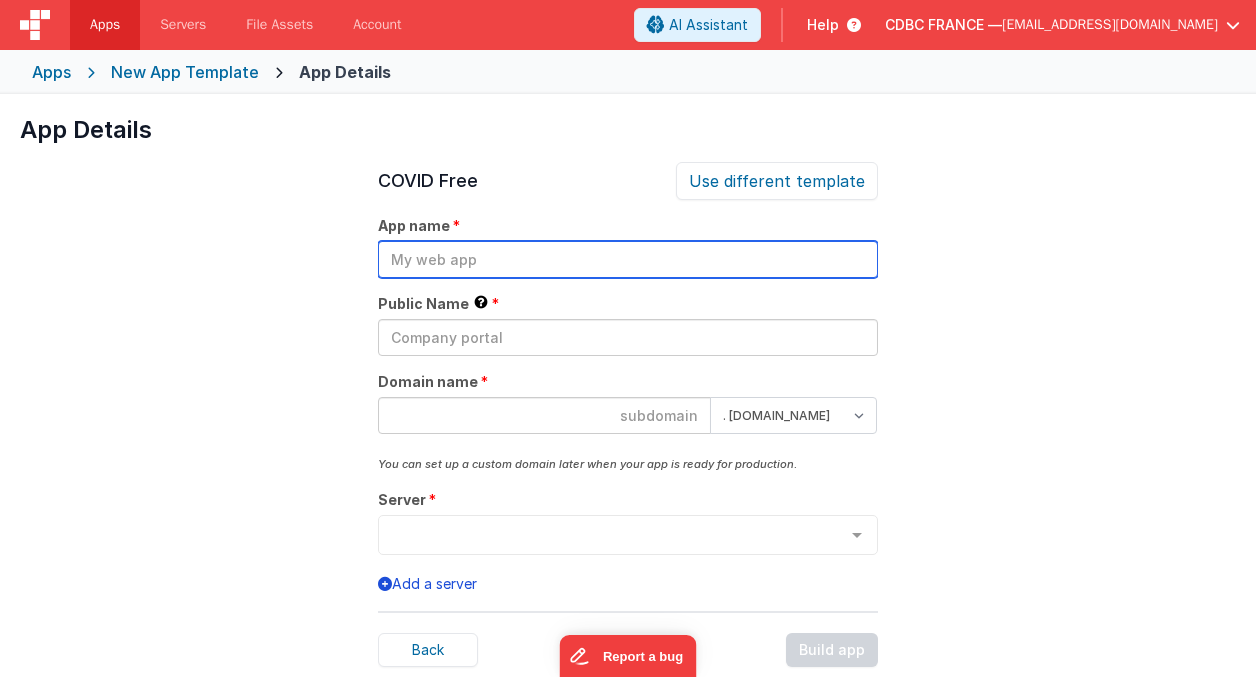 click at bounding box center [628, 259] 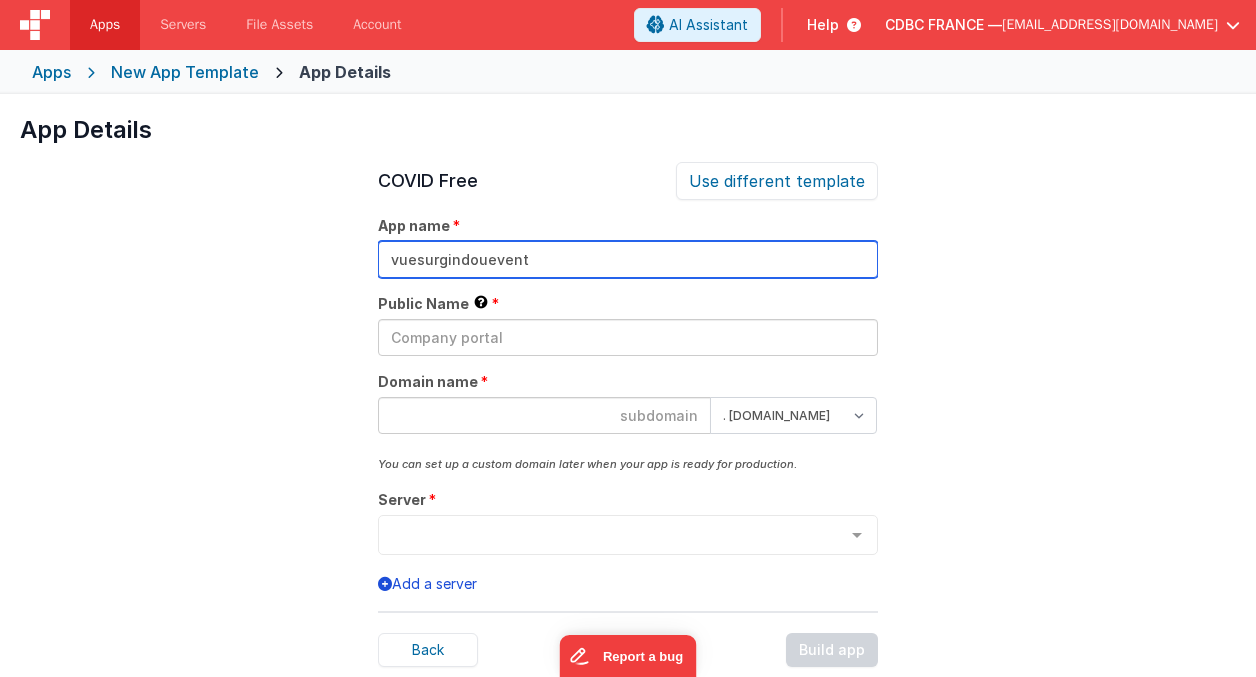 drag, startPoint x: 486, startPoint y: 261, endPoint x: 603, endPoint y: 265, distance: 117.06836 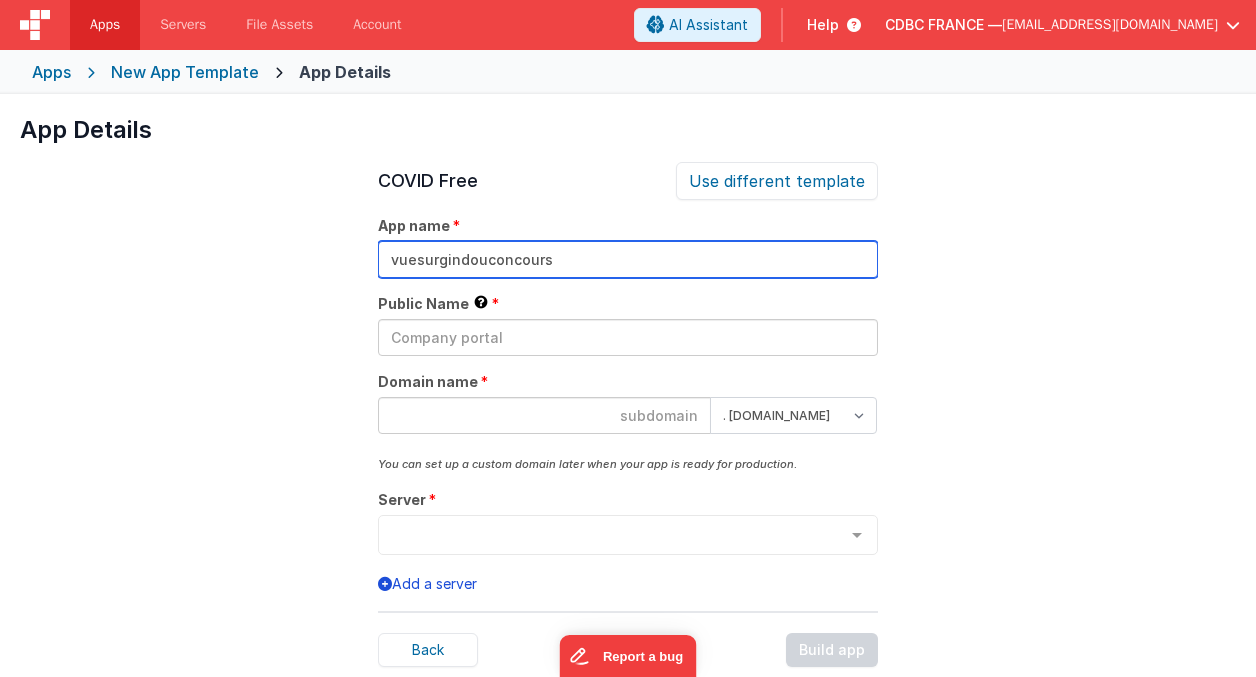 drag, startPoint x: 566, startPoint y: 259, endPoint x: 361, endPoint y: 254, distance: 205.06097 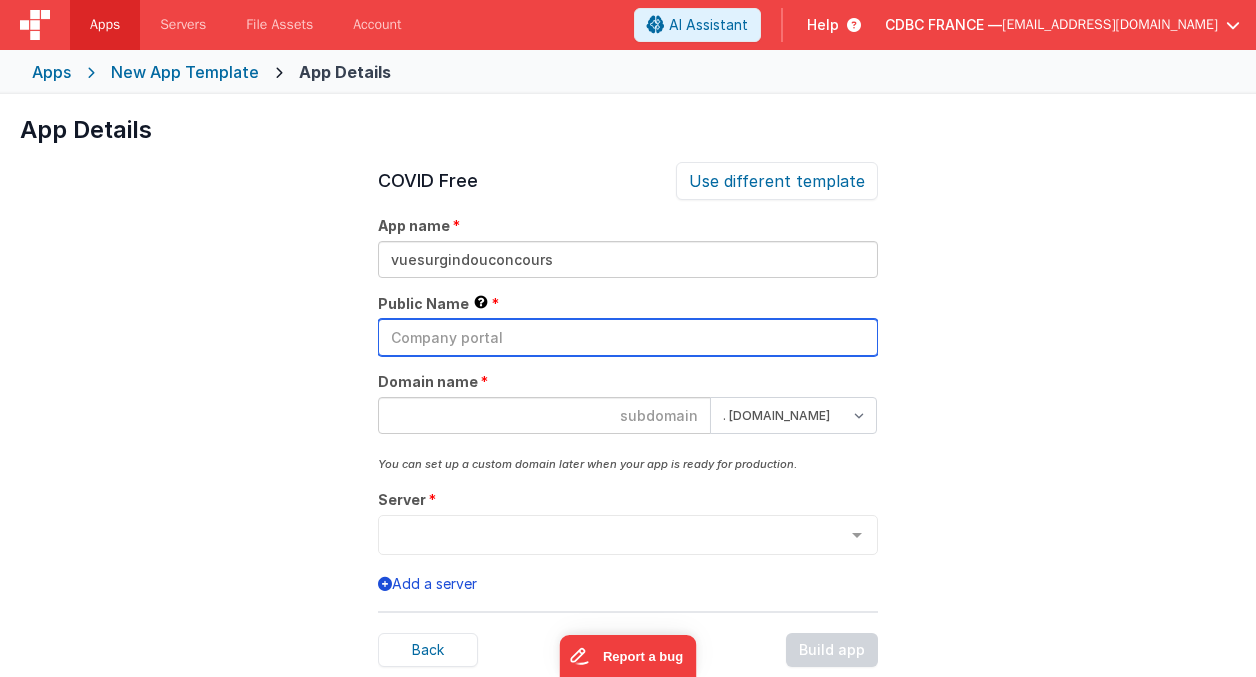 click at bounding box center (628, 337) 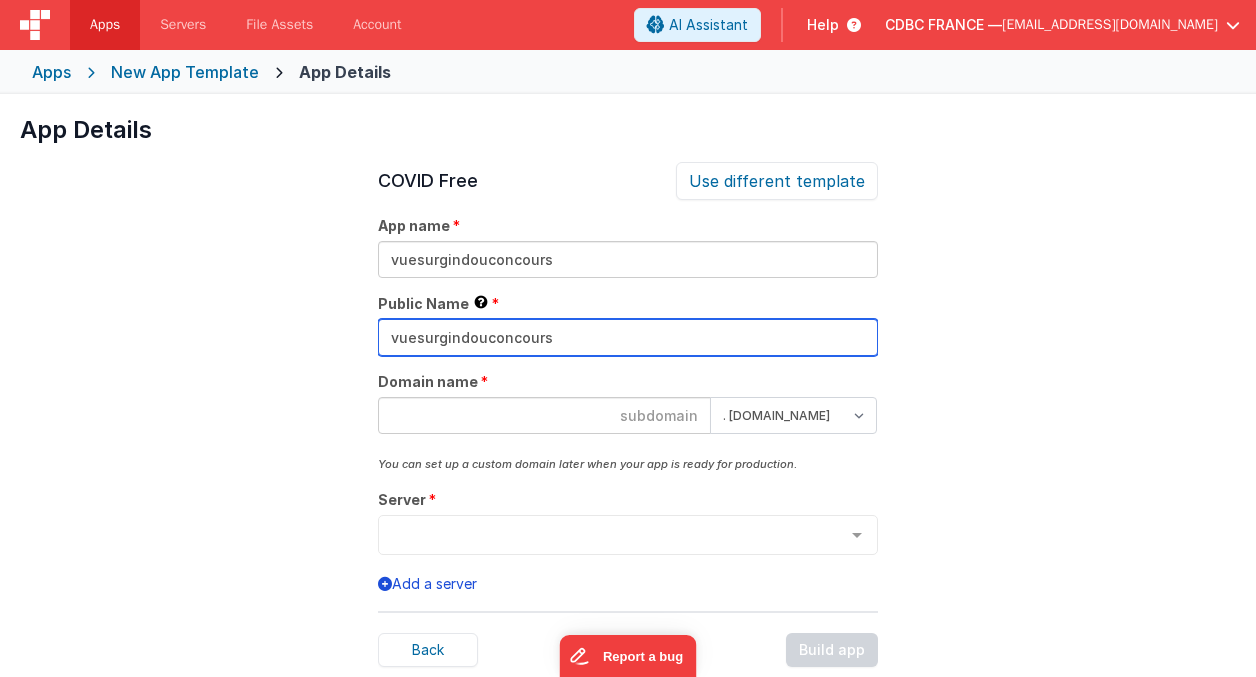 type on "vuesurgindouconcours" 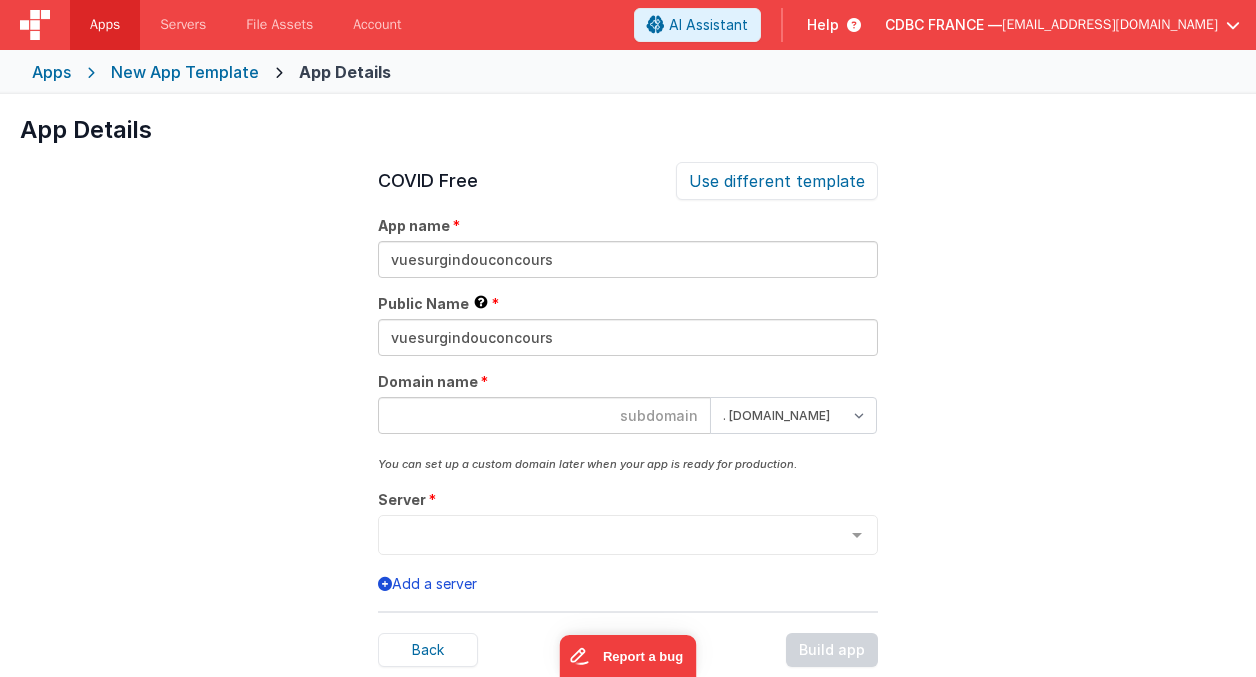 click at bounding box center (544, 415) 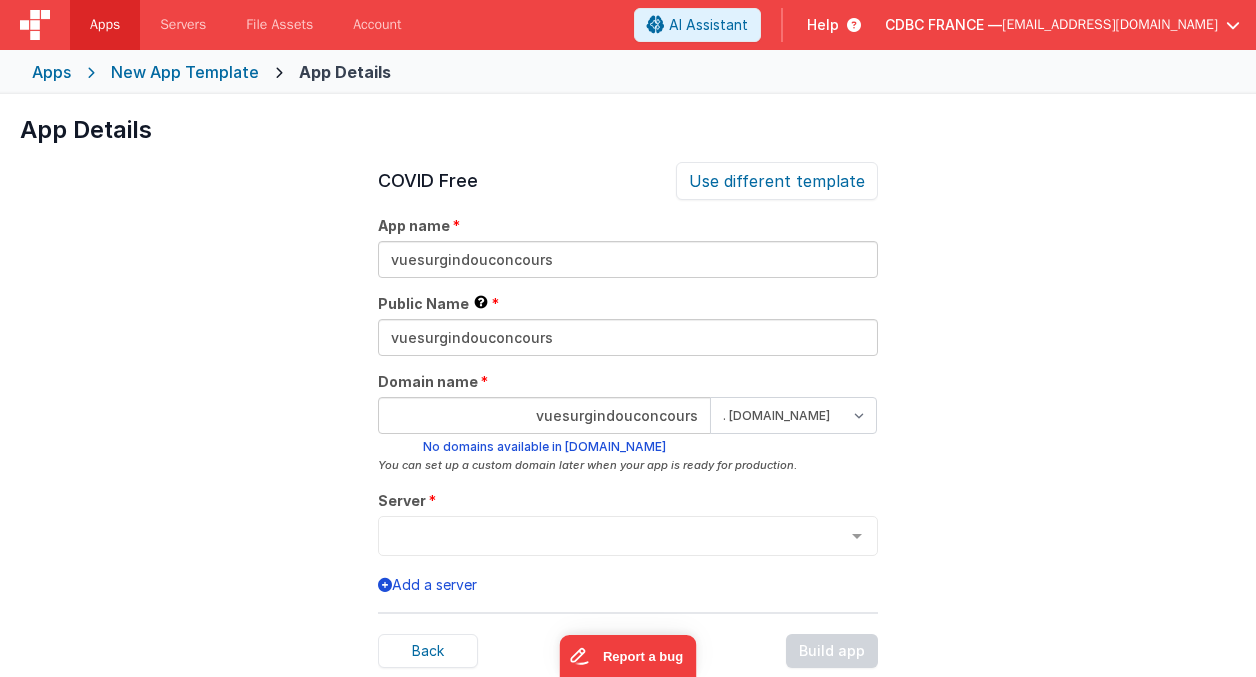 type on "vuesurgindouconcours" 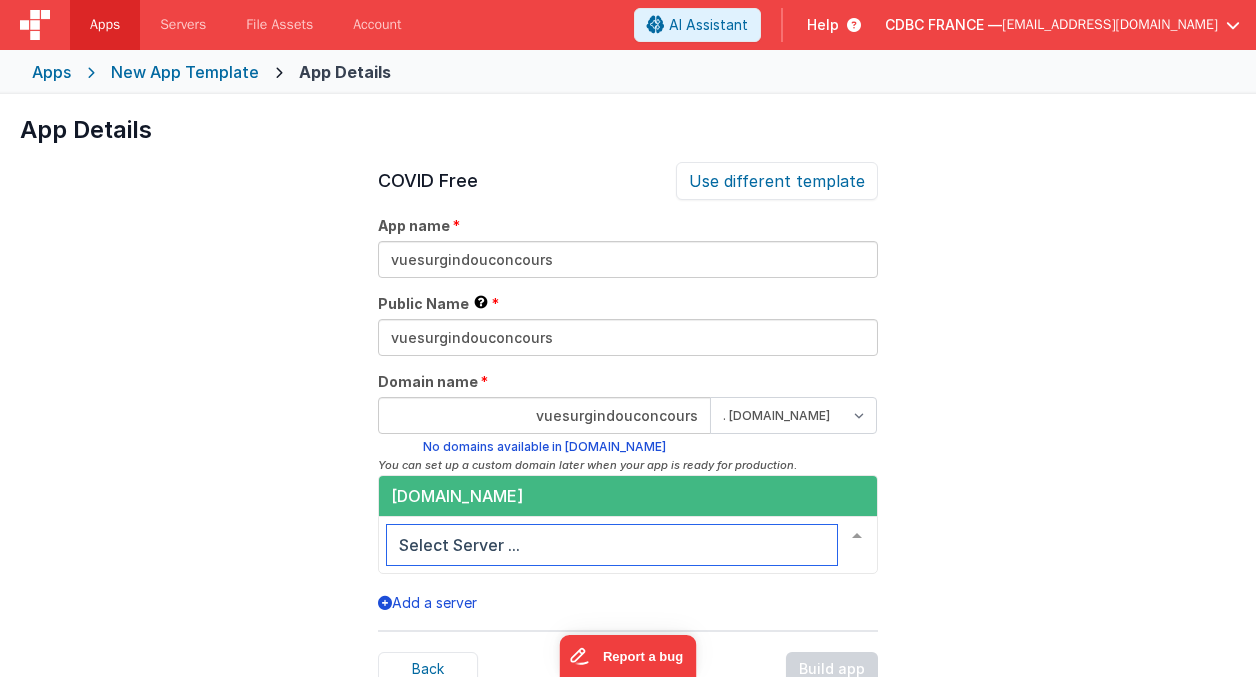 click at bounding box center (612, 545) 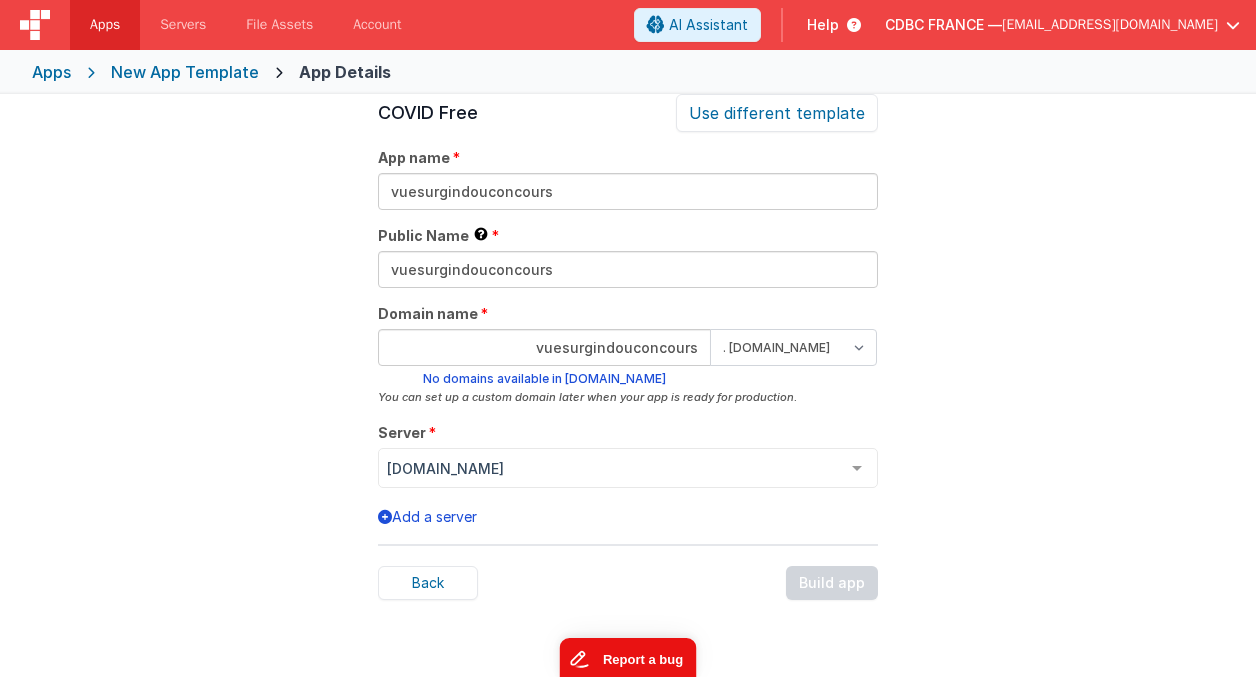 scroll, scrollTop: 0, scrollLeft: 0, axis: both 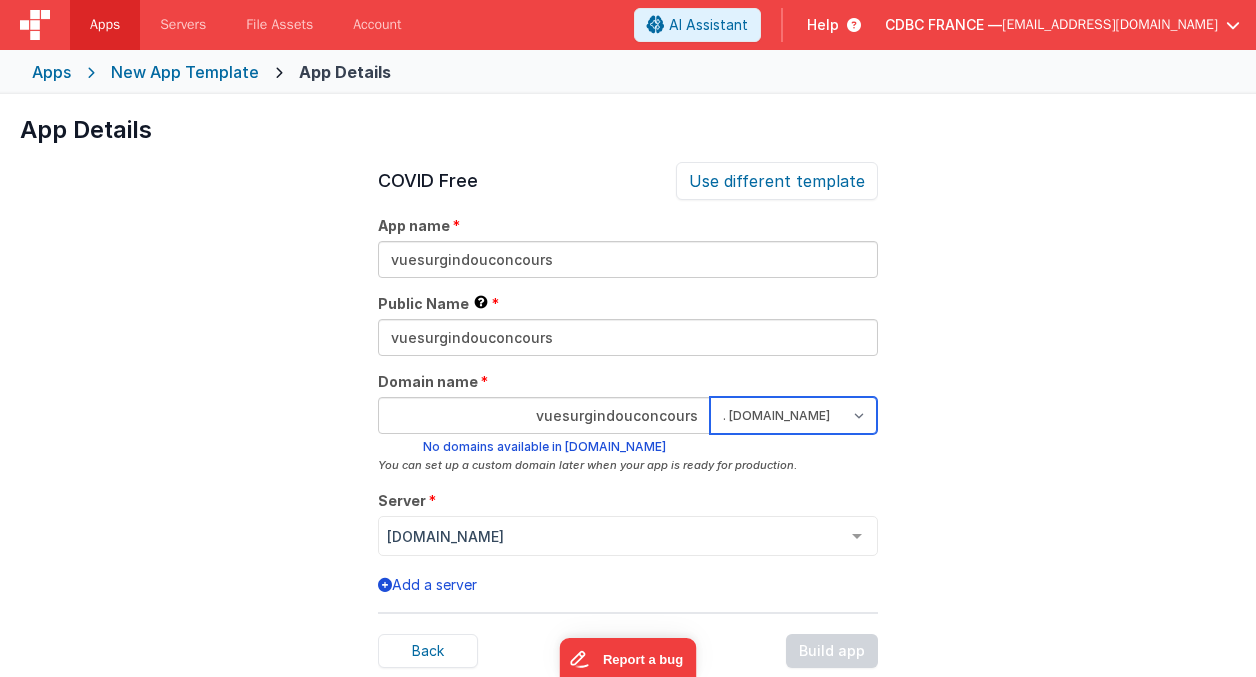 click on ". clientportal.cloud . fmbetterforms.com" at bounding box center [793, 415] 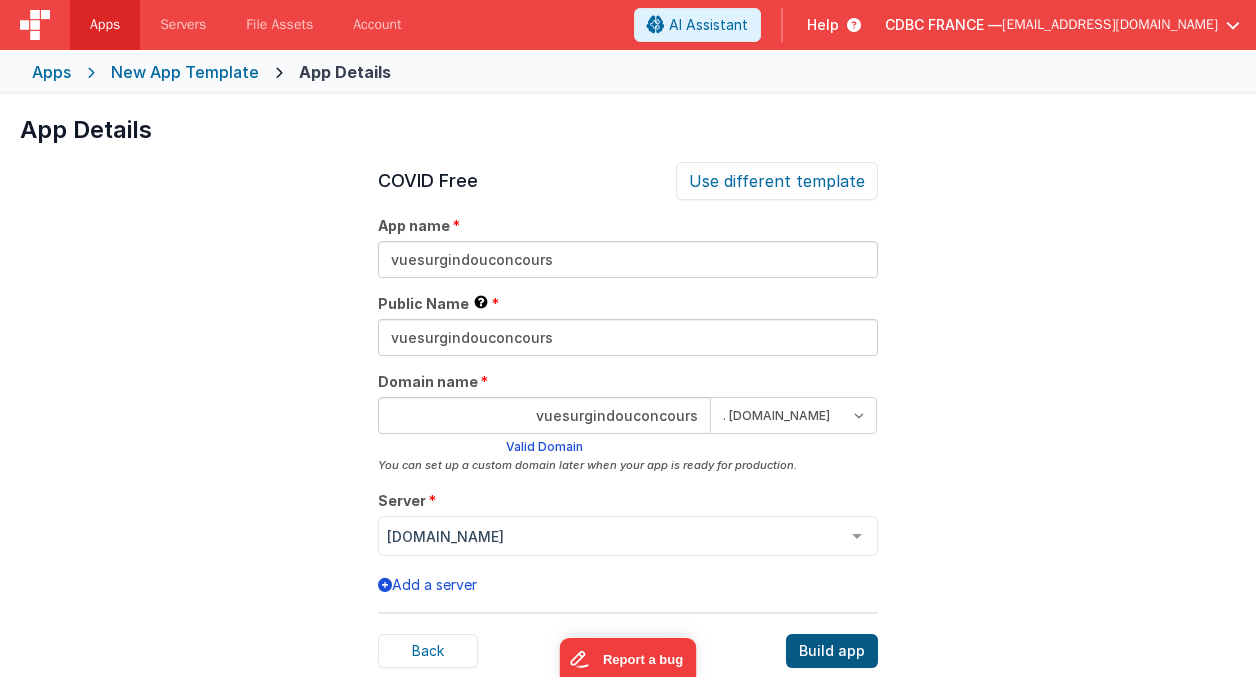 click on "Build app" at bounding box center (832, 651) 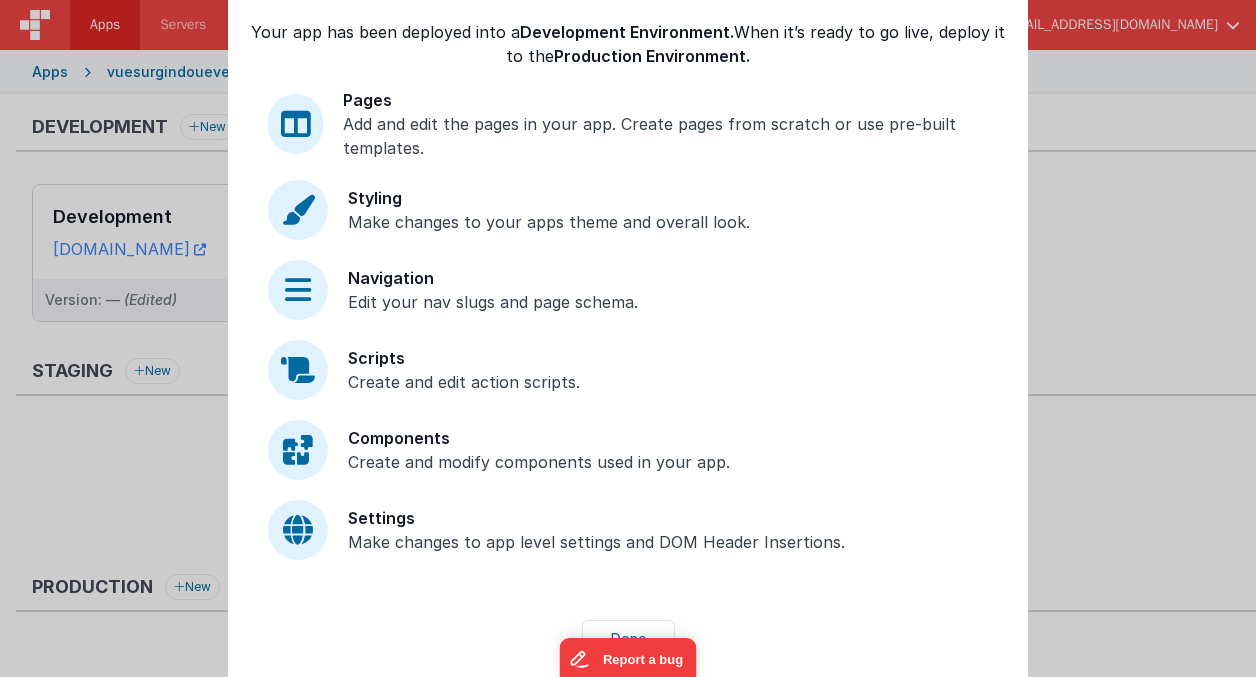 scroll, scrollTop: 165, scrollLeft: 0, axis: vertical 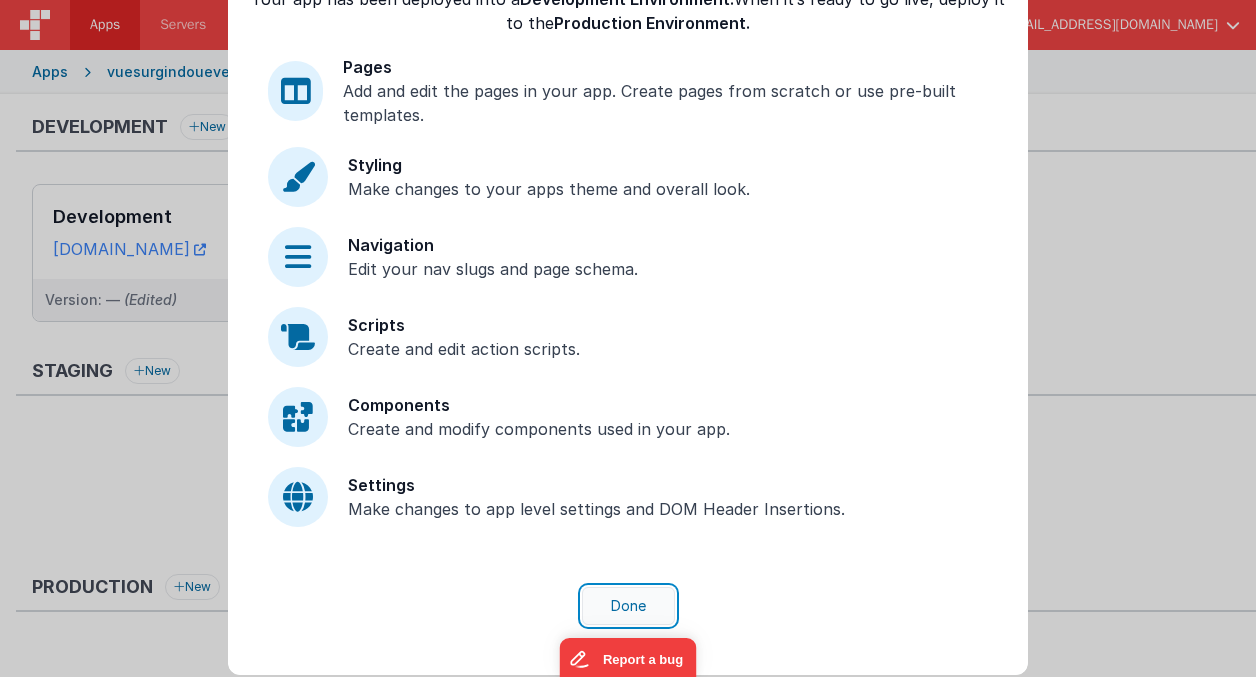 click on "Done" at bounding box center [628, 606] 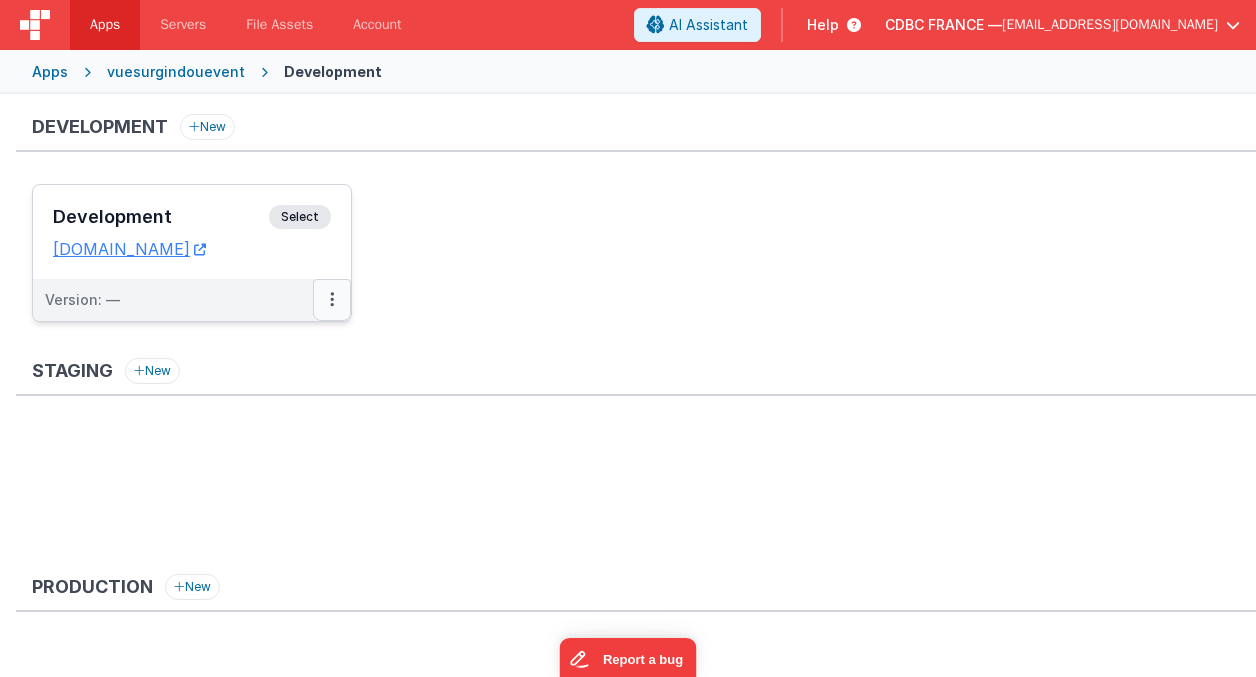 click at bounding box center [332, 300] 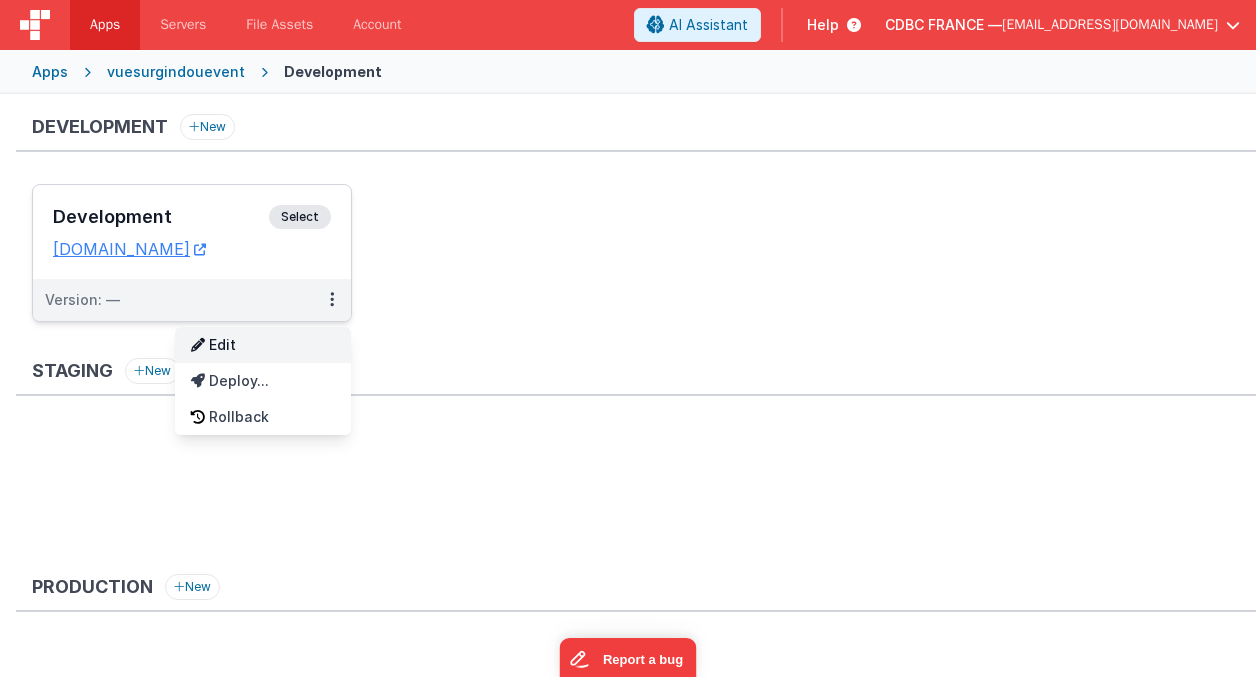 click on "Edit" at bounding box center (263, 345) 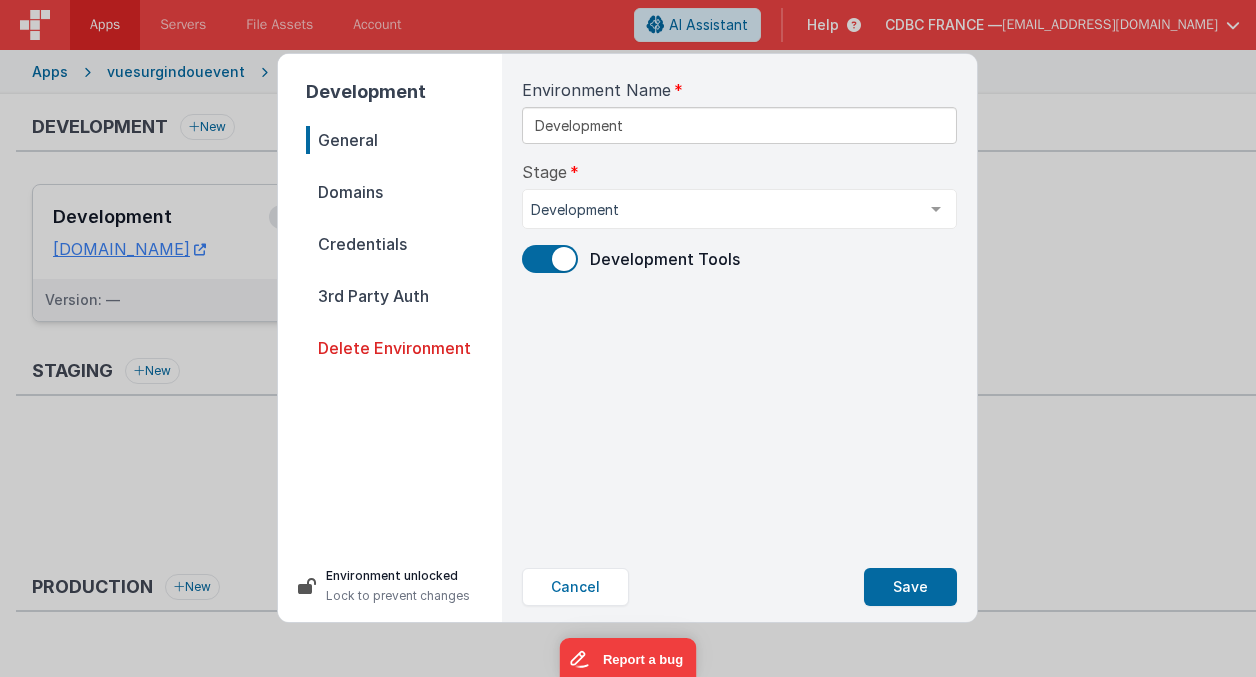 click on "Domains" at bounding box center [404, 192] 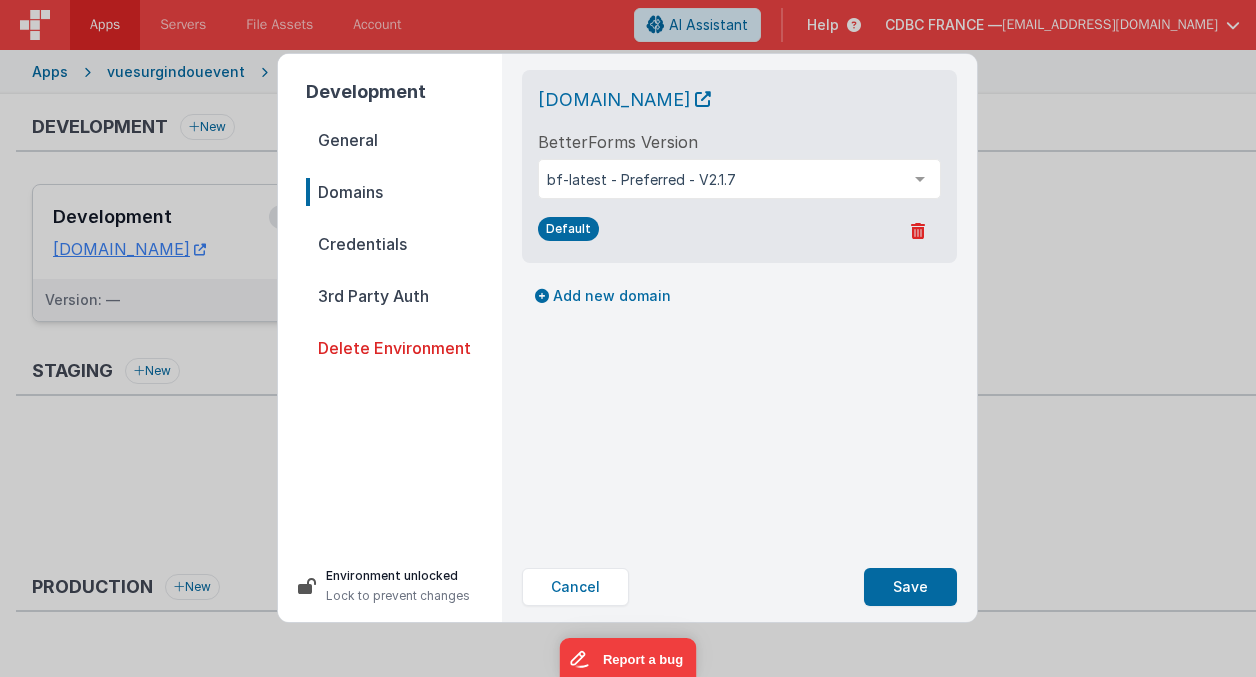 click on "Credentials" at bounding box center (404, 244) 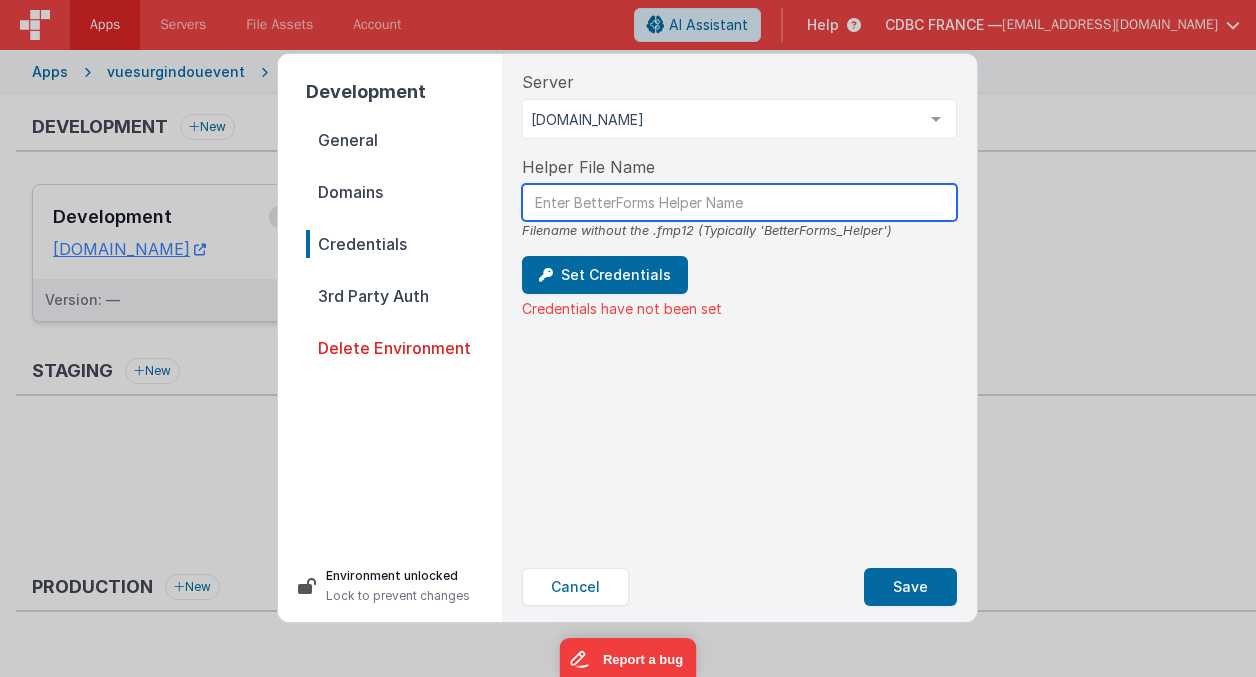 click at bounding box center (739, 202) 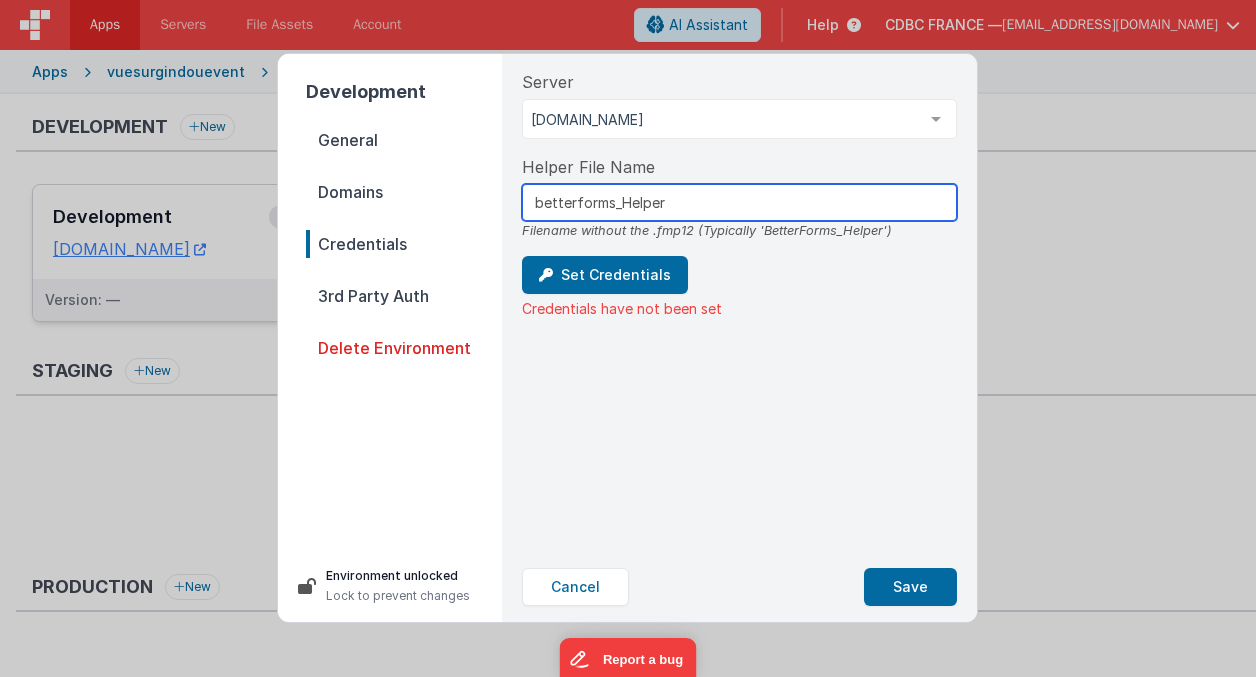 drag, startPoint x: 544, startPoint y: 200, endPoint x: 536, endPoint y: 330, distance: 130.24593 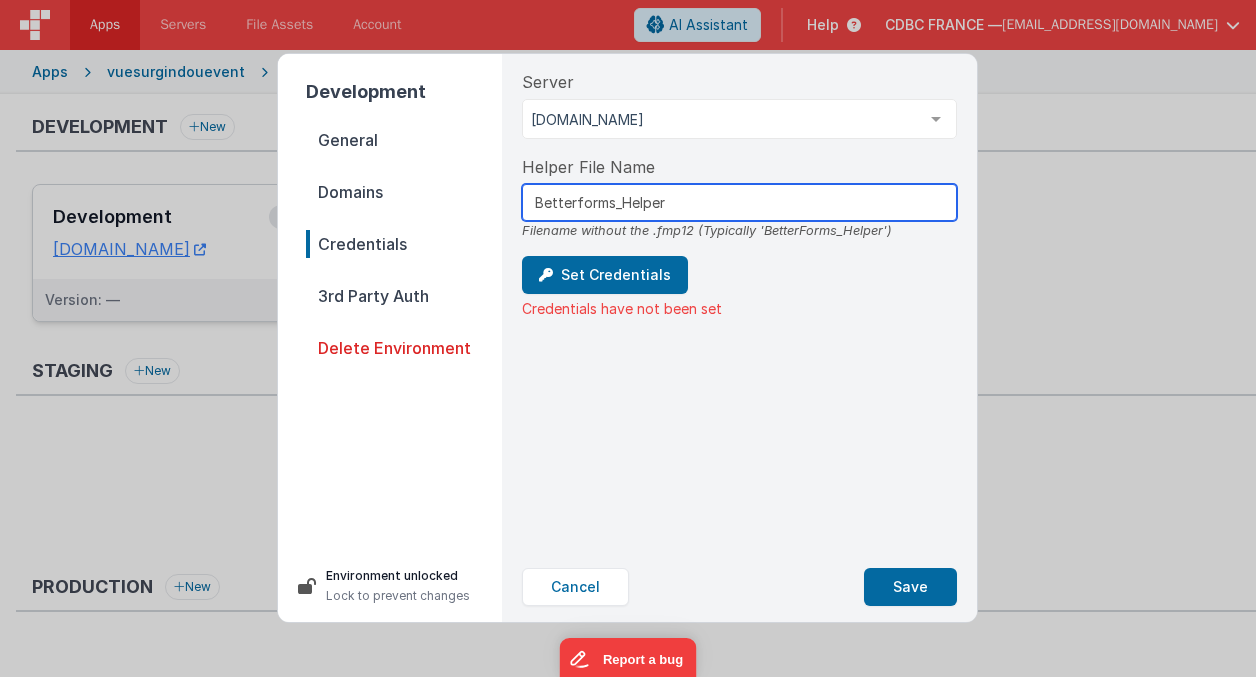 click on "Betterforms_Helper" at bounding box center [739, 202] 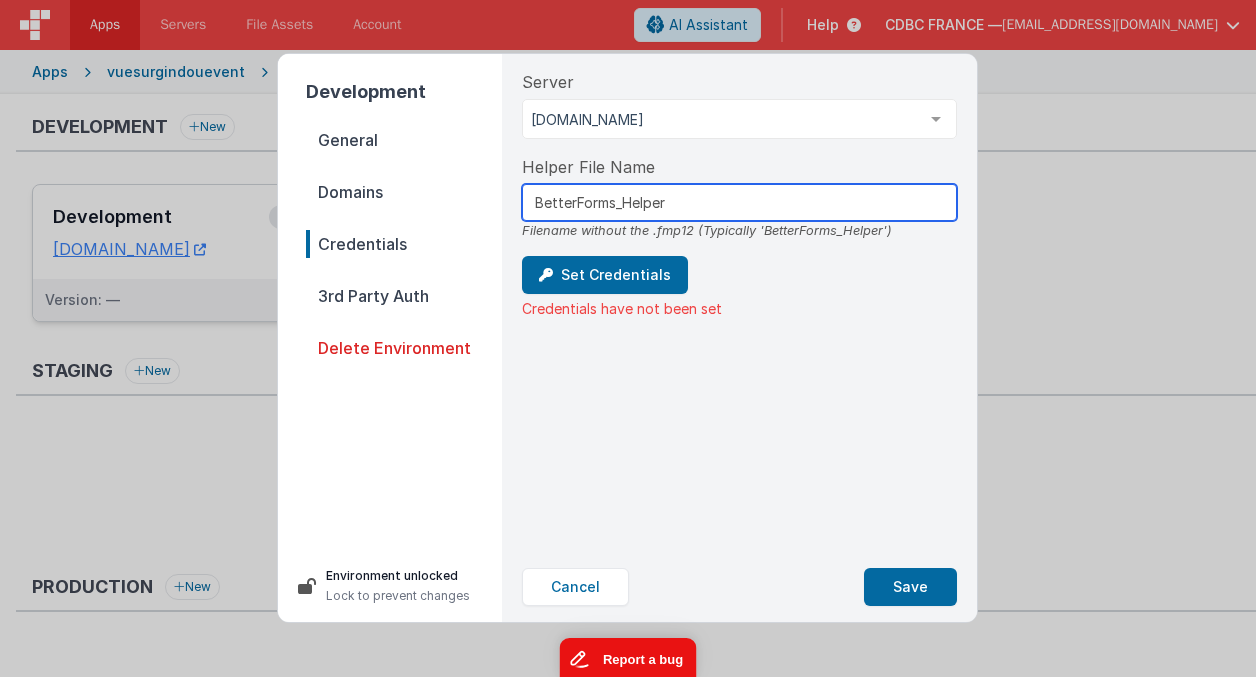 type on "BetterForms_Helper" 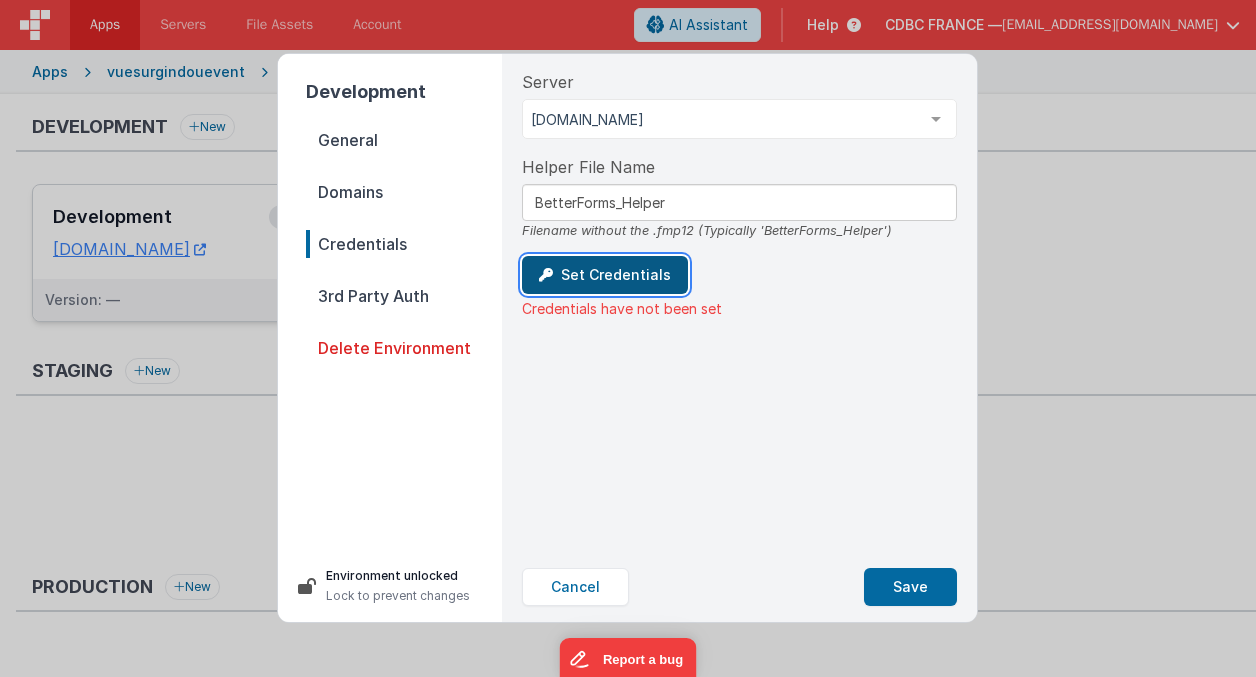 click on "Set Credentials" at bounding box center (605, 275) 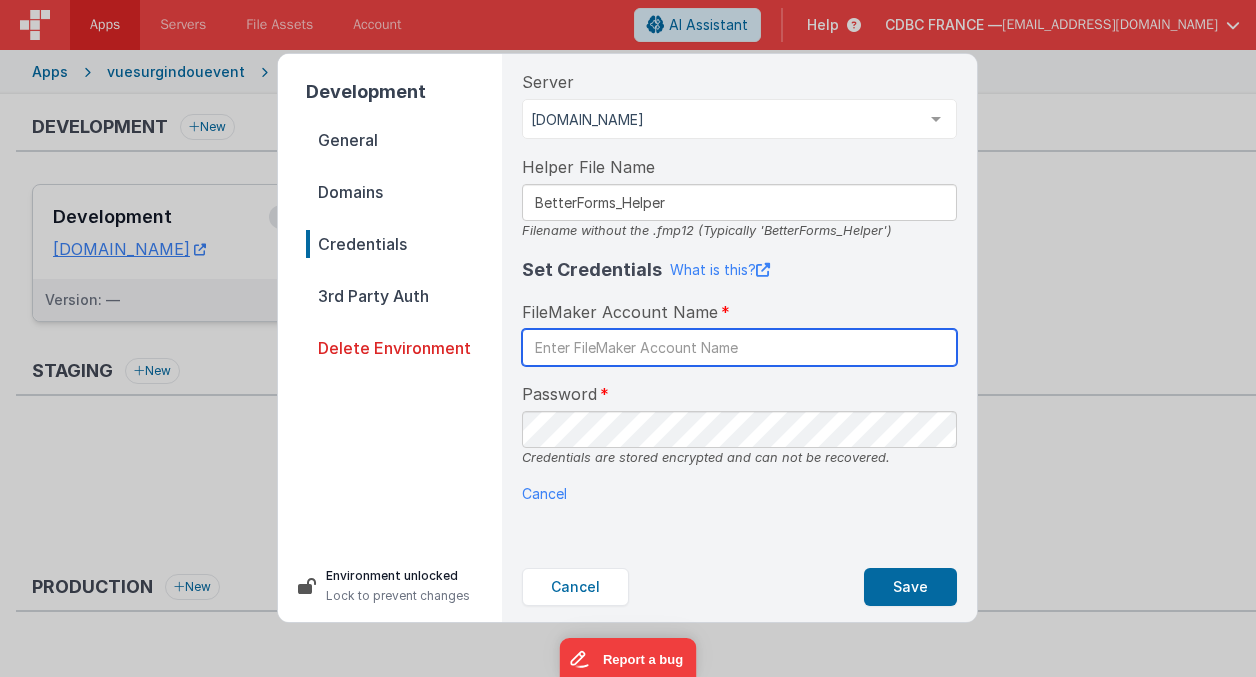 click at bounding box center (739, 347) 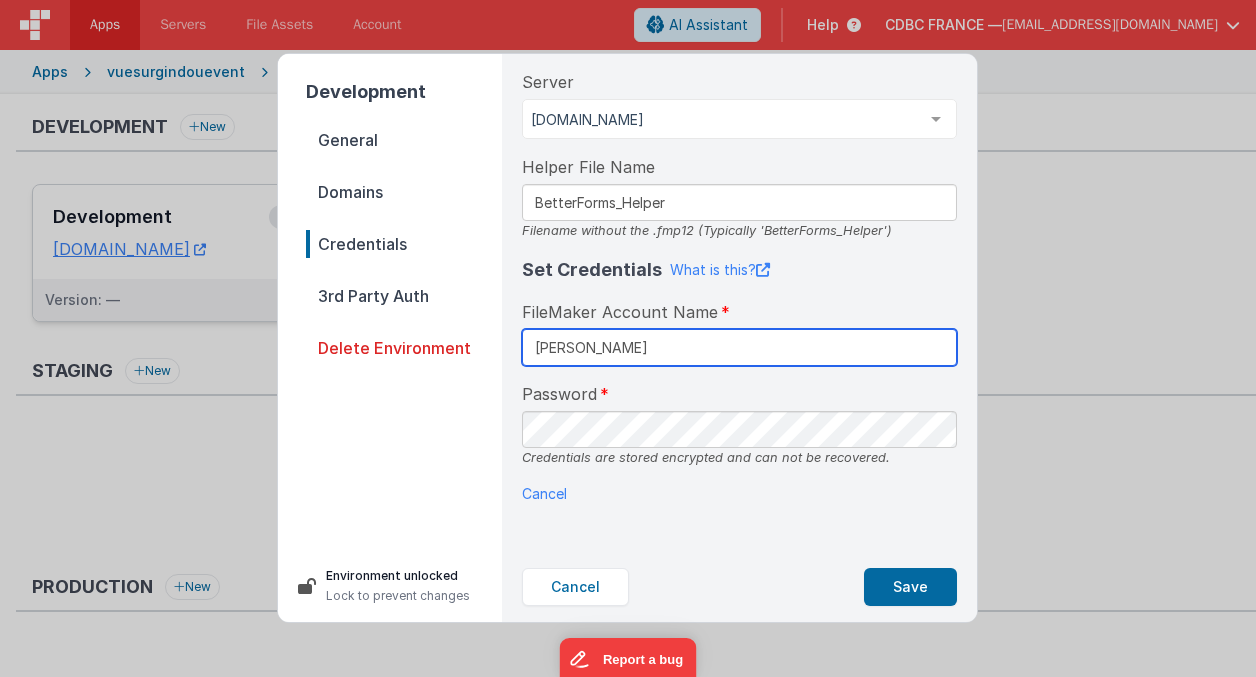 type on "Philippe Boels" 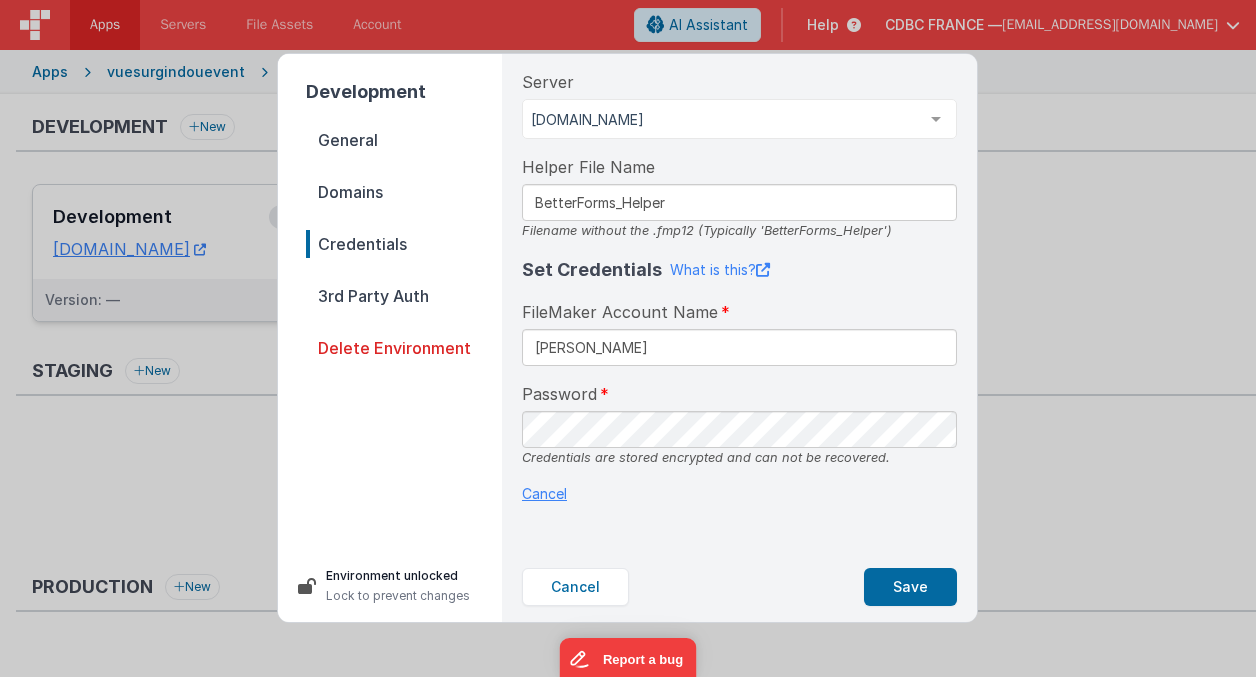 click on "Cancel" at bounding box center [739, 493] 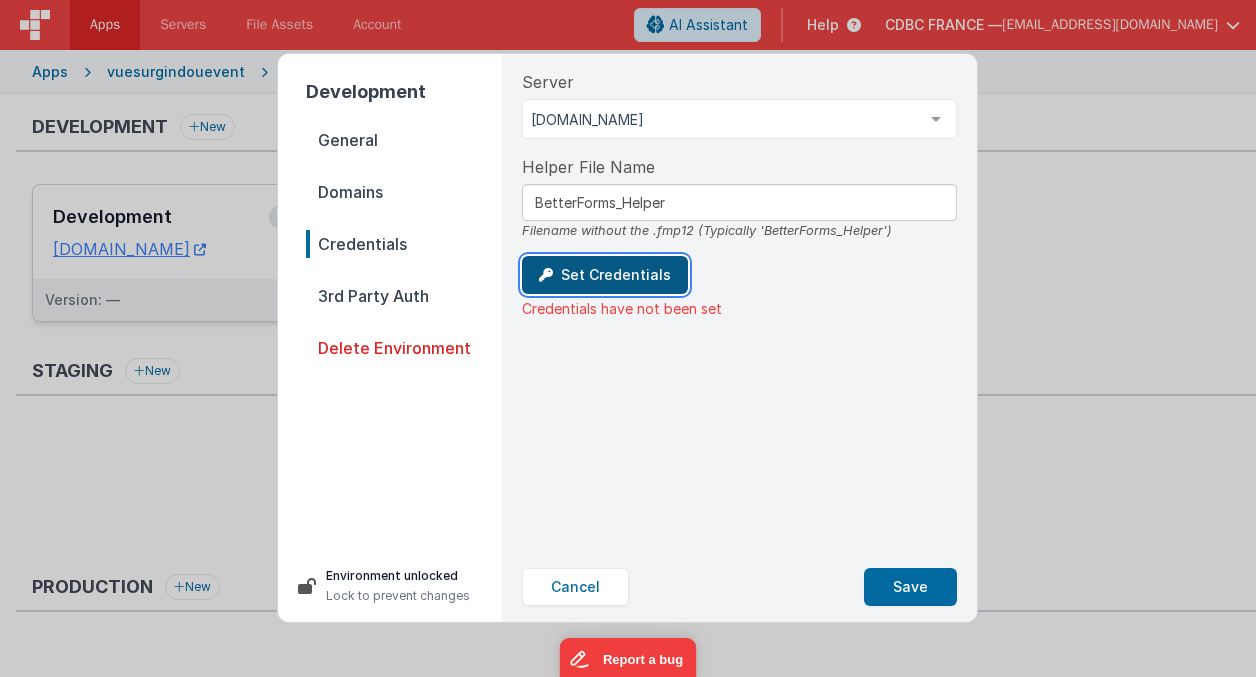 click on "Set Credentials" at bounding box center (605, 275) 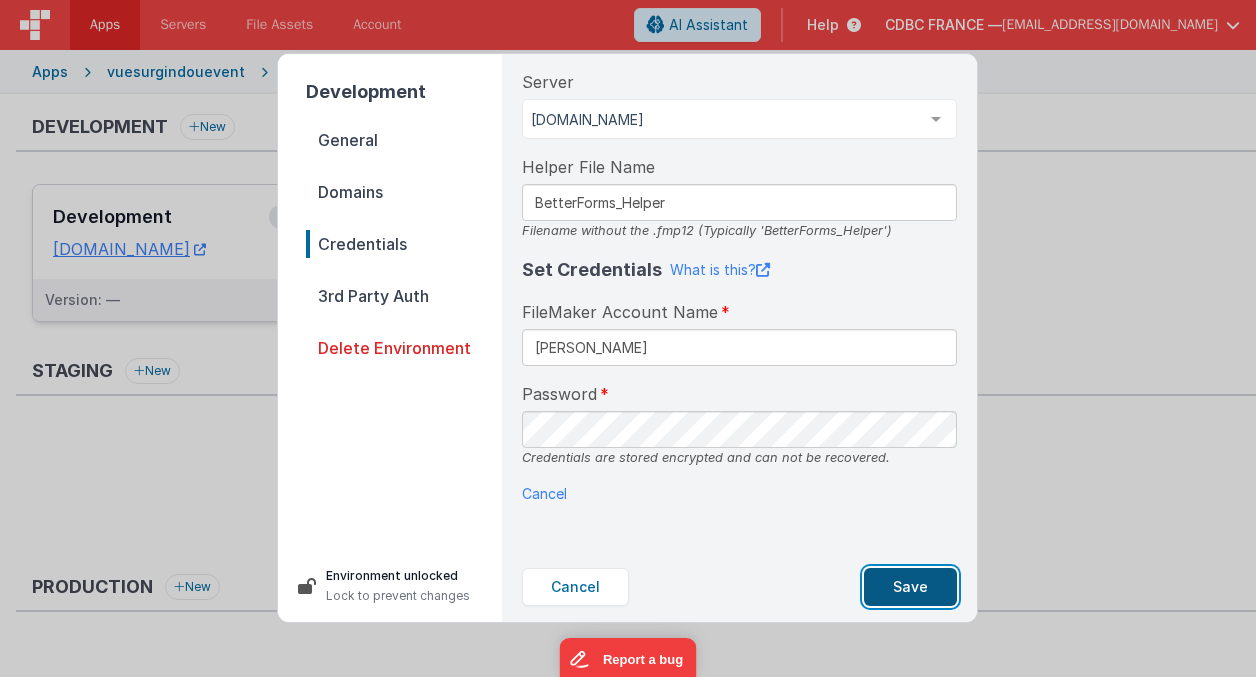 click on "Save" at bounding box center [910, 587] 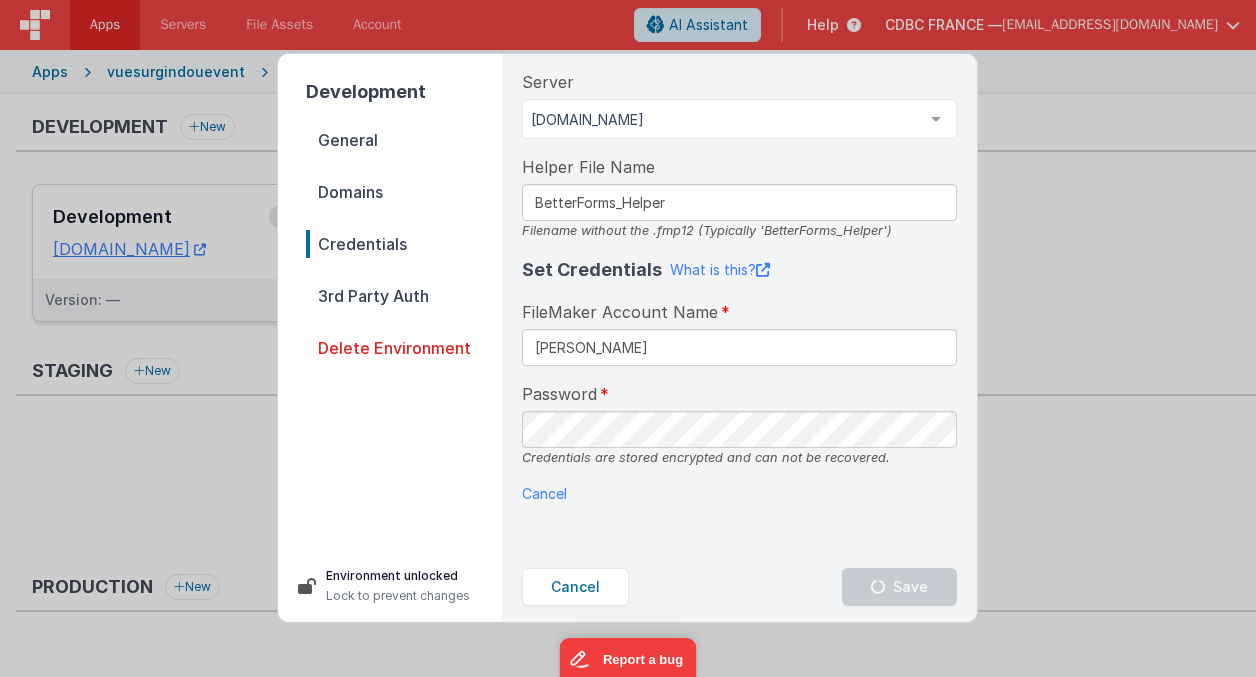 type 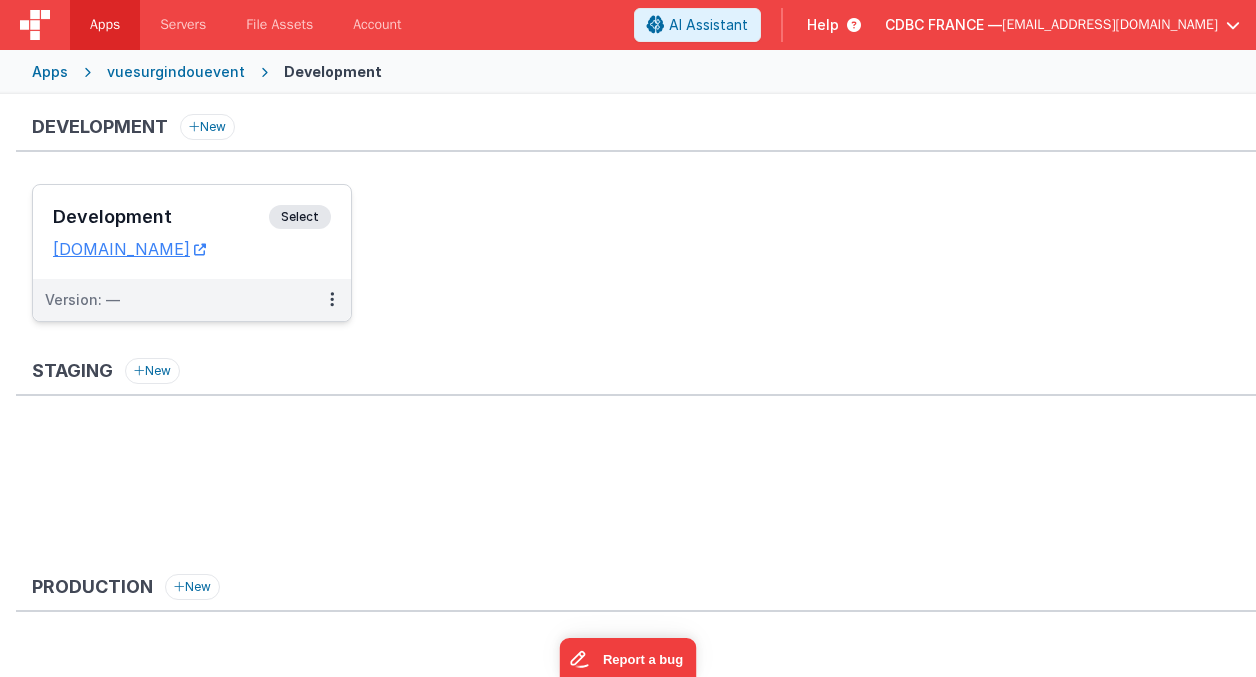click on "Select" at bounding box center (300, 217) 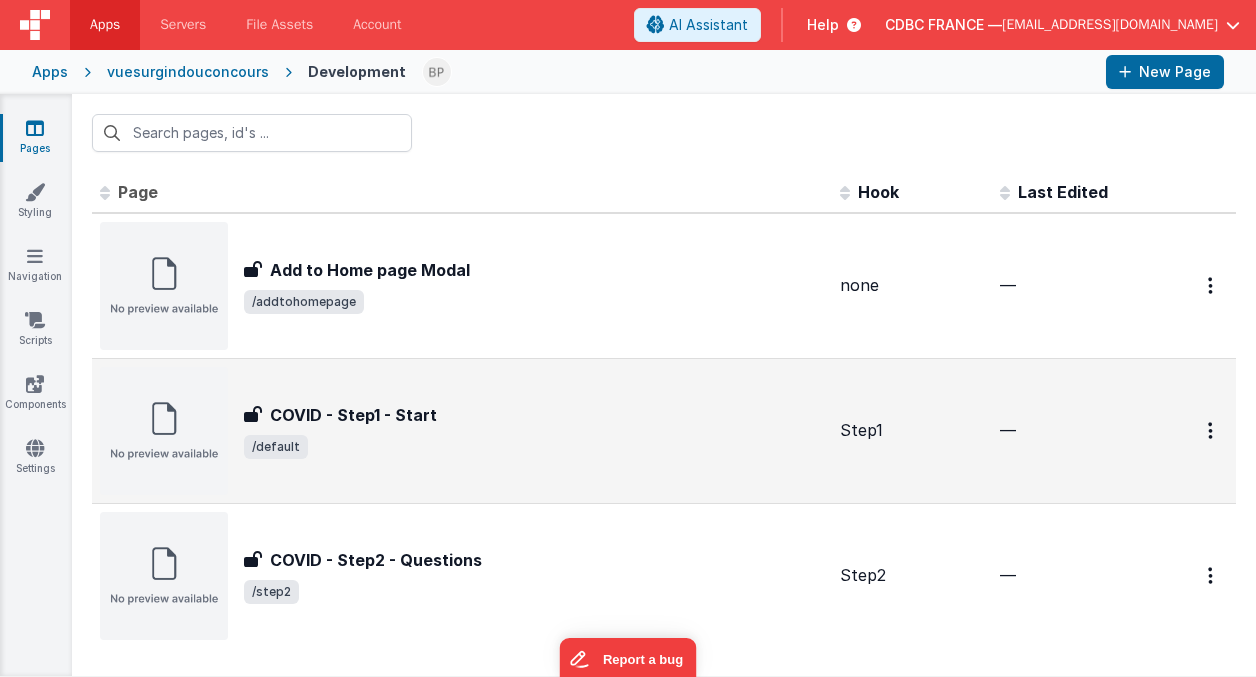 click on "COVID - Step1 - Start" at bounding box center [353, 415] 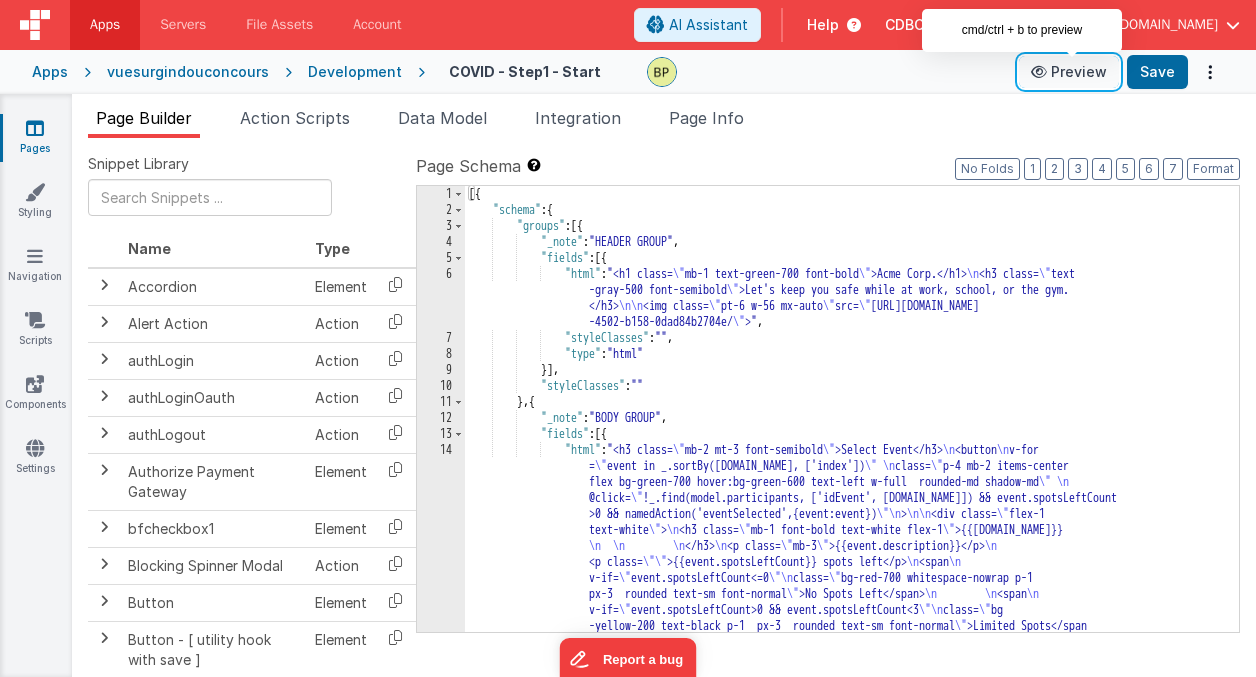 click on "Preview" at bounding box center (1069, 72) 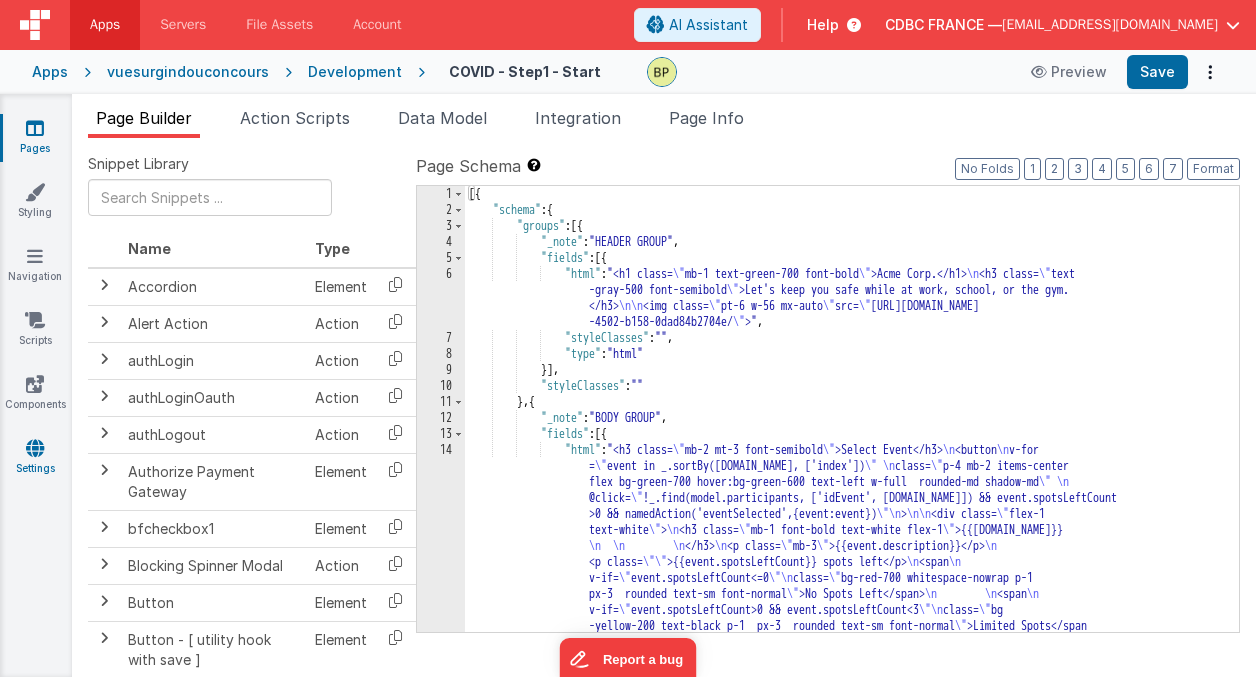click on "Settings" at bounding box center [35, 458] 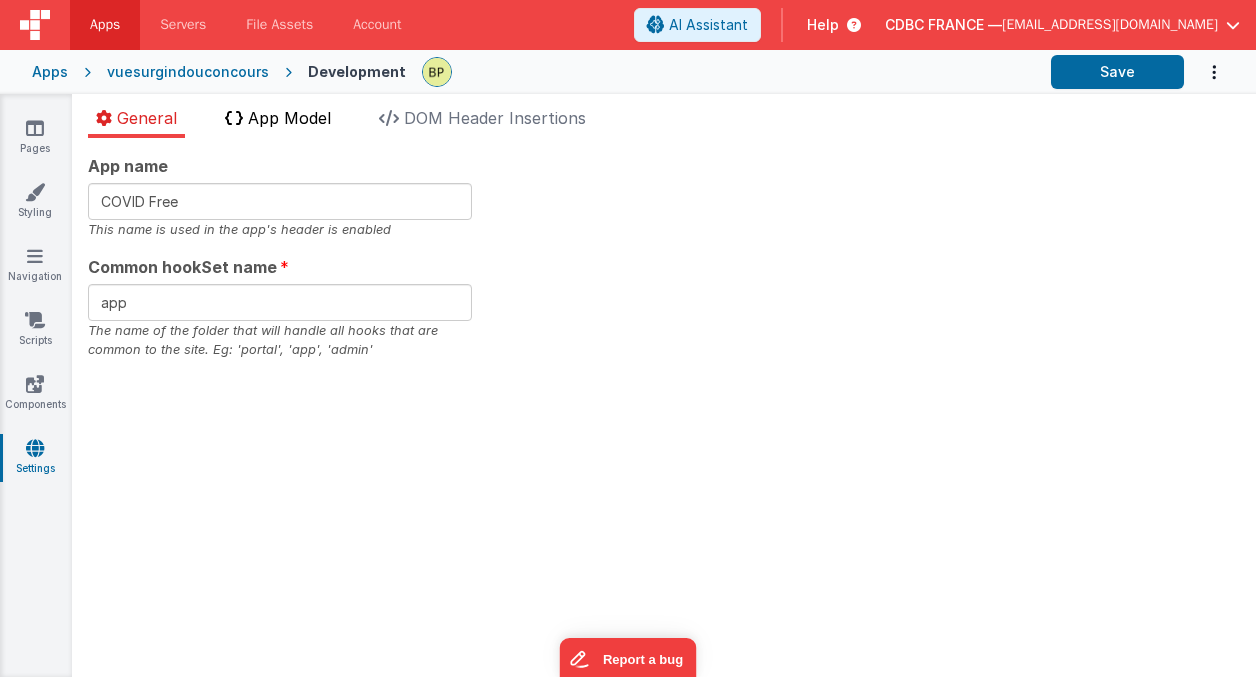 click on "App Model" at bounding box center (289, 118) 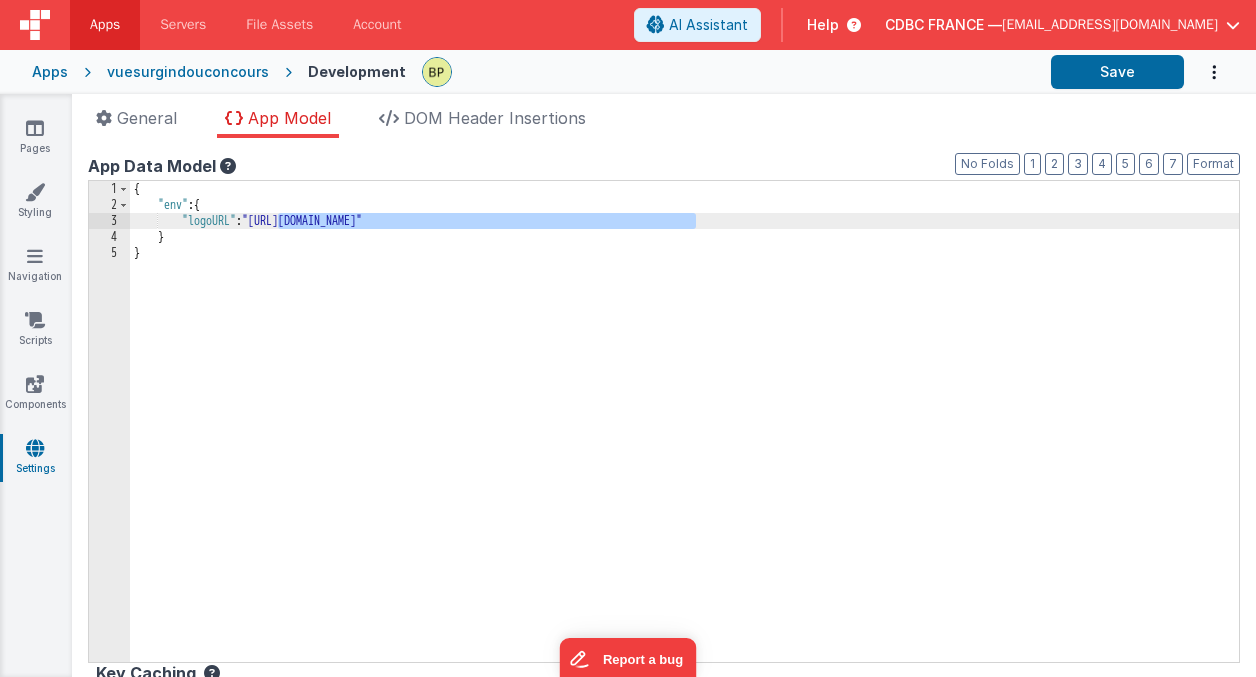 drag, startPoint x: 277, startPoint y: 222, endPoint x: 694, endPoint y: 221, distance: 417.0012 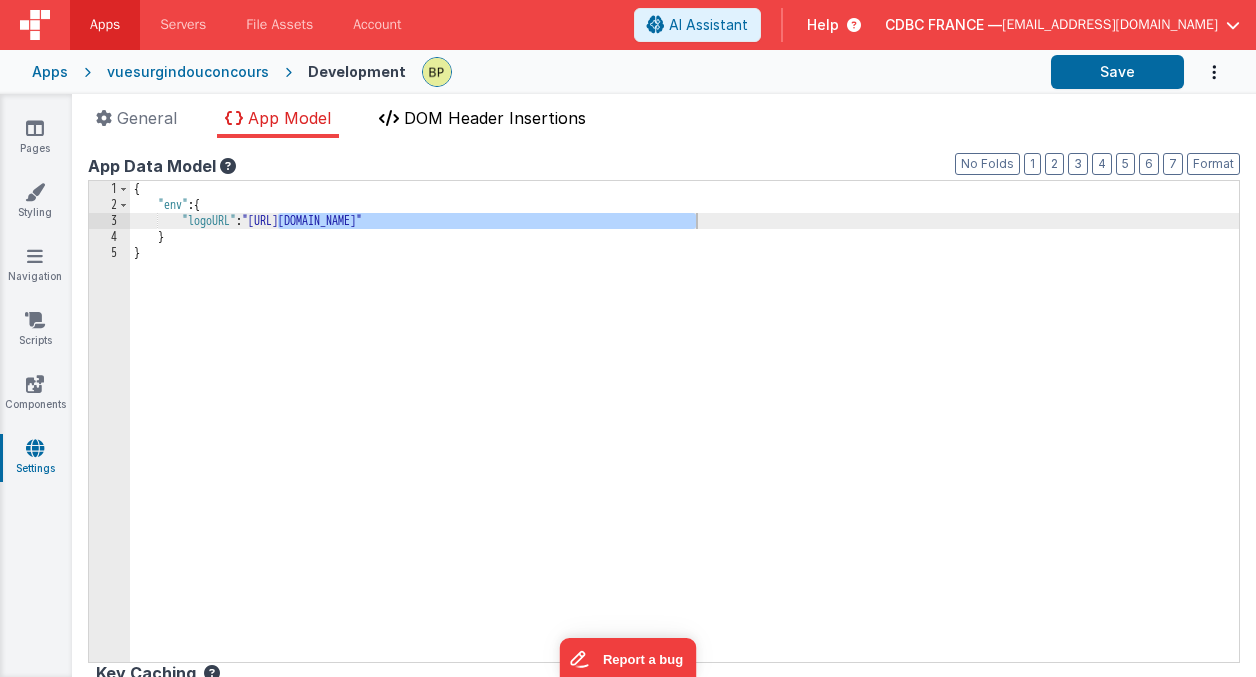 click on "DOM Header Insertions" at bounding box center (495, 118) 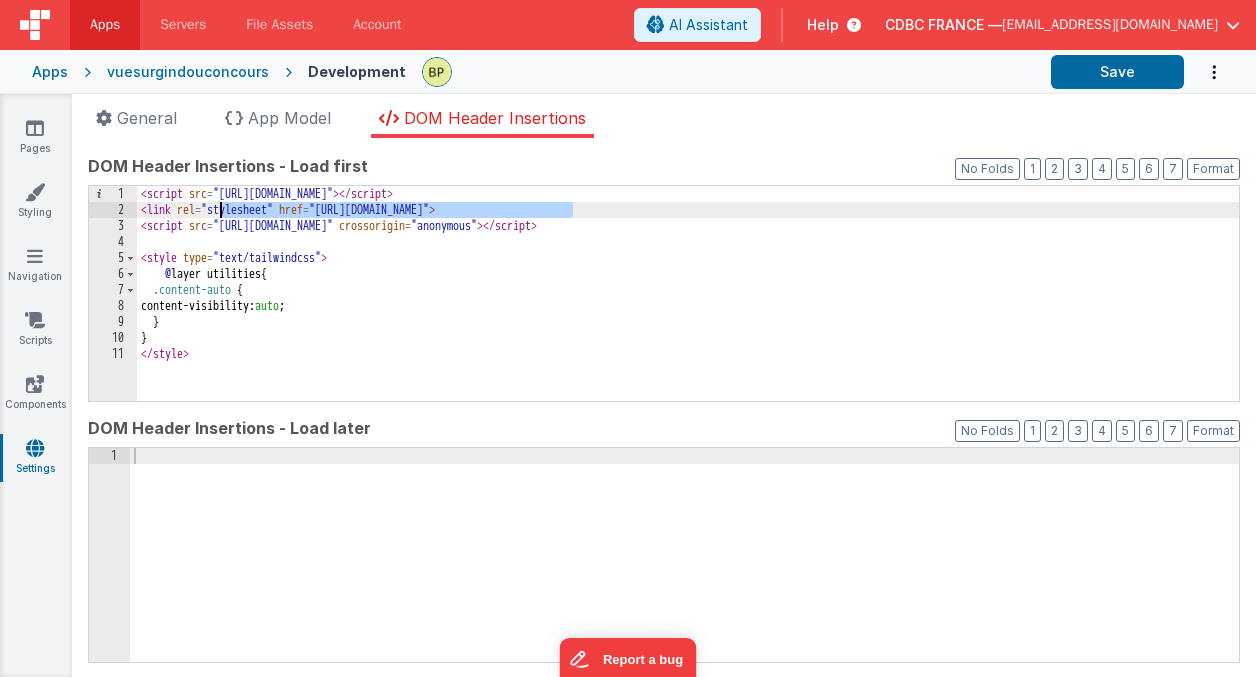 drag, startPoint x: 573, startPoint y: 207, endPoint x: 221, endPoint y: 209, distance: 352.00568 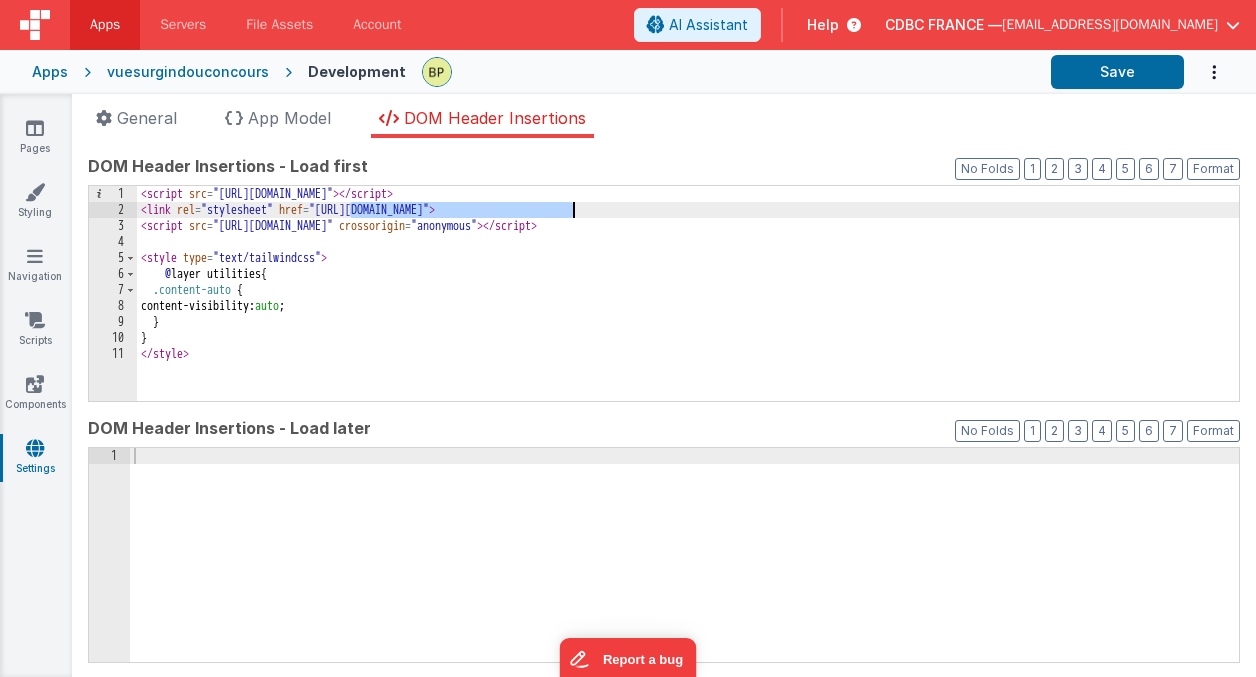 drag, startPoint x: 348, startPoint y: 210, endPoint x: 574, endPoint y: 206, distance: 226.0354 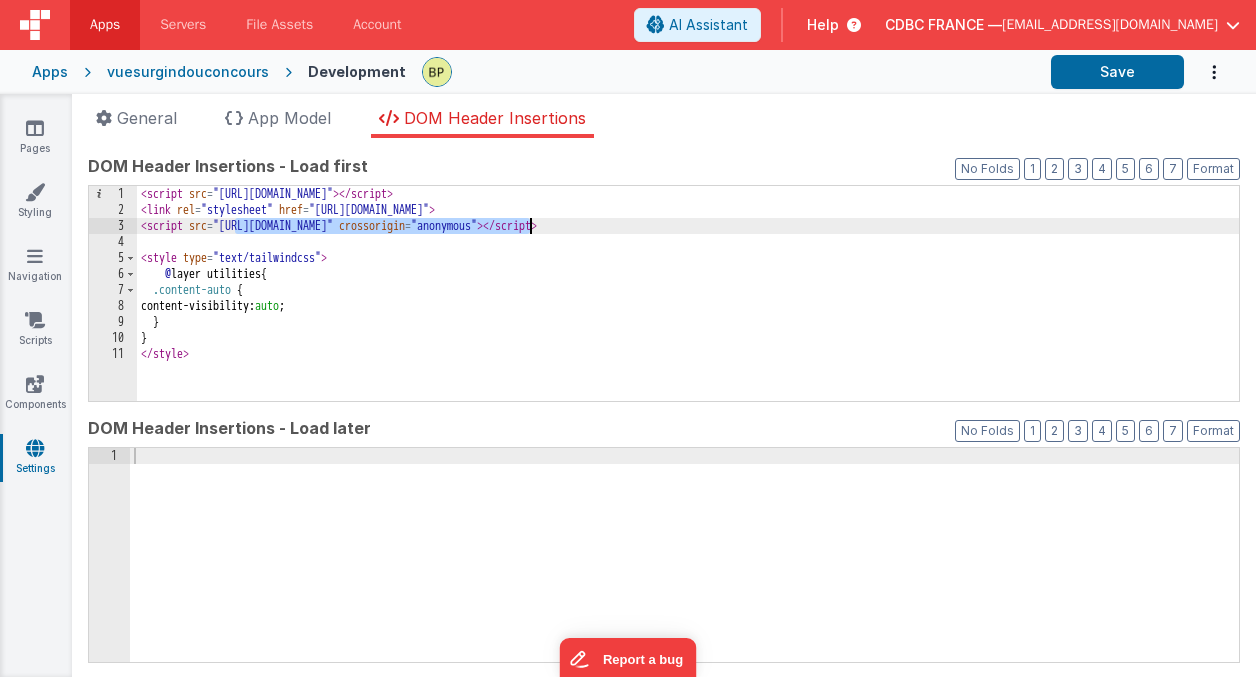 drag, startPoint x: 233, startPoint y: 223, endPoint x: 521, endPoint y: 263, distance: 290.7645 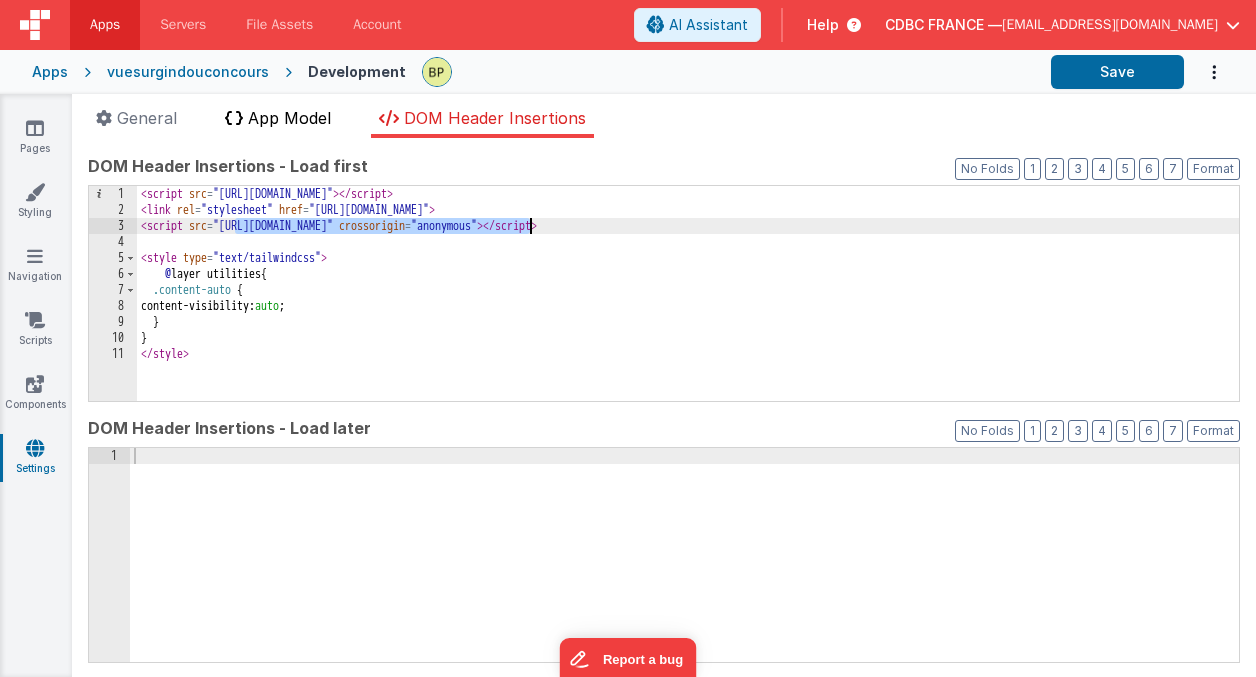 click on "App Model" at bounding box center (289, 118) 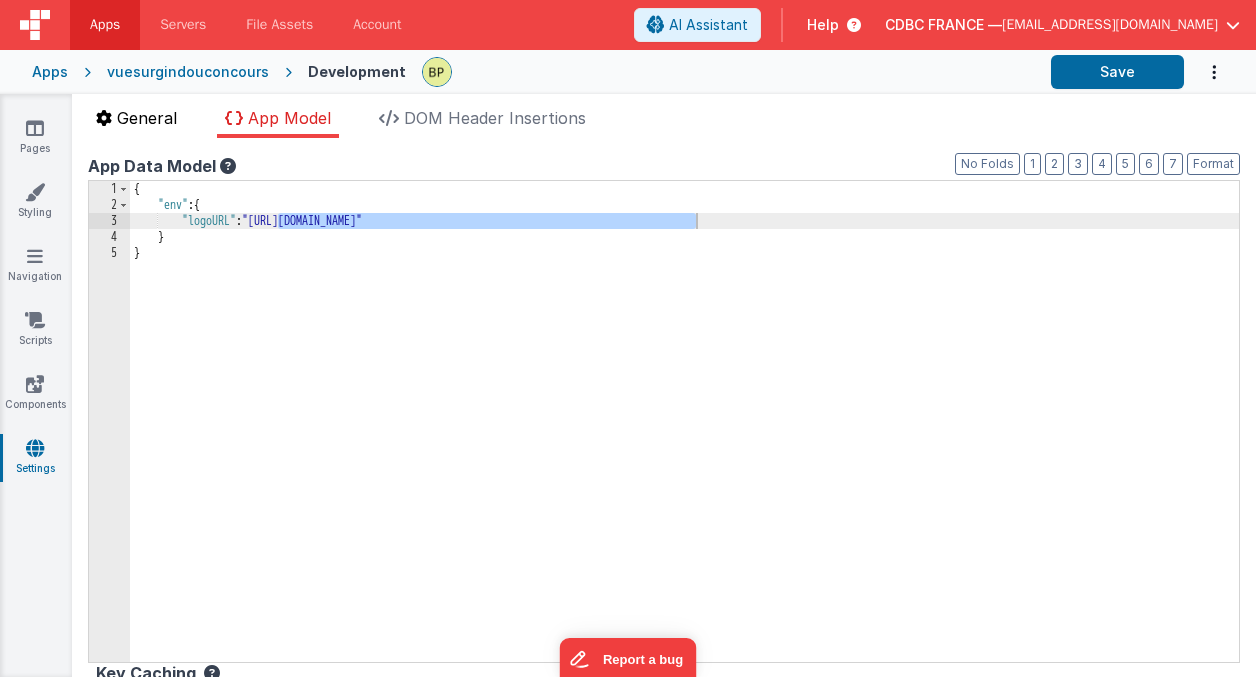 click on "General" at bounding box center [147, 118] 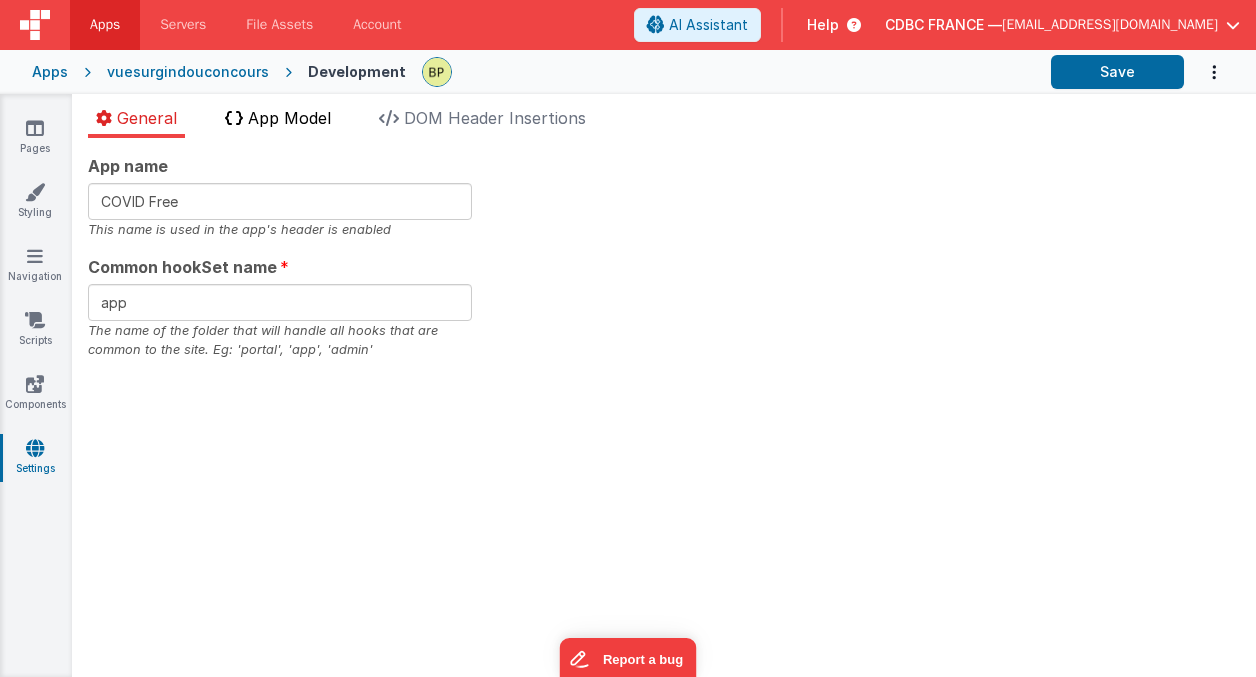 click on "App Model" at bounding box center [289, 118] 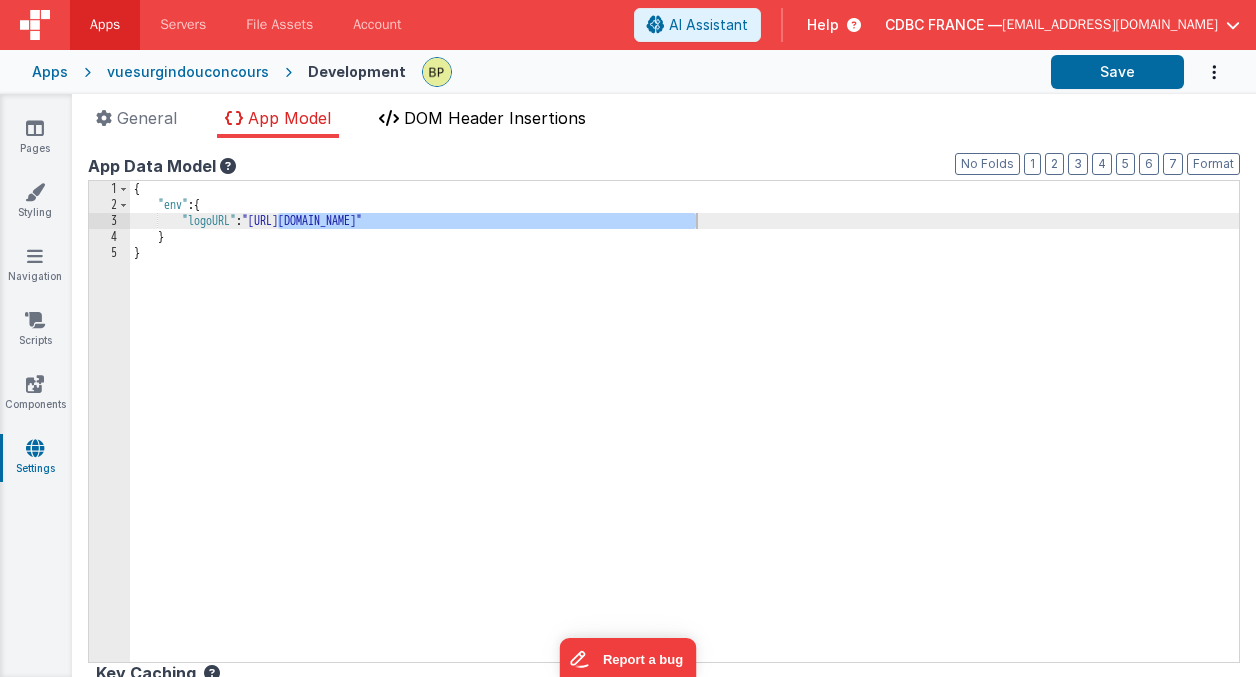 click on "DOM Header Insertions" at bounding box center [495, 118] 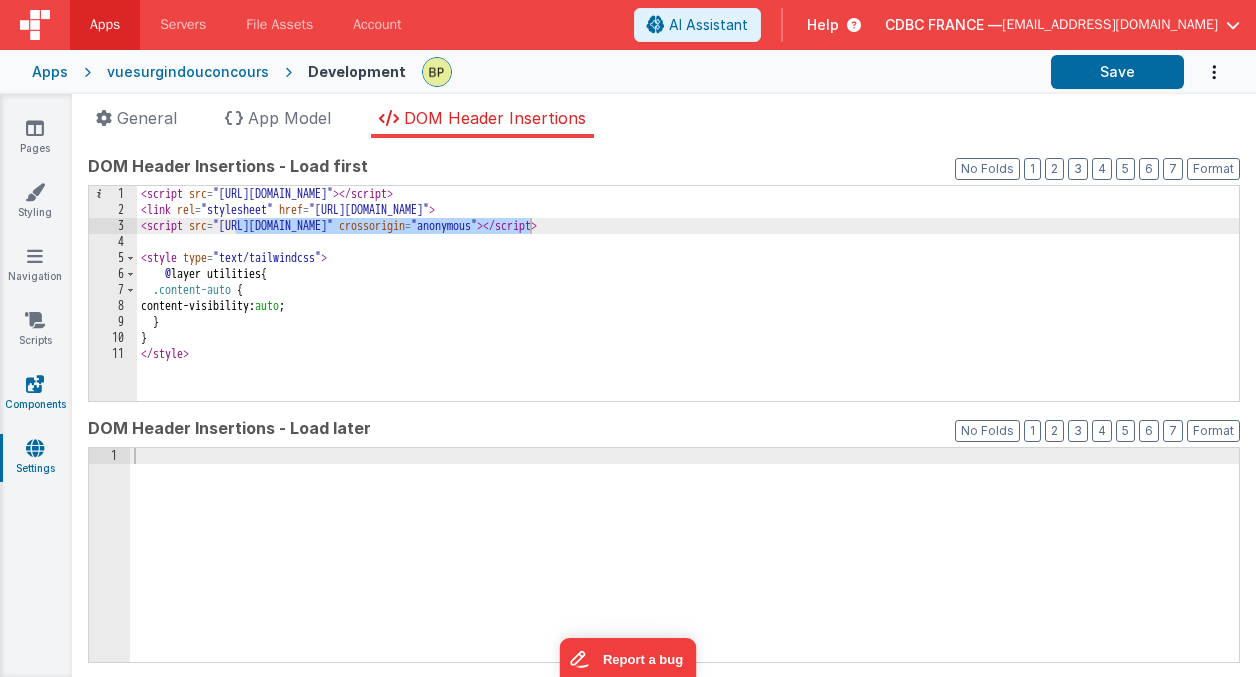 click at bounding box center [35, 384] 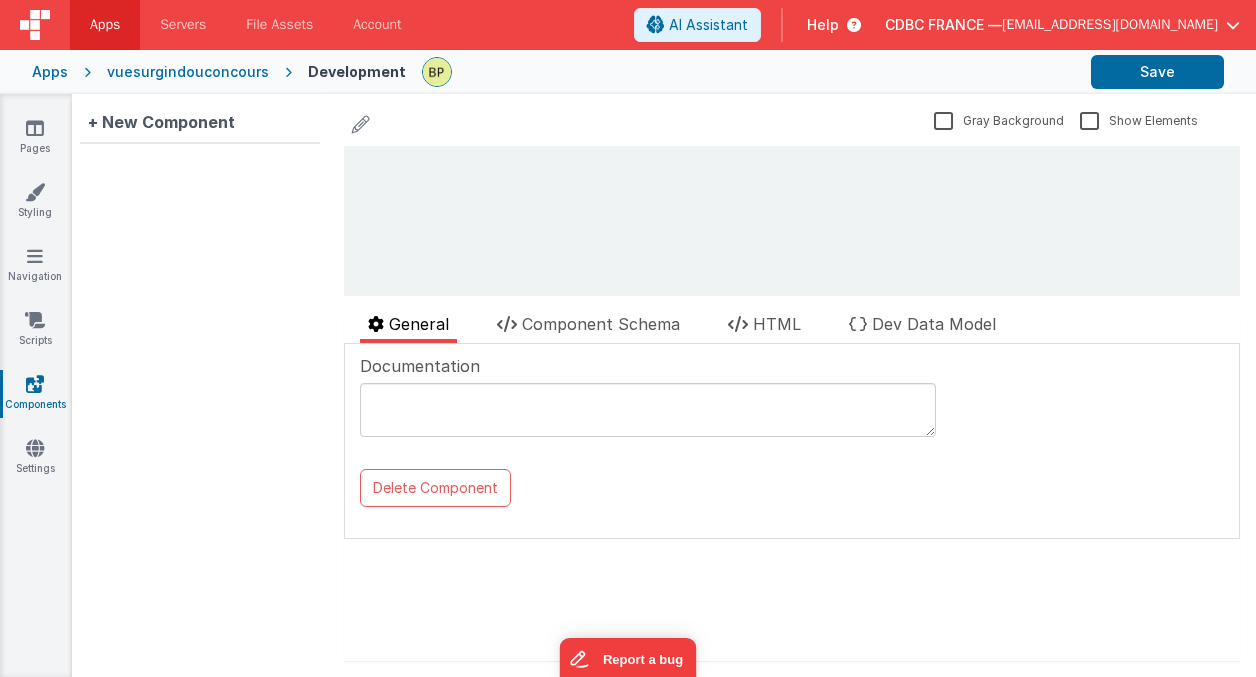 scroll, scrollTop: 0, scrollLeft: 0, axis: both 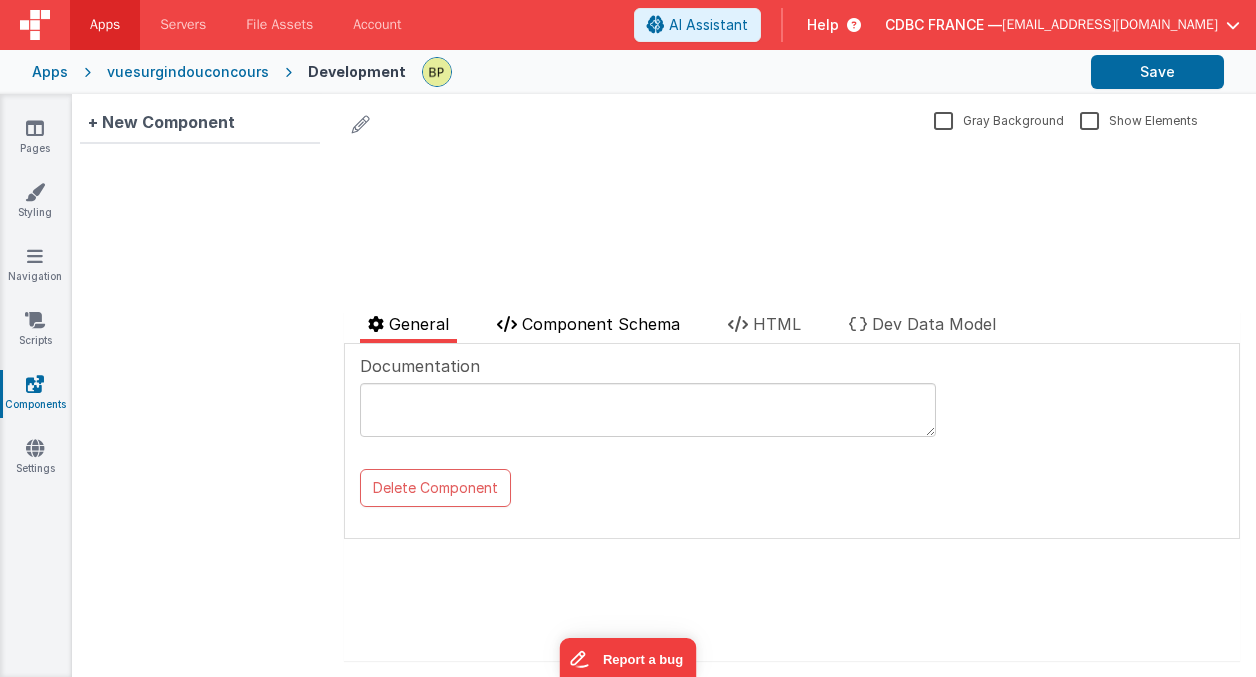 click on "Component Schema" at bounding box center [601, 324] 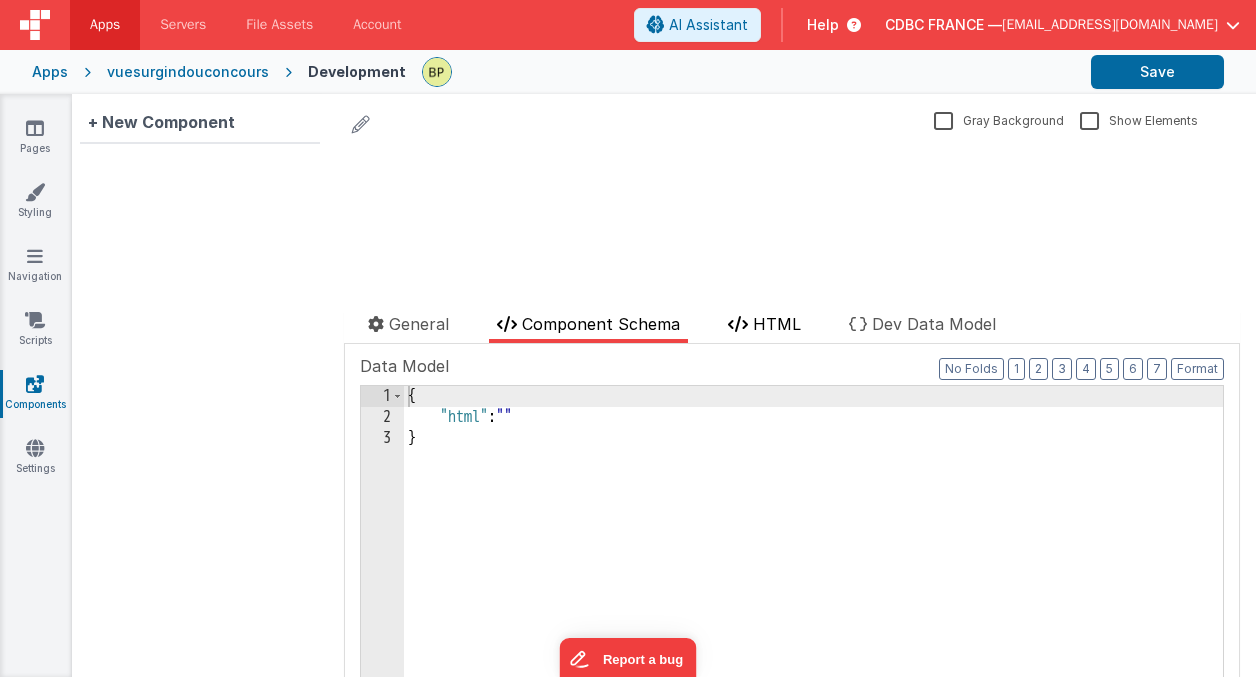 click on "HTML" at bounding box center [777, 324] 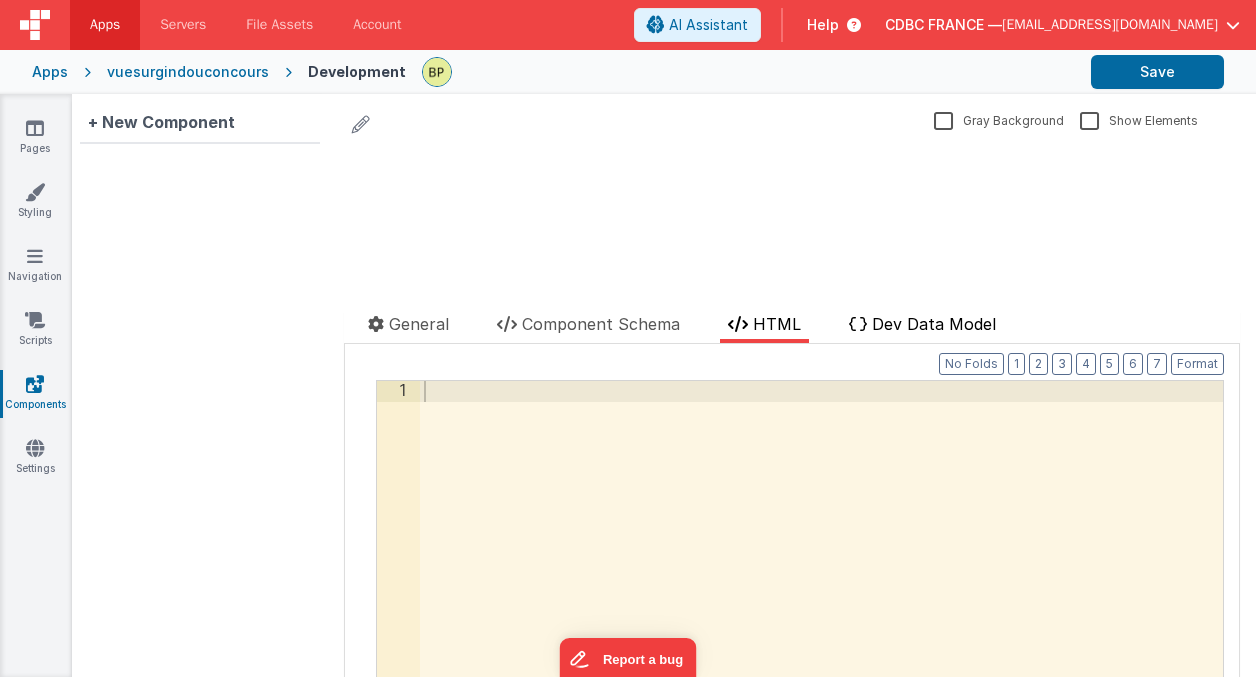 click on "Dev Data Model" at bounding box center [934, 324] 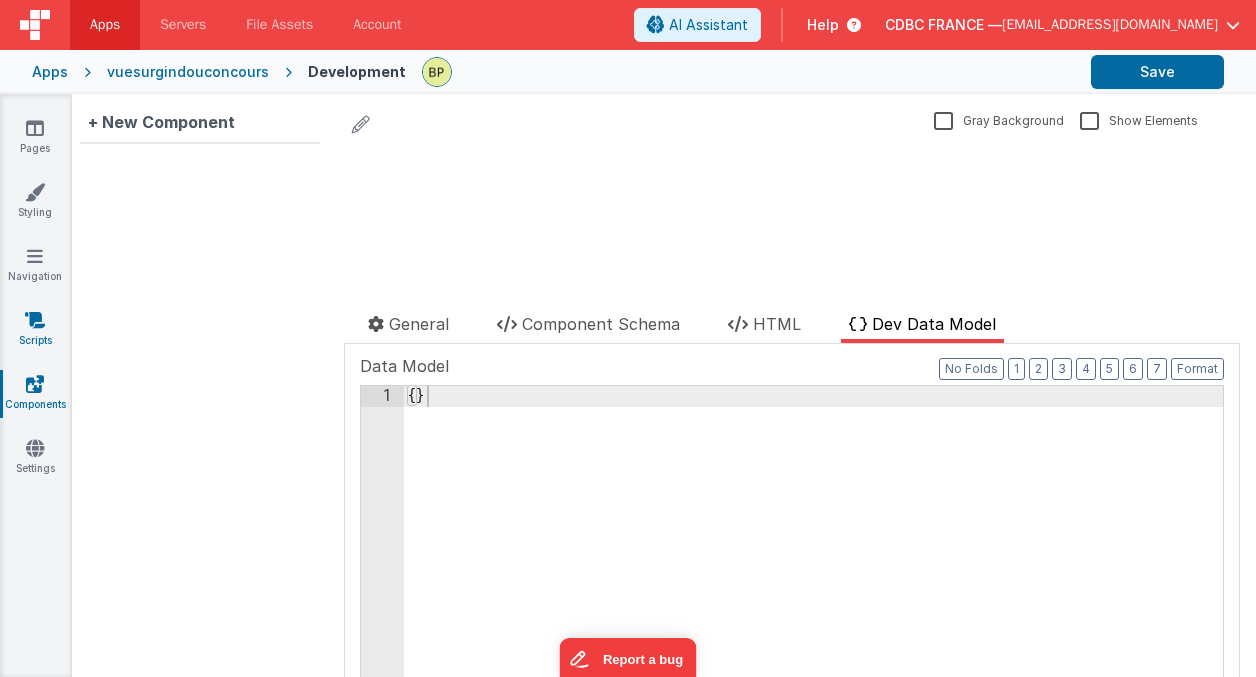 click on "Scripts" at bounding box center (35, 330) 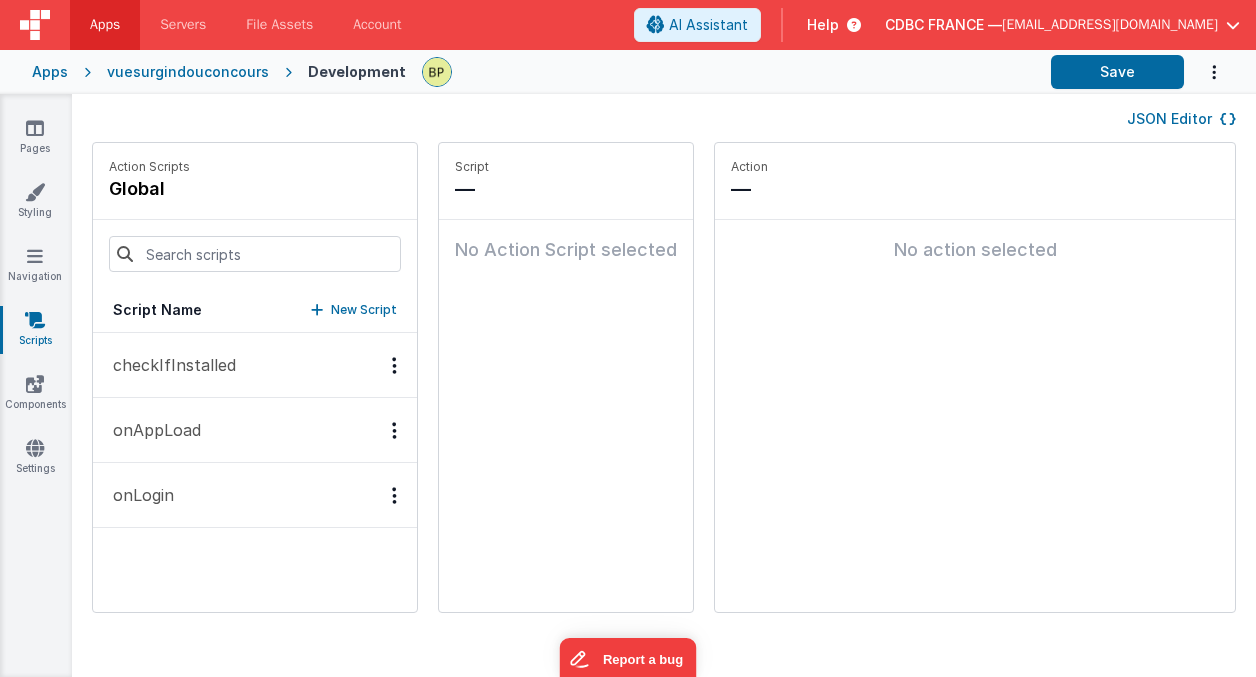 click on "Apps" at bounding box center (50, 72) 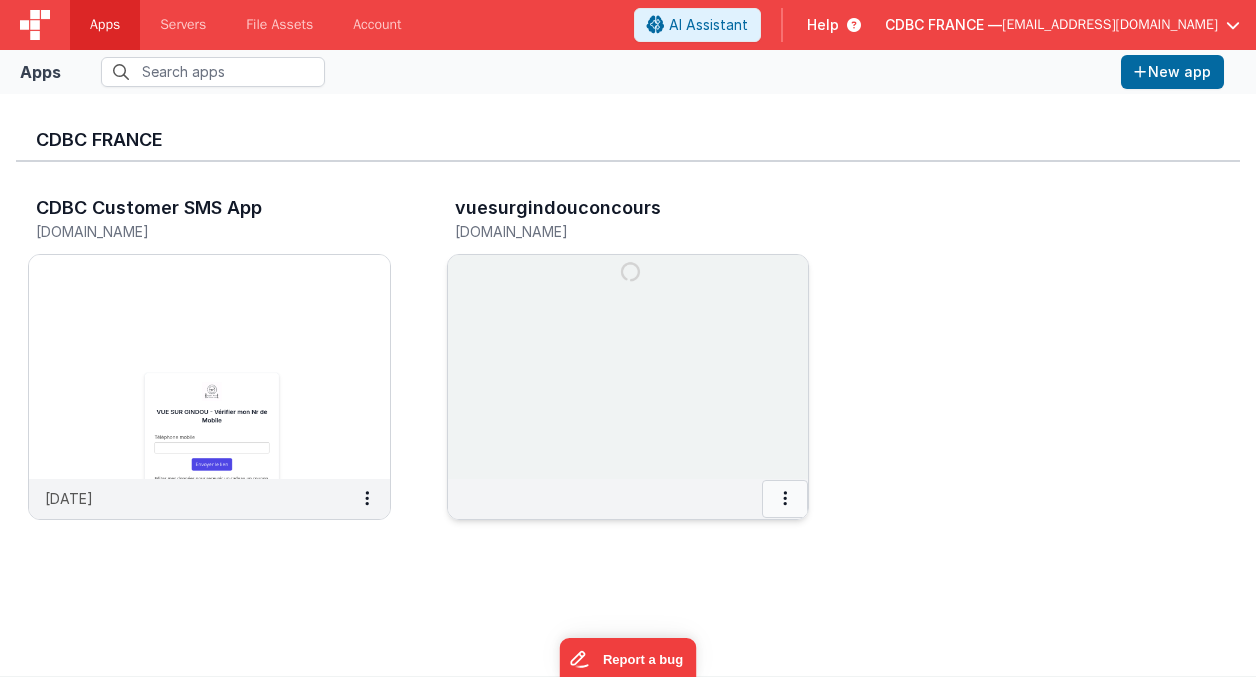 click at bounding box center (785, 499) 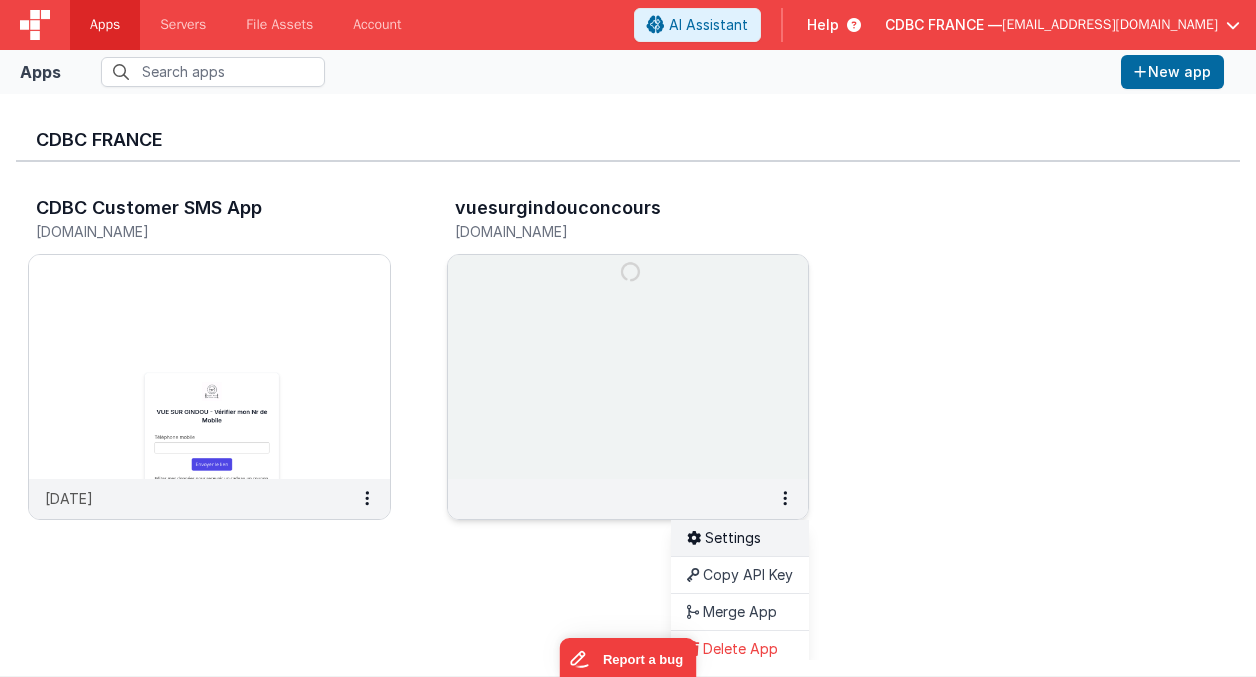 click on "Settings" at bounding box center [740, 538] 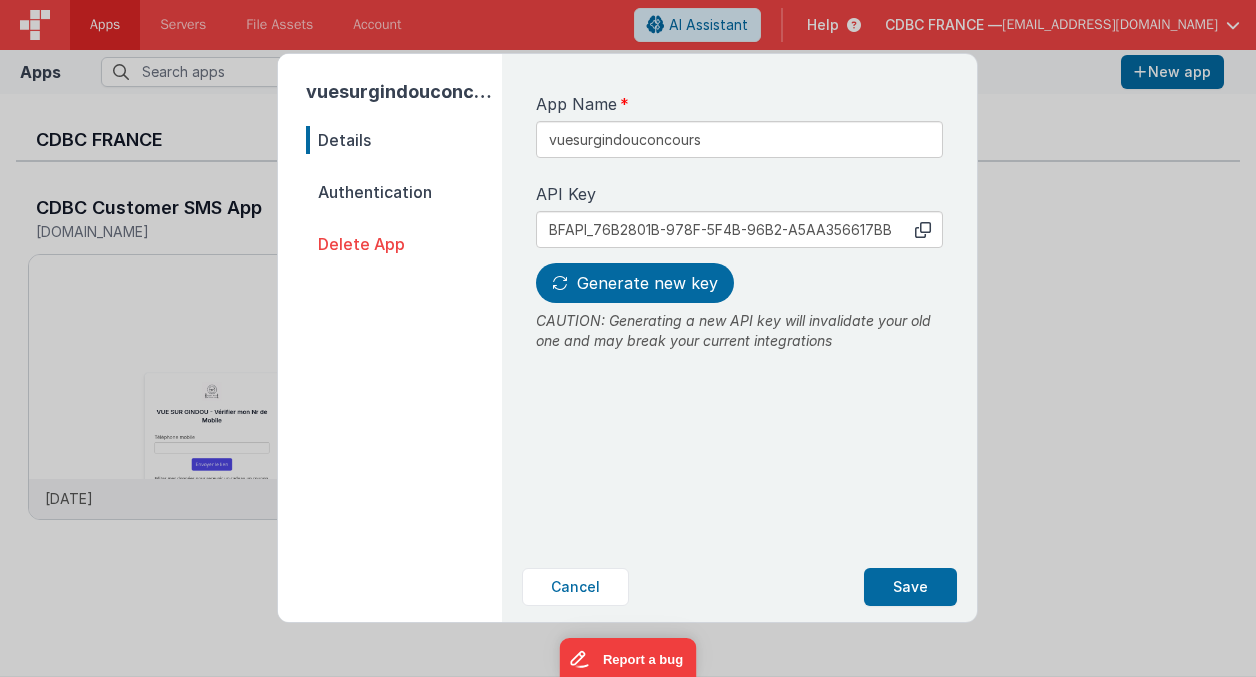 click on "Authentication" at bounding box center [404, 192] 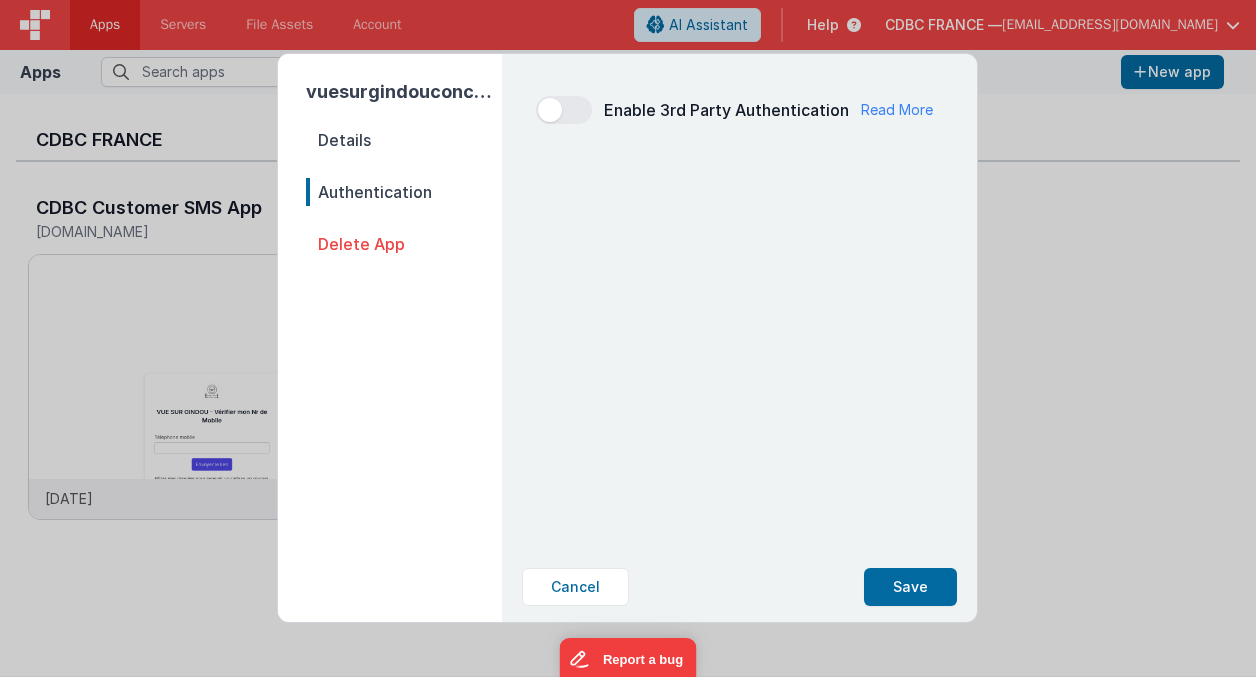 click on "Details" at bounding box center (404, 140) 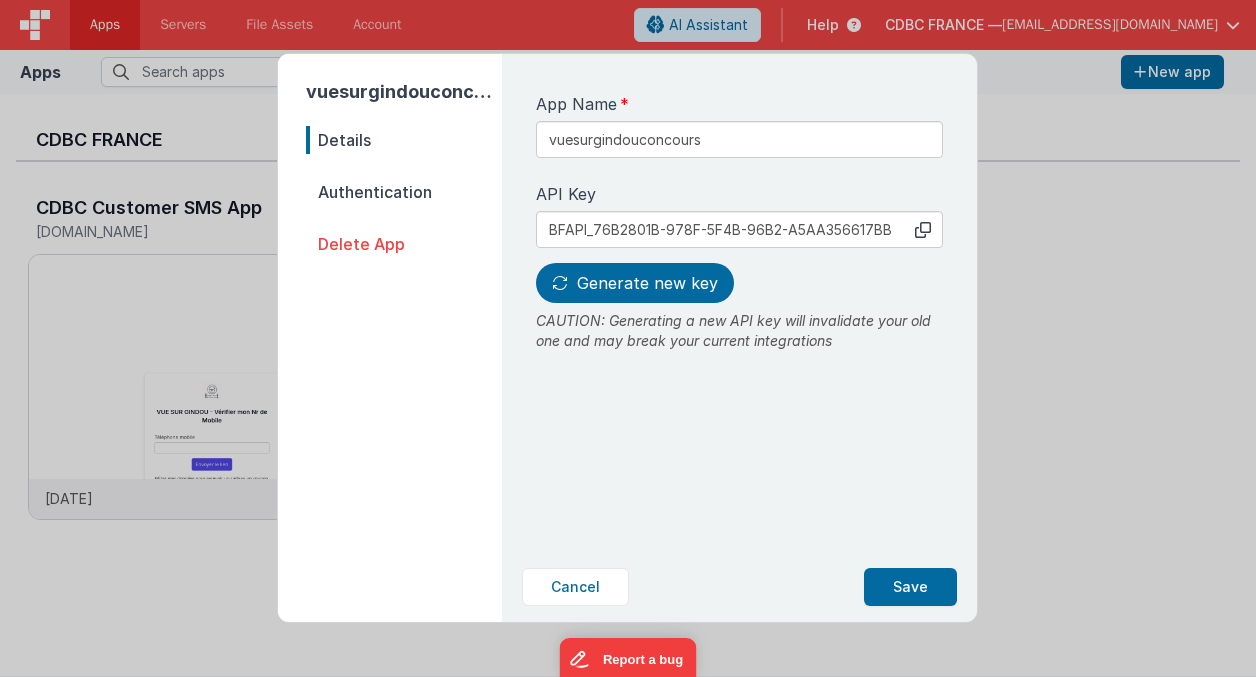 click on "App Name" at bounding box center (582, 104) 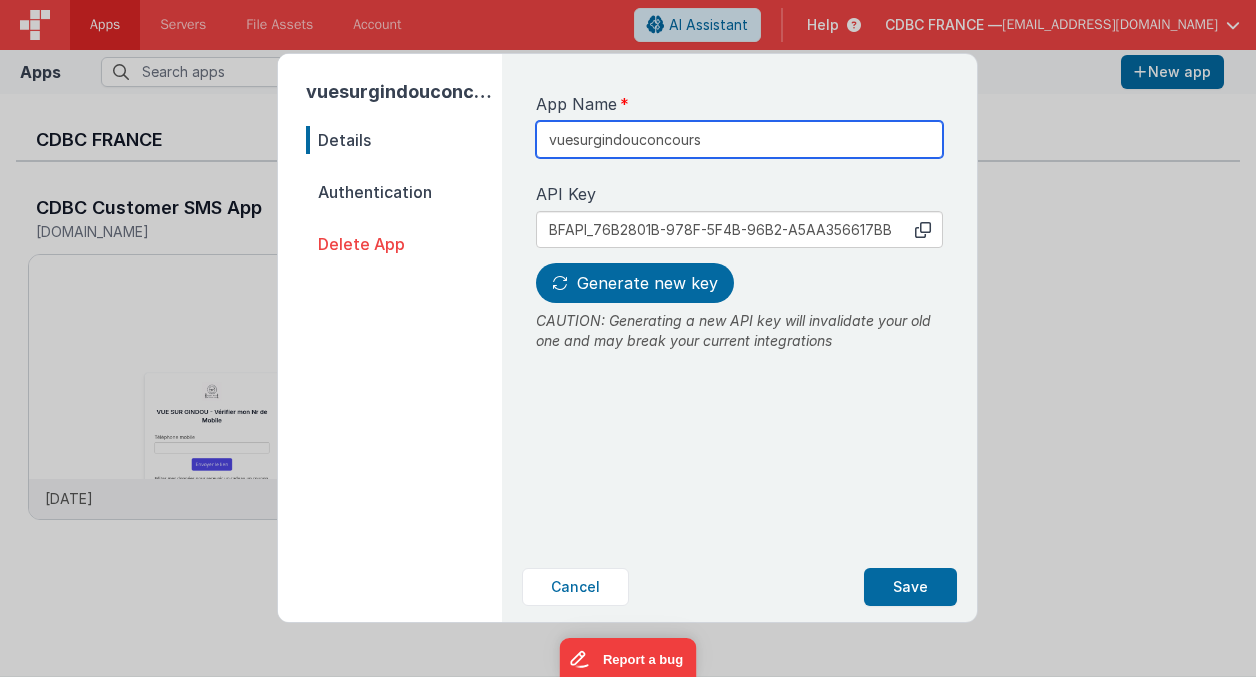 drag, startPoint x: 706, startPoint y: 139, endPoint x: 545, endPoint y: 132, distance: 161.1521 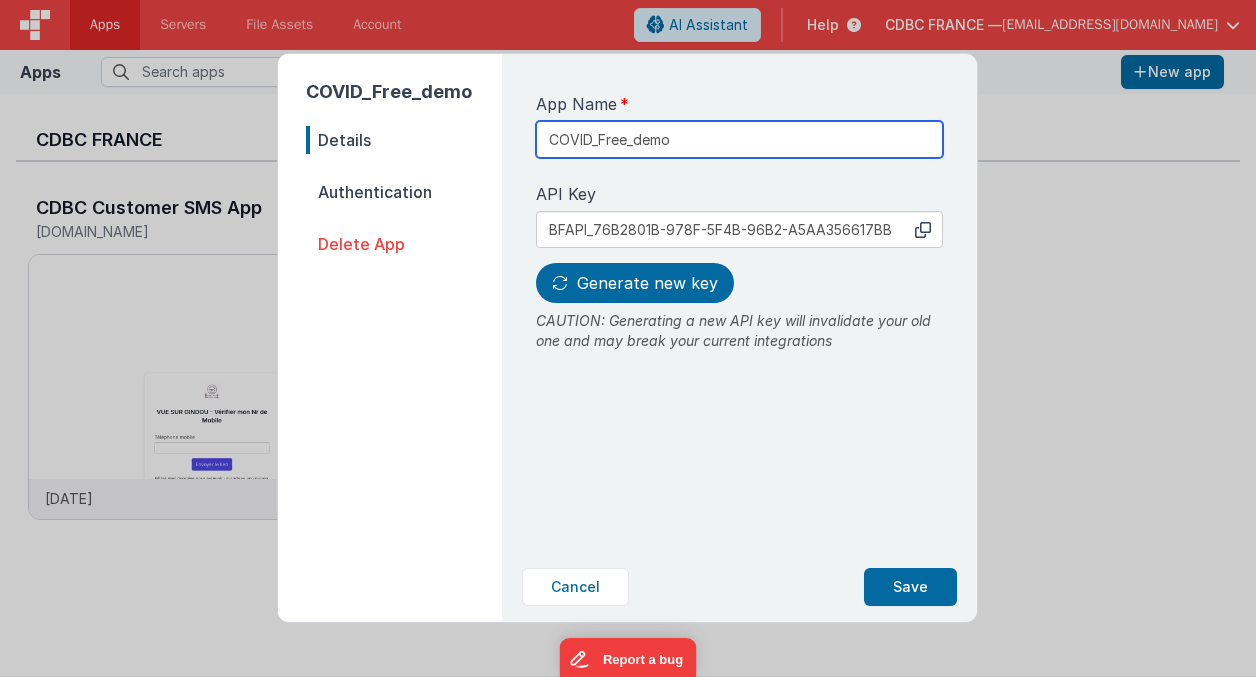 type on "COVID_Free_demo" 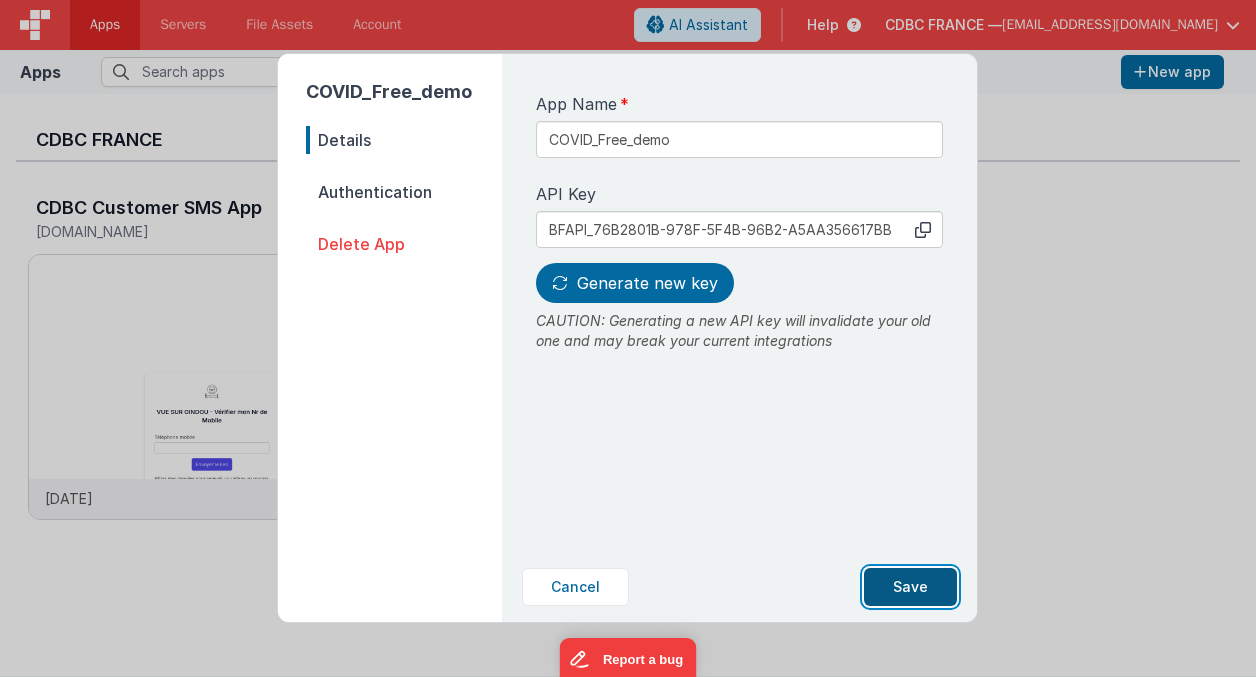 click on "Save" at bounding box center [910, 587] 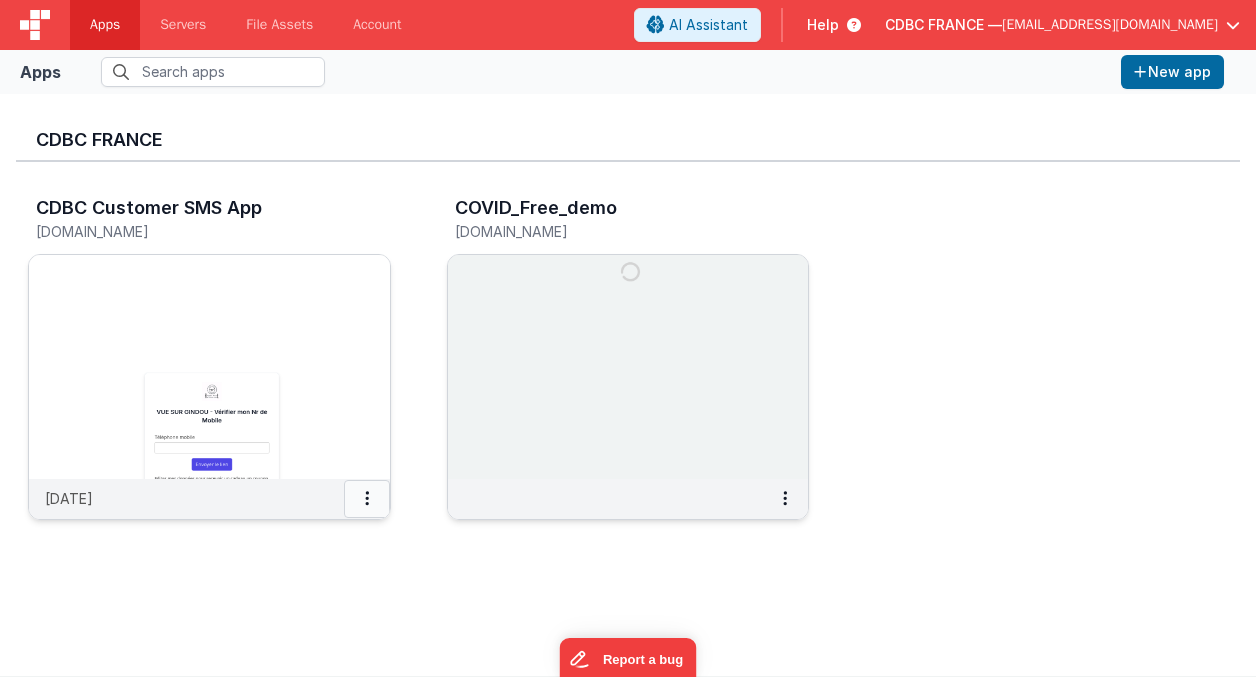 click at bounding box center (367, 498) 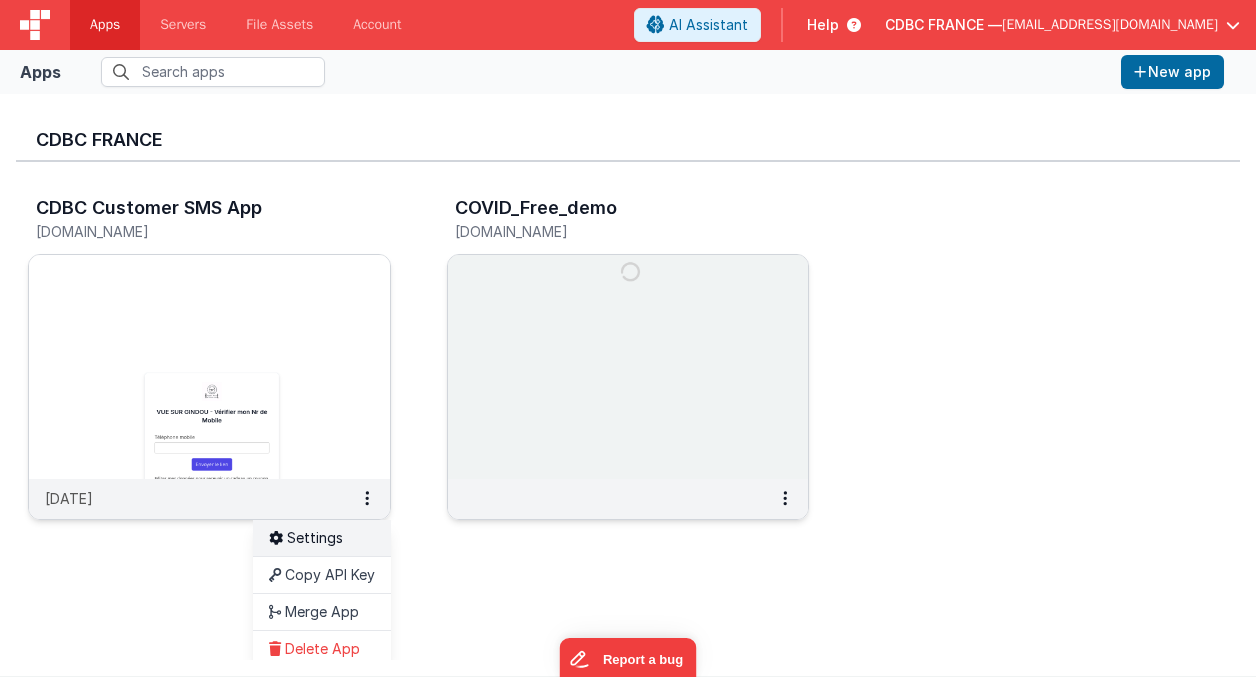click on "Settings" at bounding box center (322, 538) 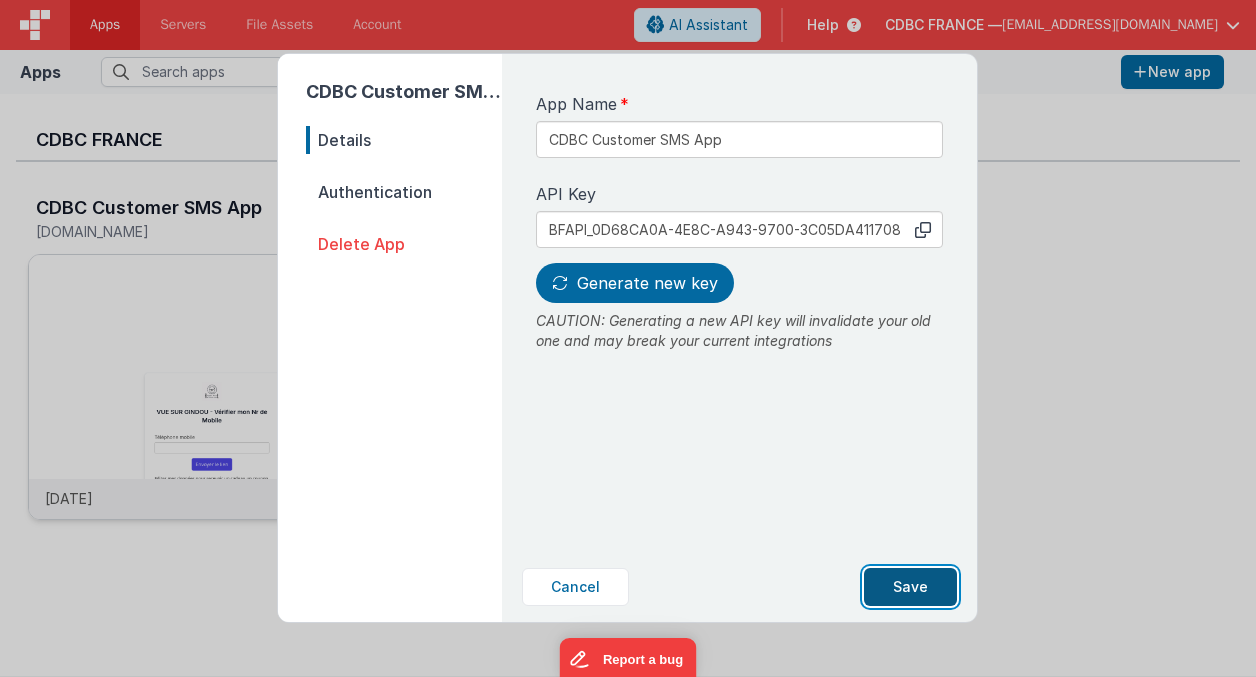 click on "Save" at bounding box center (910, 587) 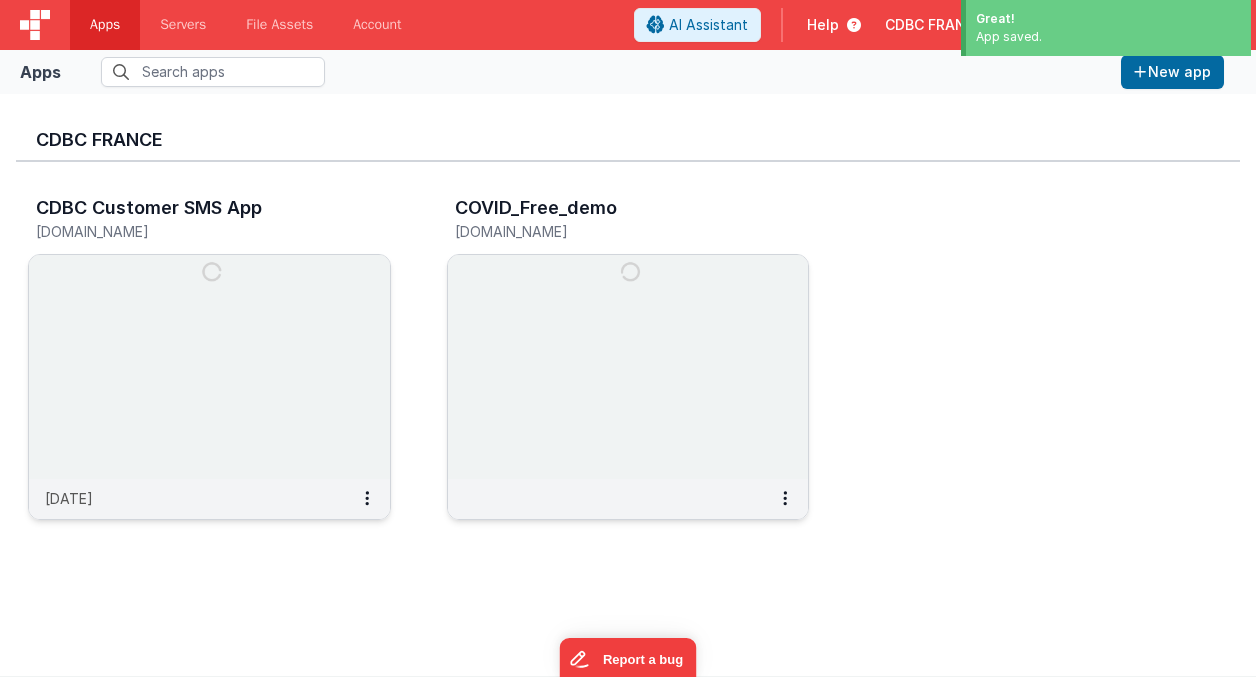 click on "CDBC Customer SMS App   cdbccustomerdev.clientportal.cloud" at bounding box center [209, 222] 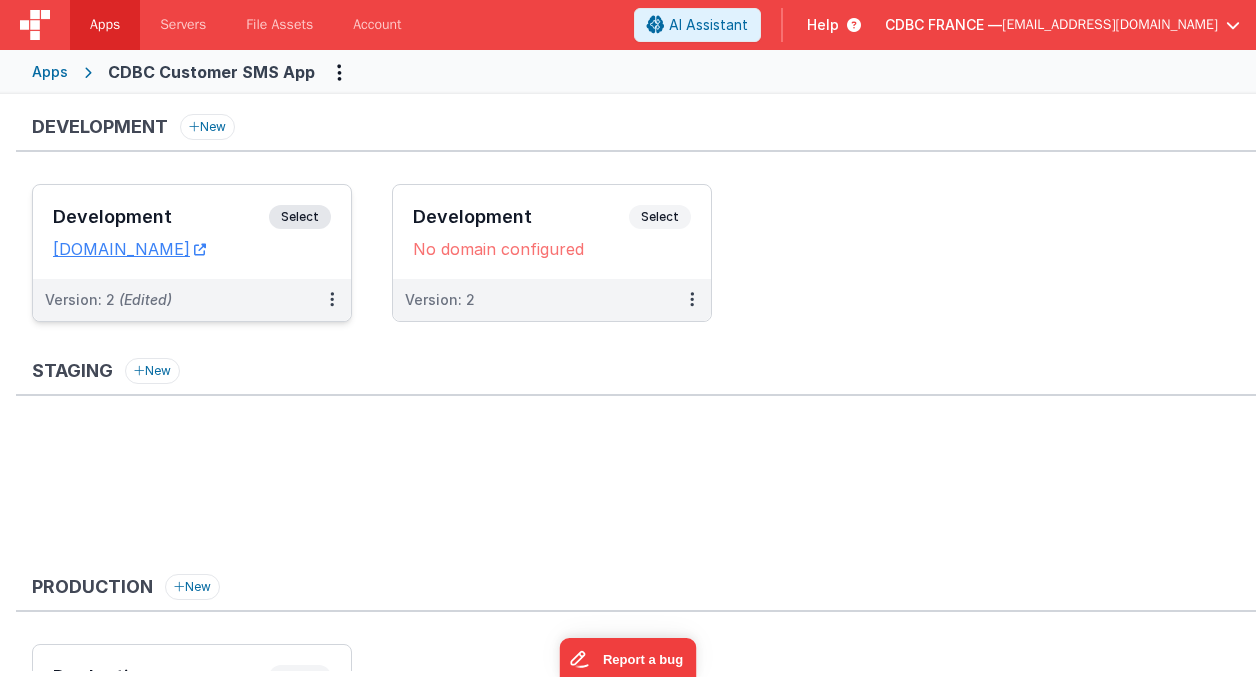 click on "Select" at bounding box center [300, 217] 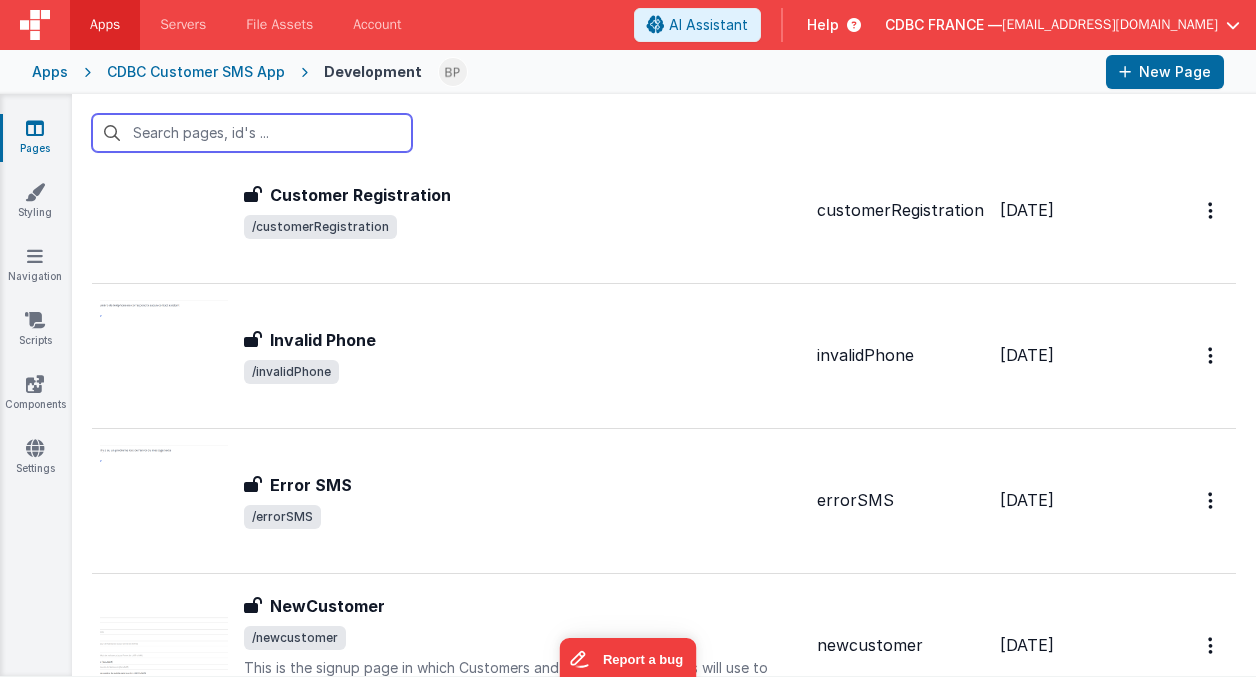 scroll, scrollTop: 119, scrollLeft: 0, axis: vertical 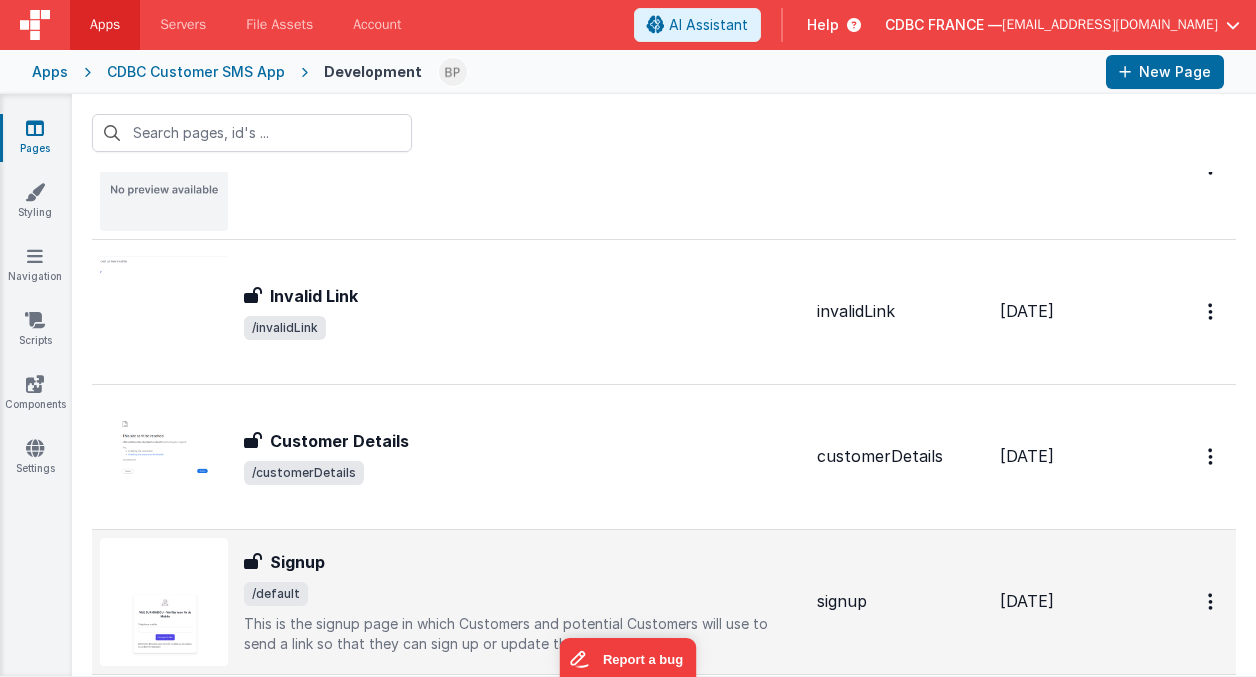 click on "Signup
Signup
/default   This is the signup page in which Customers and potential Customers will use to send a link so that they can sign up or update their information" at bounding box center [522, 602] 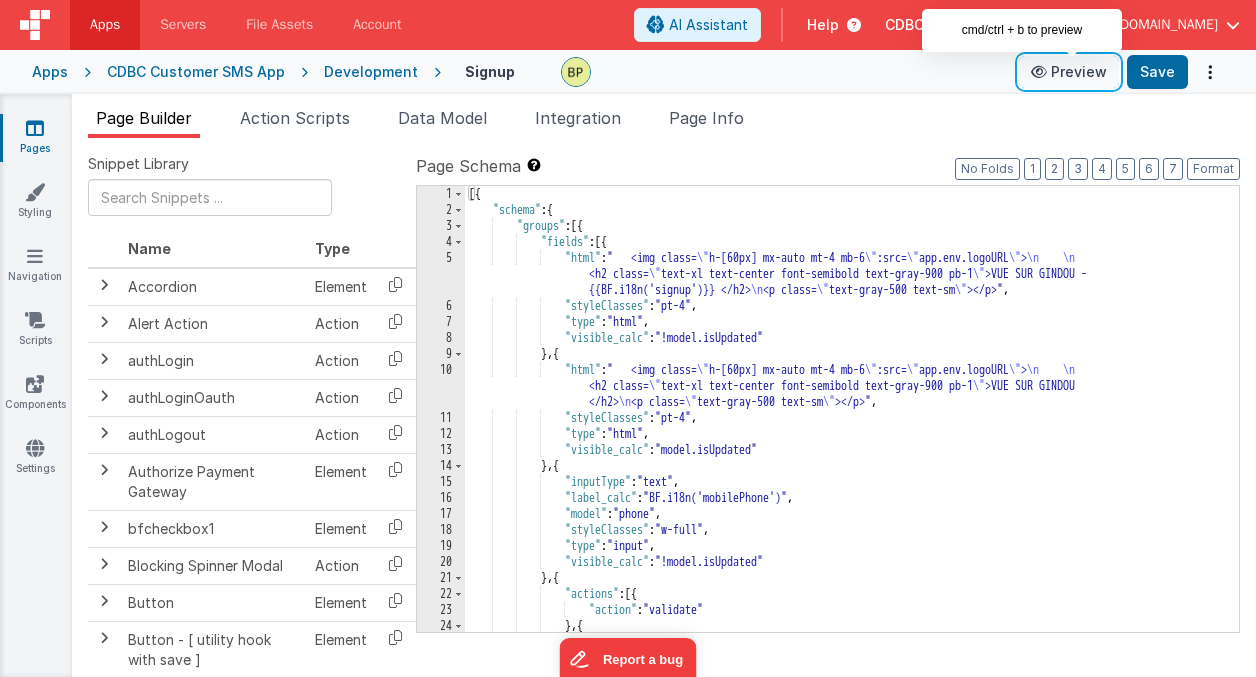 click on "Preview" at bounding box center (1069, 72) 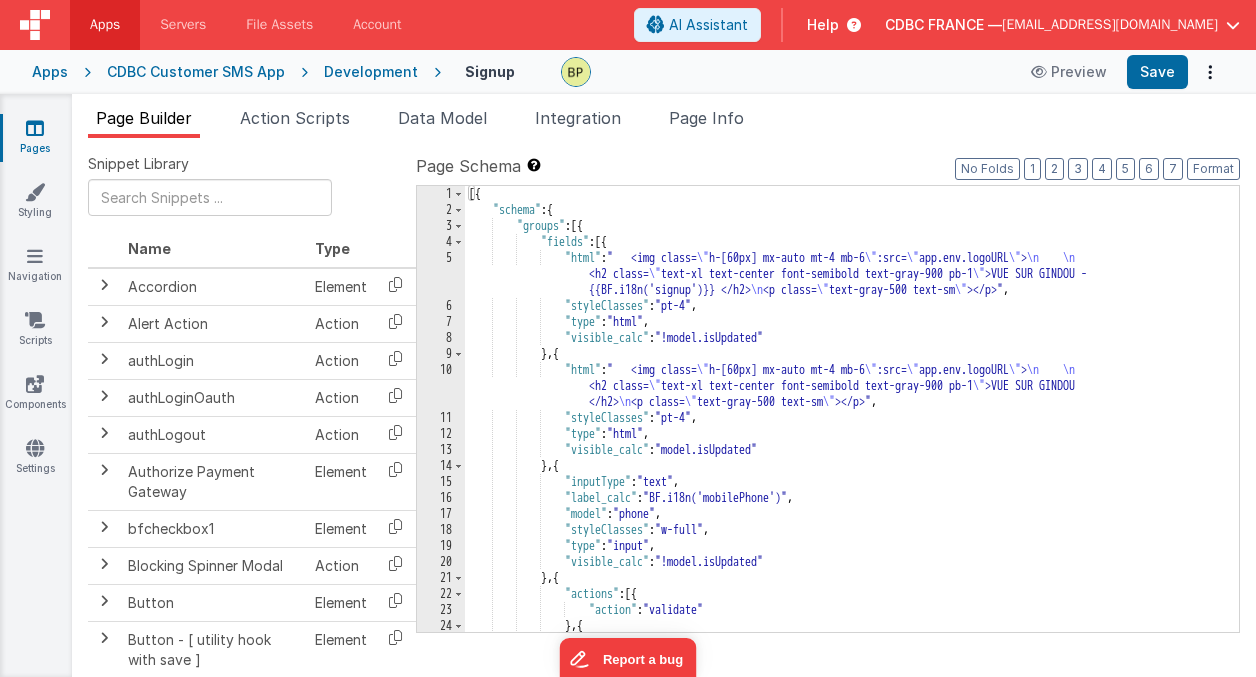 click on "Development" at bounding box center (371, 72) 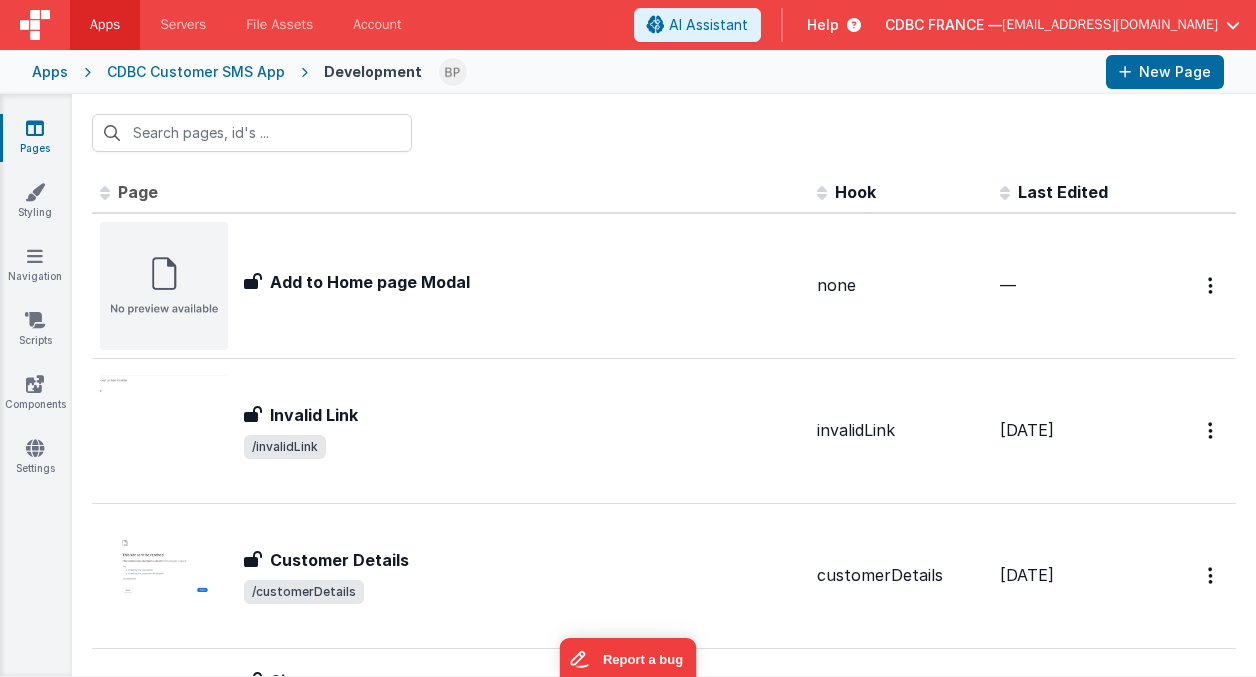 click on "CDBC Customer SMS App" at bounding box center [196, 72] 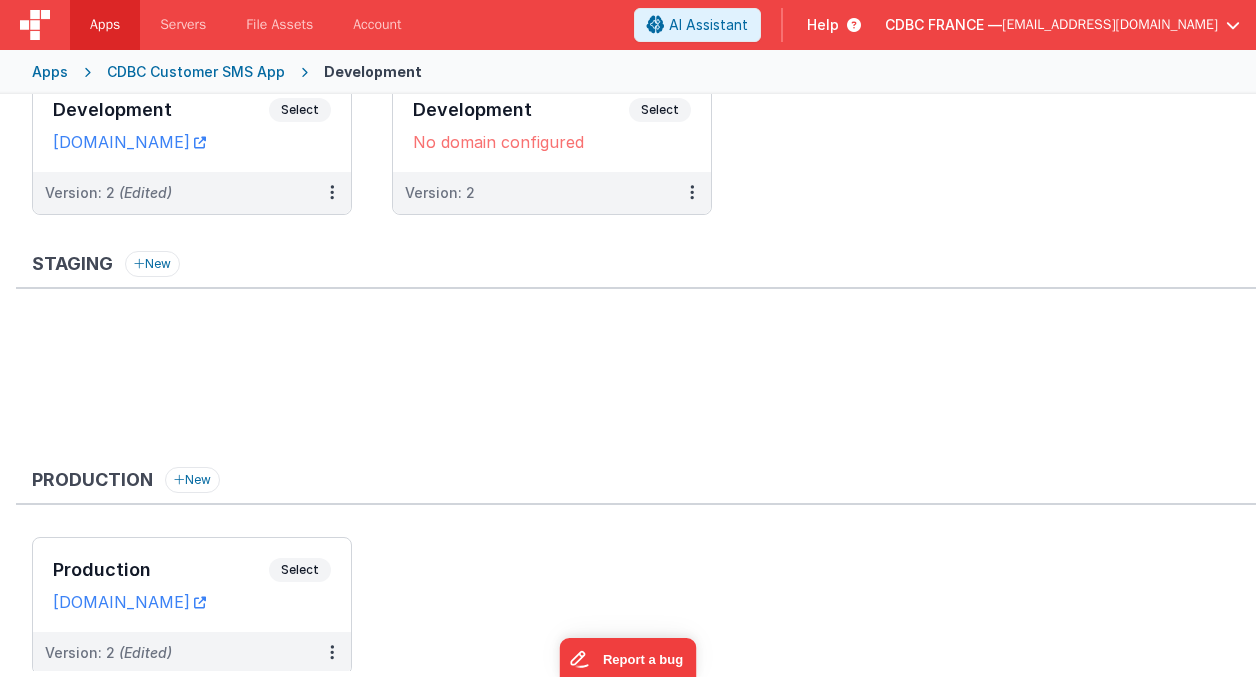 scroll, scrollTop: 179, scrollLeft: 0, axis: vertical 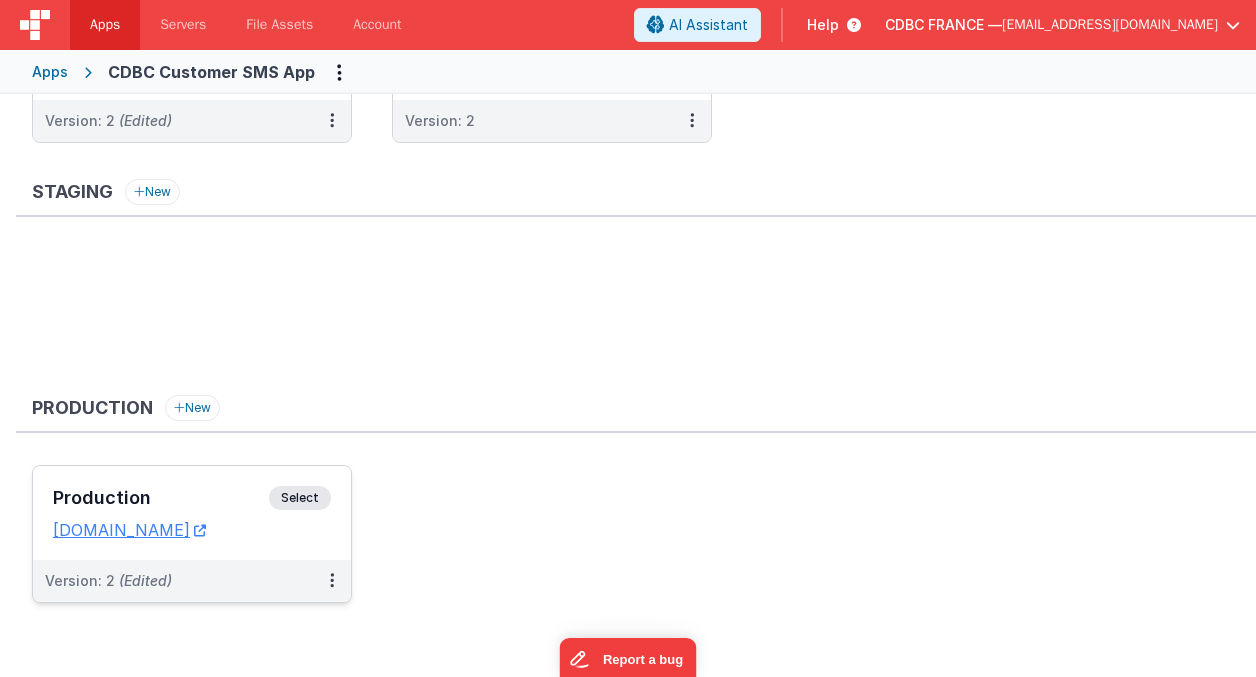 click on "Select" at bounding box center (300, 498) 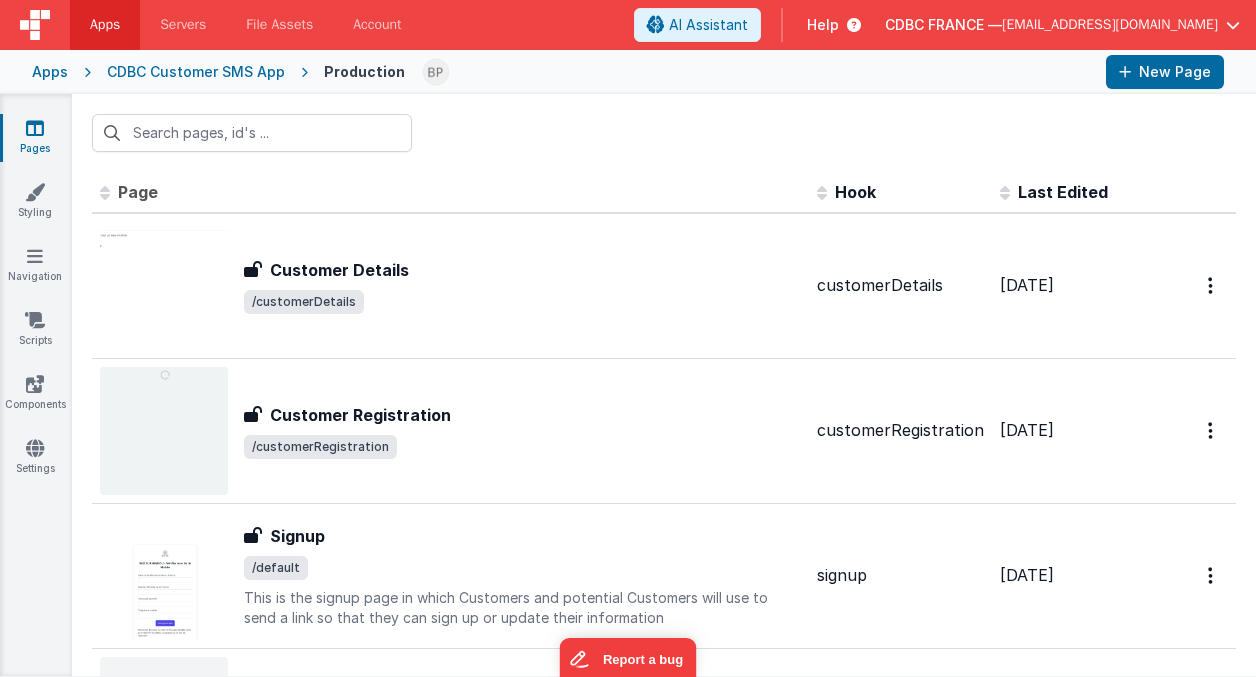 click at bounding box center (35, 128) 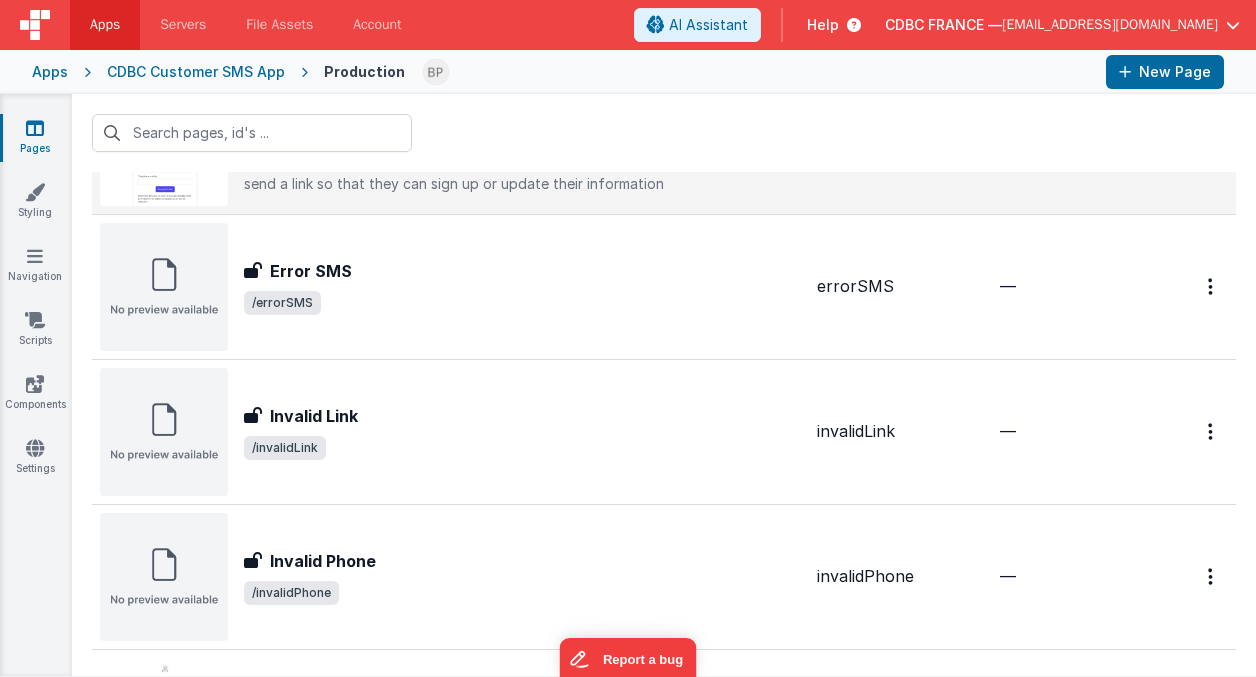 scroll, scrollTop: 0, scrollLeft: 0, axis: both 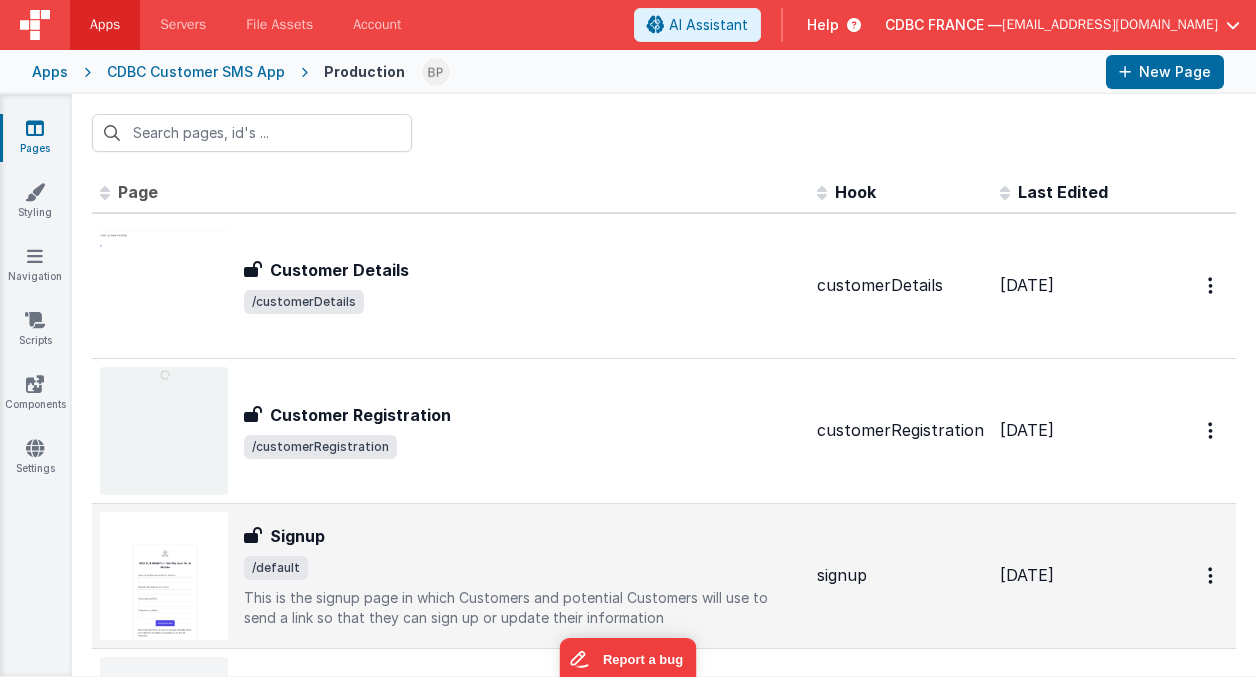 click on "Signup" at bounding box center (522, 536) 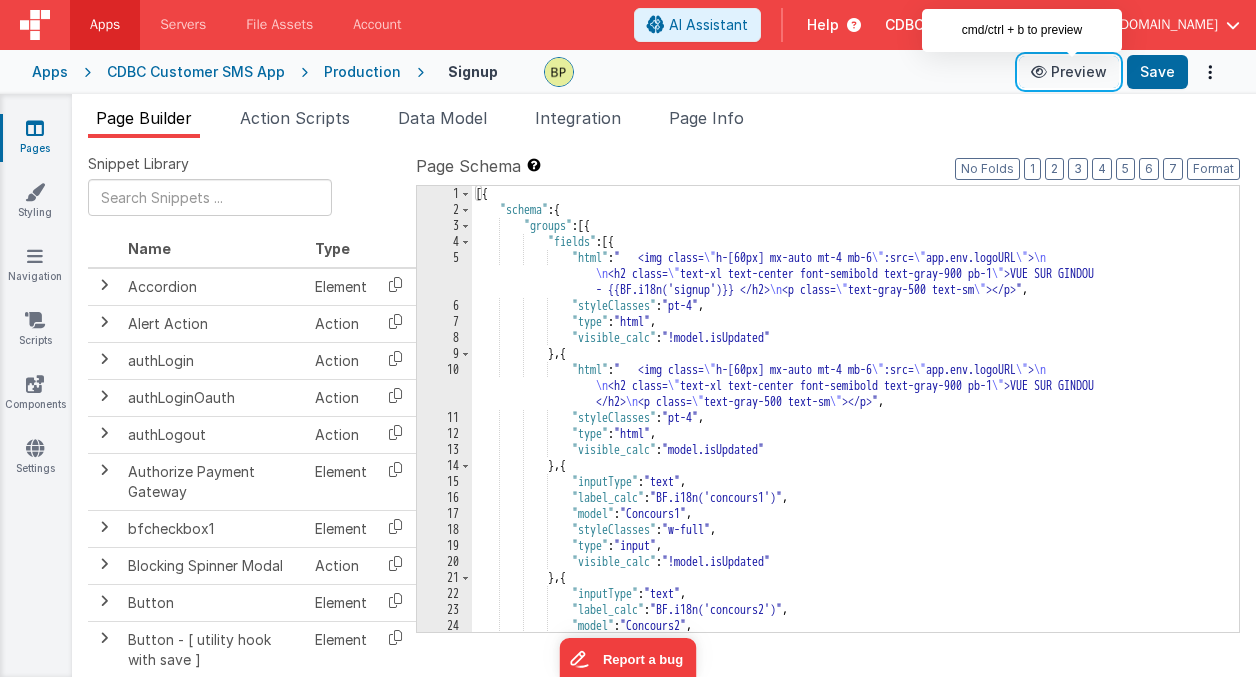 click on "Preview" at bounding box center (1069, 72) 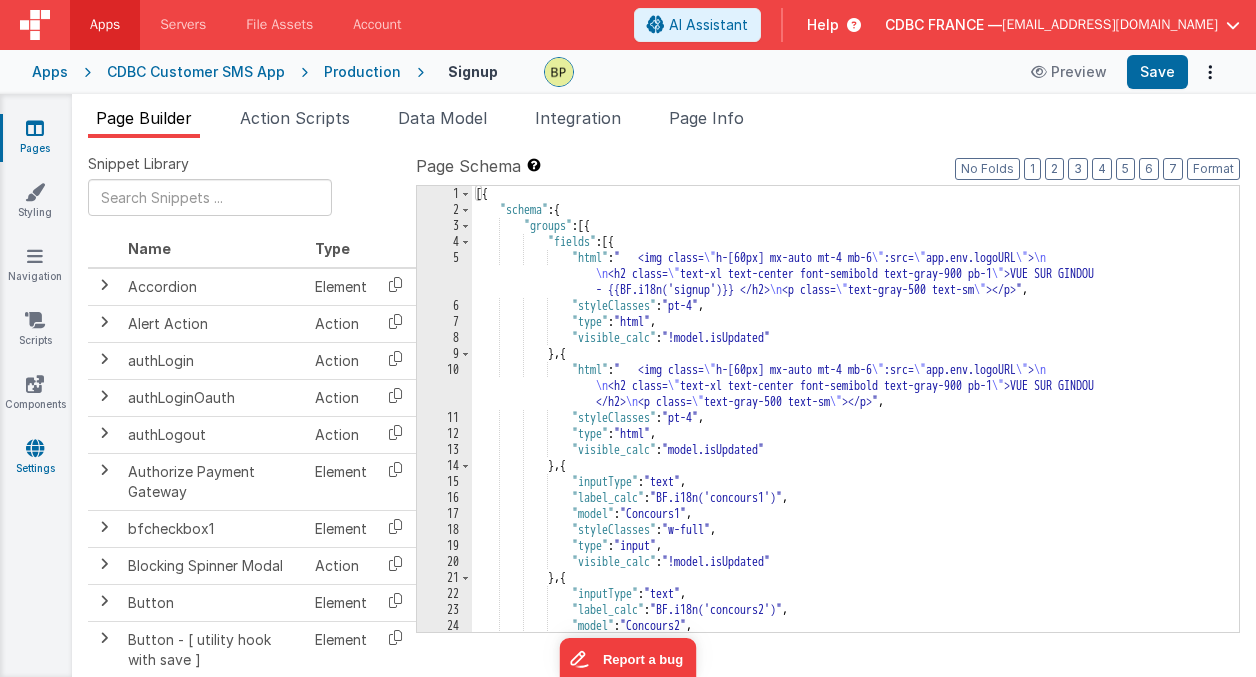 click at bounding box center (35, 448) 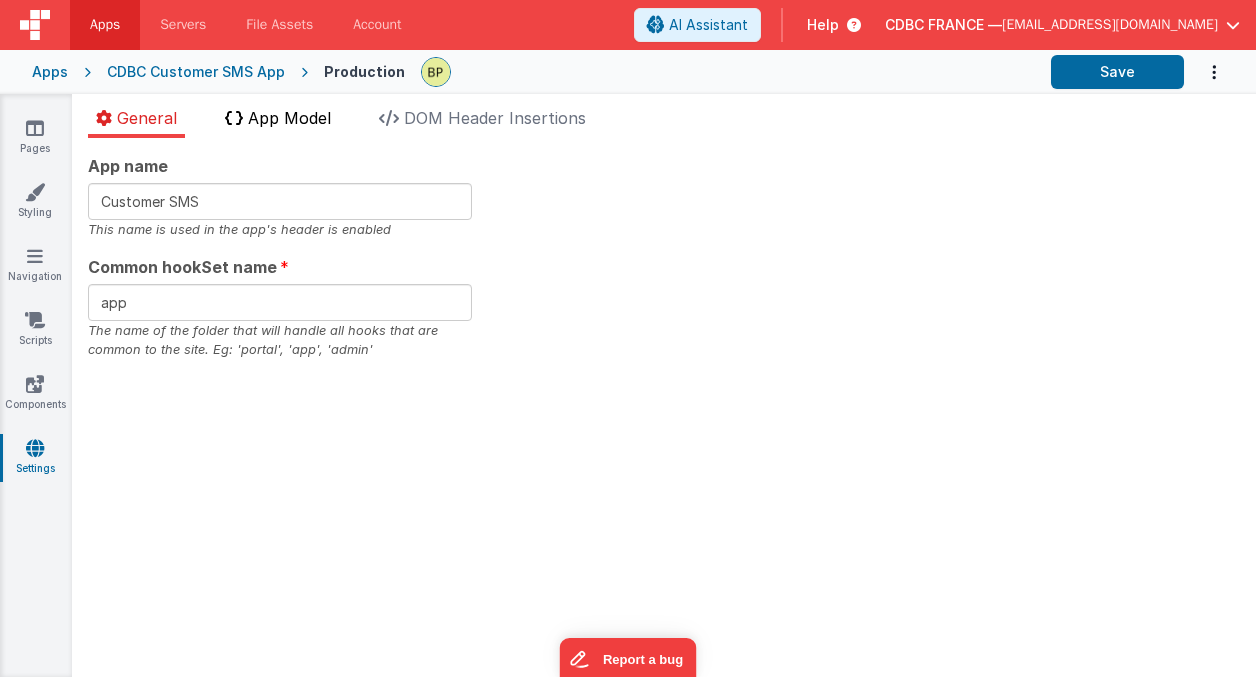 click on "App Model" at bounding box center (289, 118) 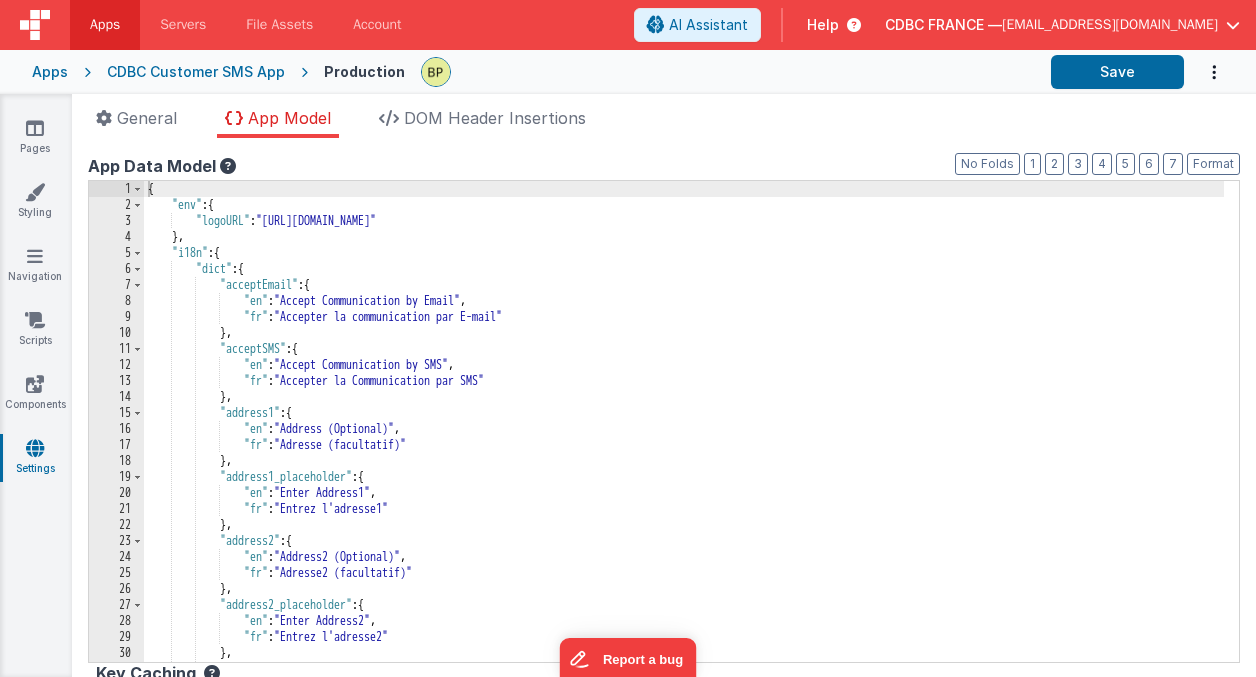 click on "Production" at bounding box center (364, 72) 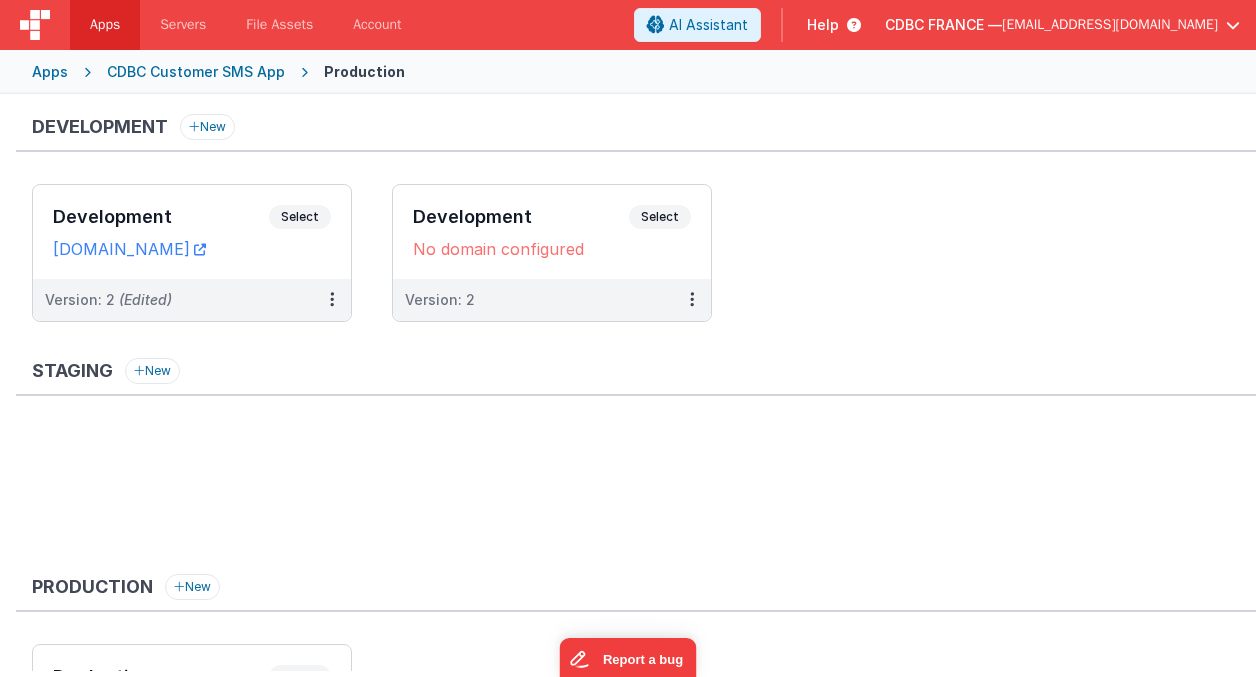 click on "Apps" at bounding box center (50, 72) 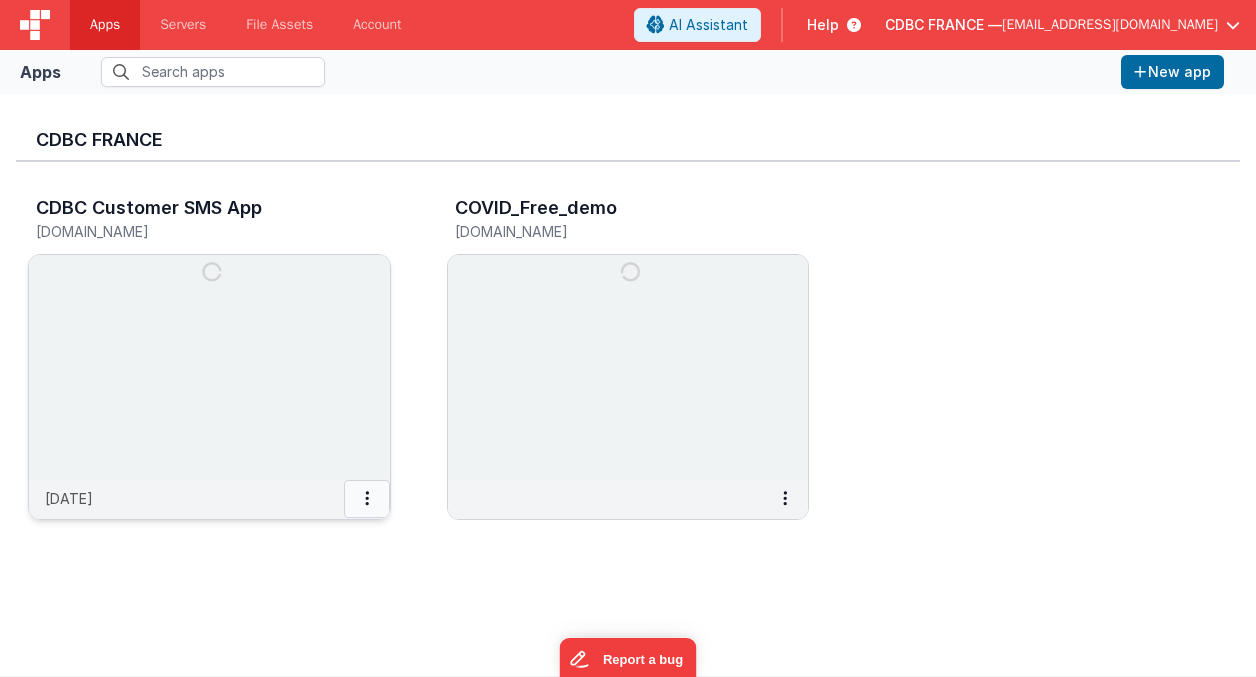 click at bounding box center [367, 498] 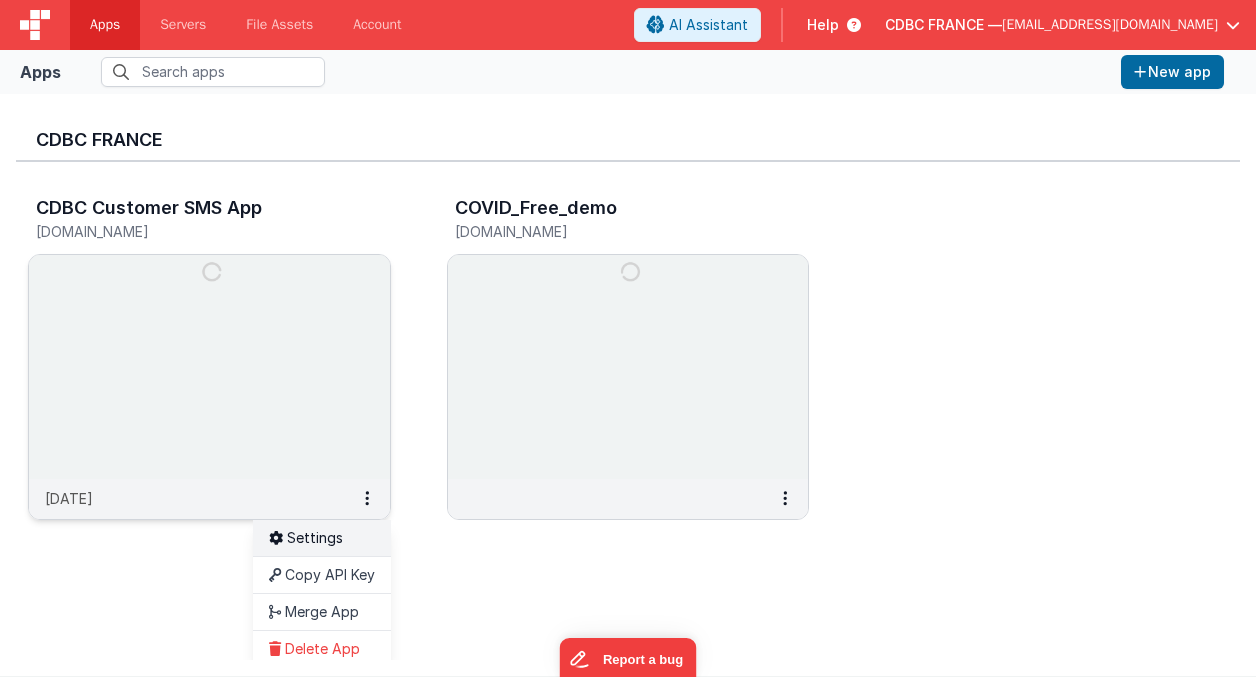 click on "Settings" at bounding box center (322, 538) 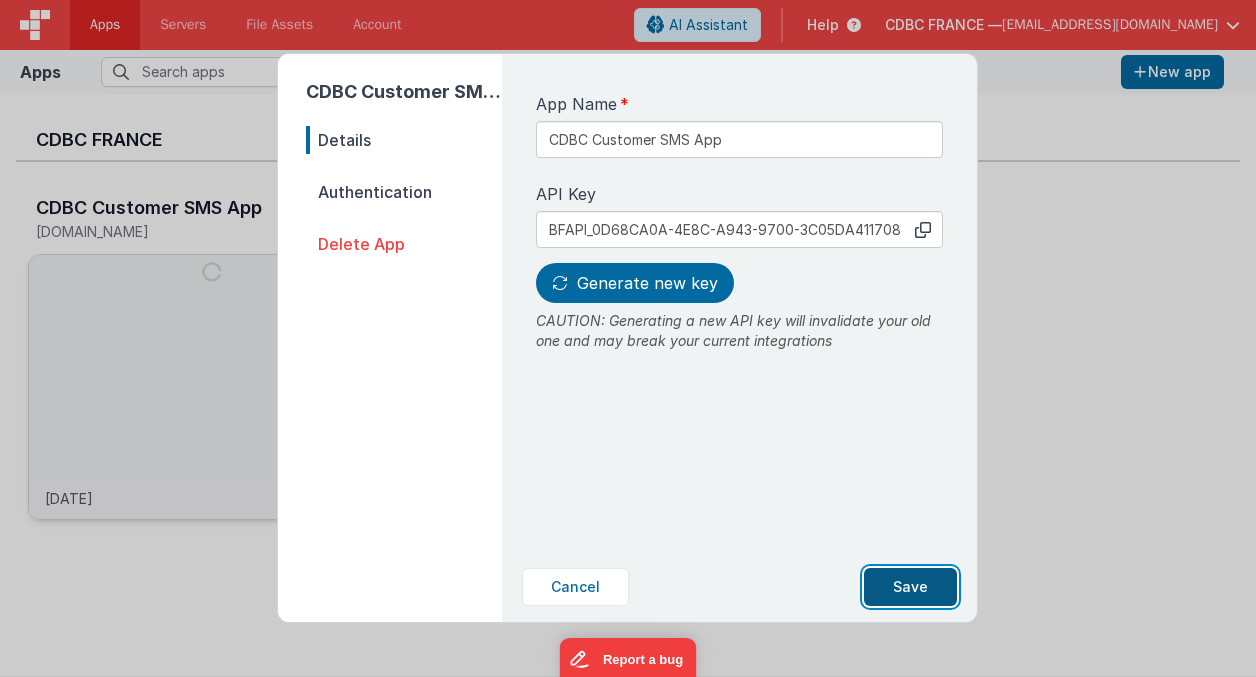 click on "Save" at bounding box center (910, 587) 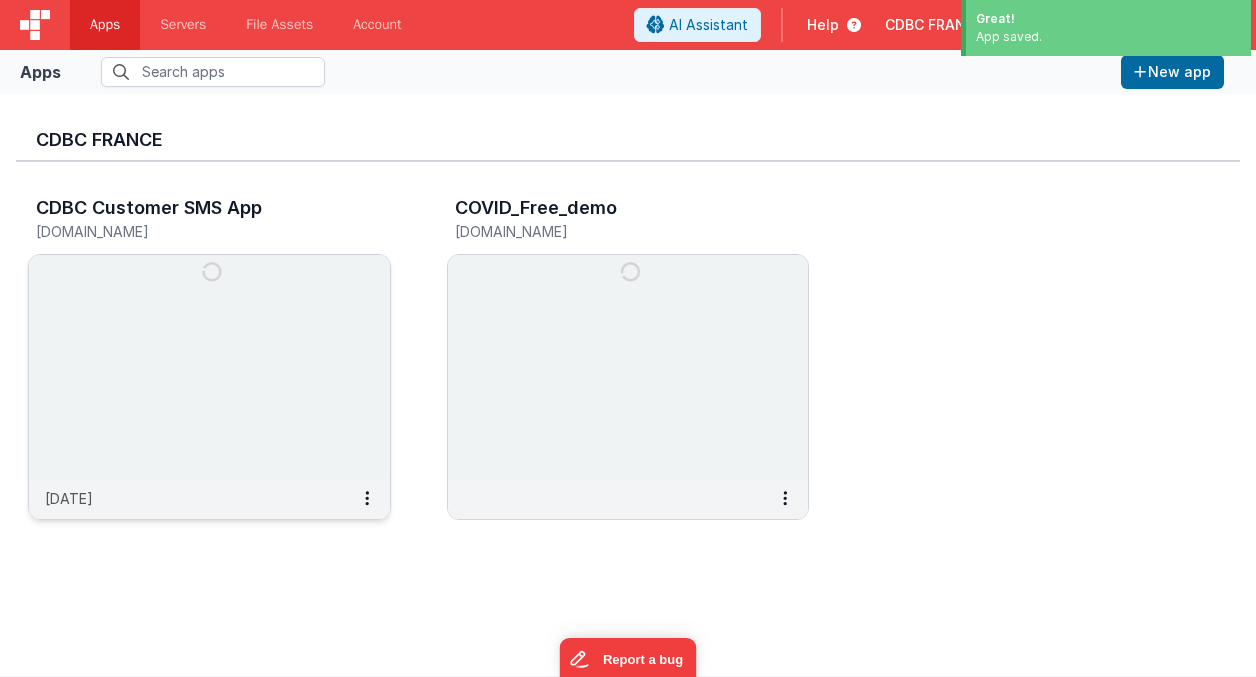click at bounding box center (591, 72) 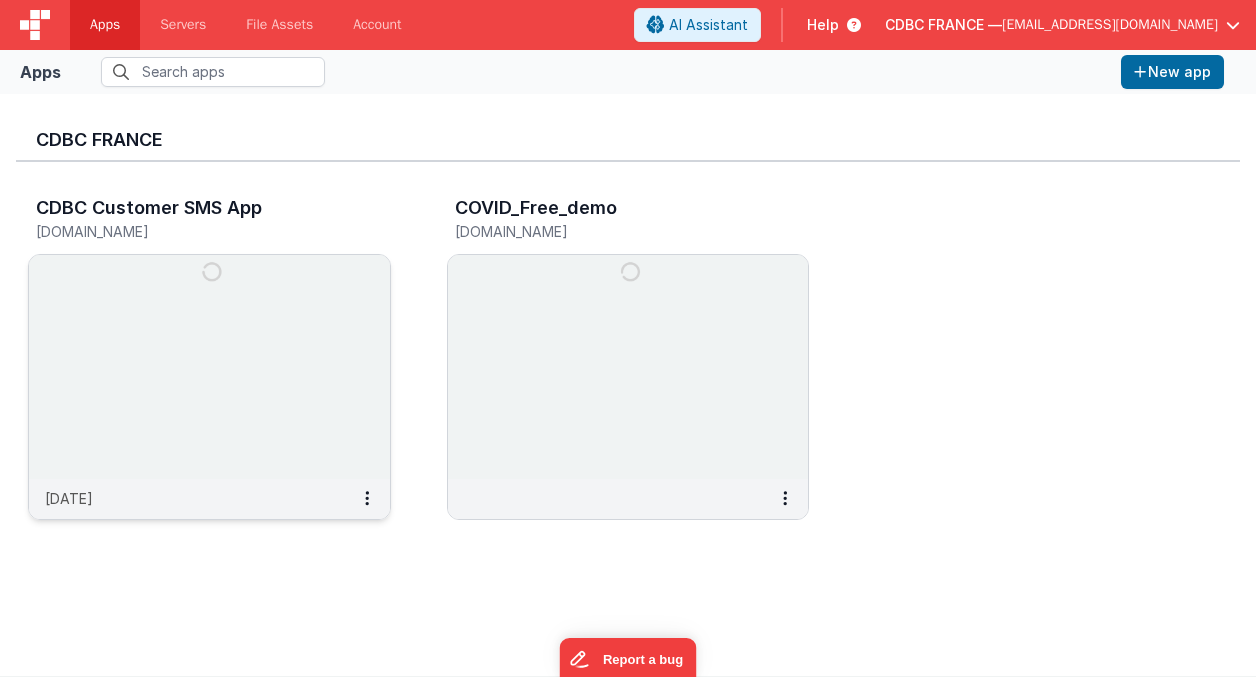 click on "[EMAIL_ADDRESS][DOMAIN_NAME]" at bounding box center (1110, 25) 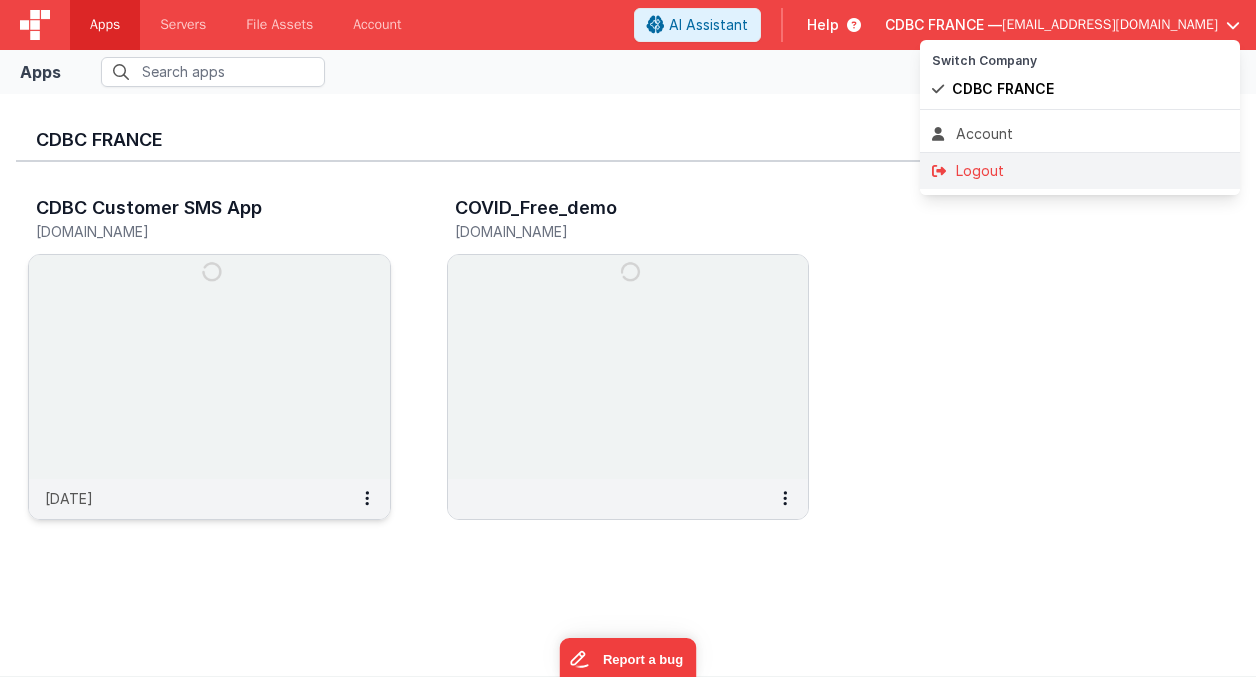 click on "Logout" at bounding box center [1080, 171] 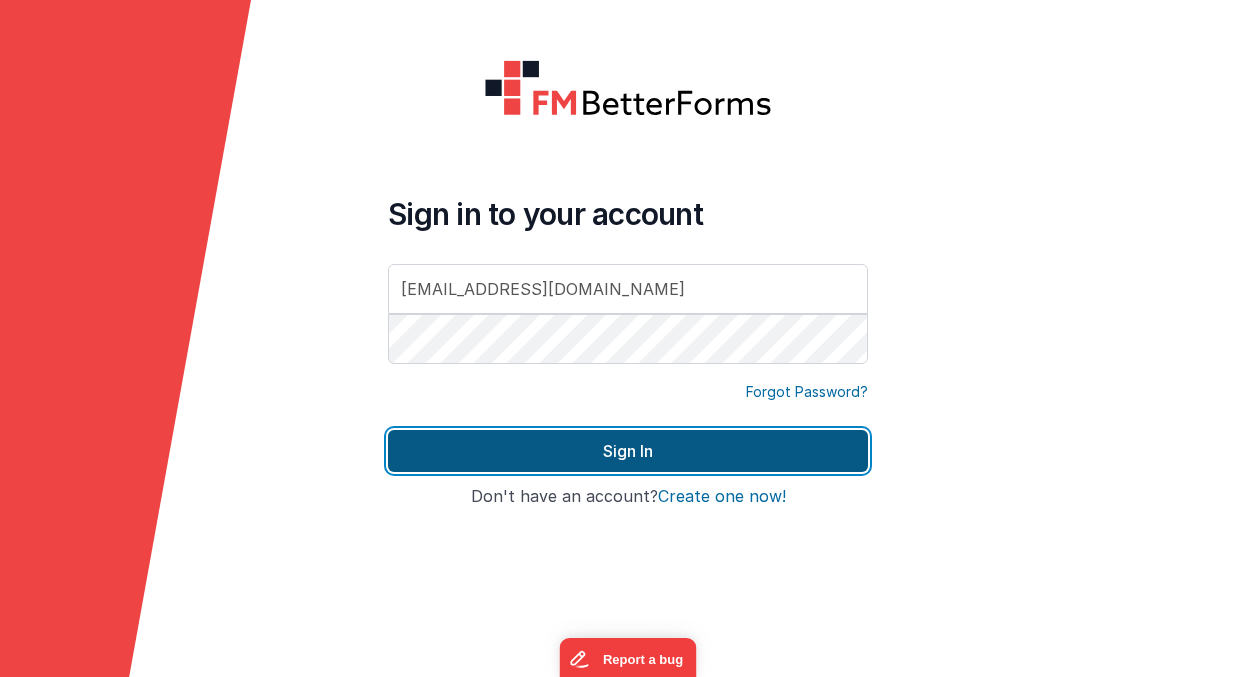 click on "Sign In" at bounding box center (628, 451) 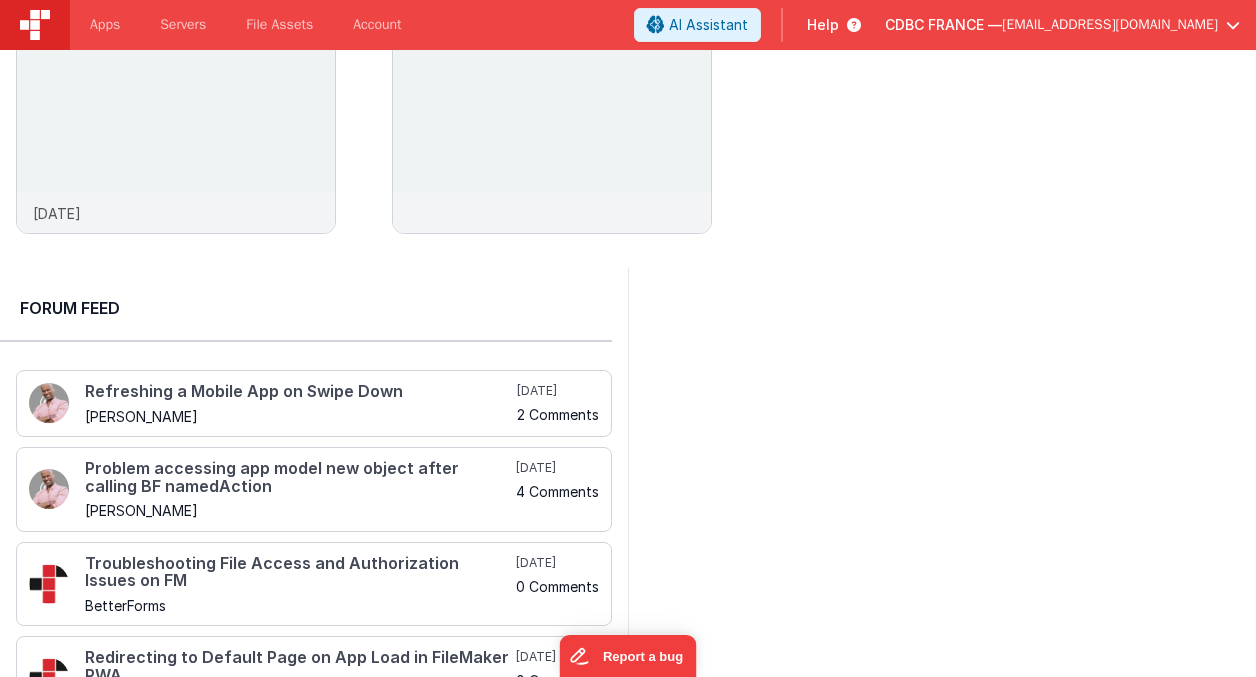 scroll, scrollTop: 491, scrollLeft: 0, axis: vertical 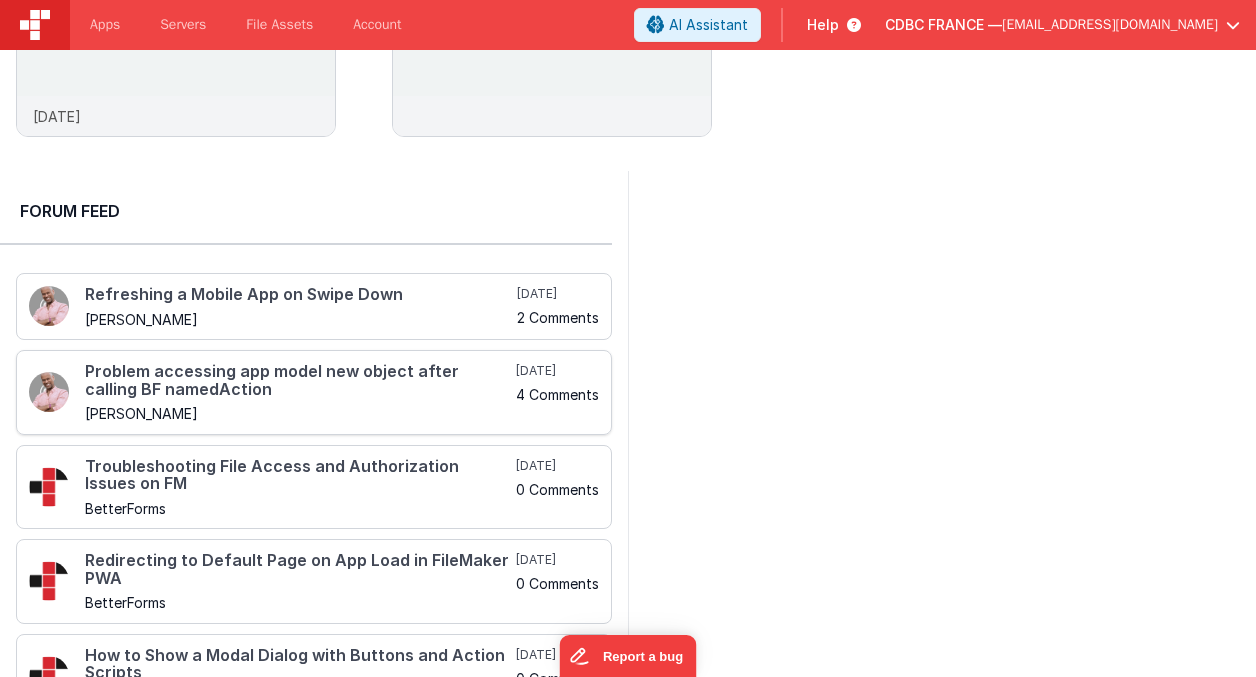 click on "4 Comments" at bounding box center [557, 394] 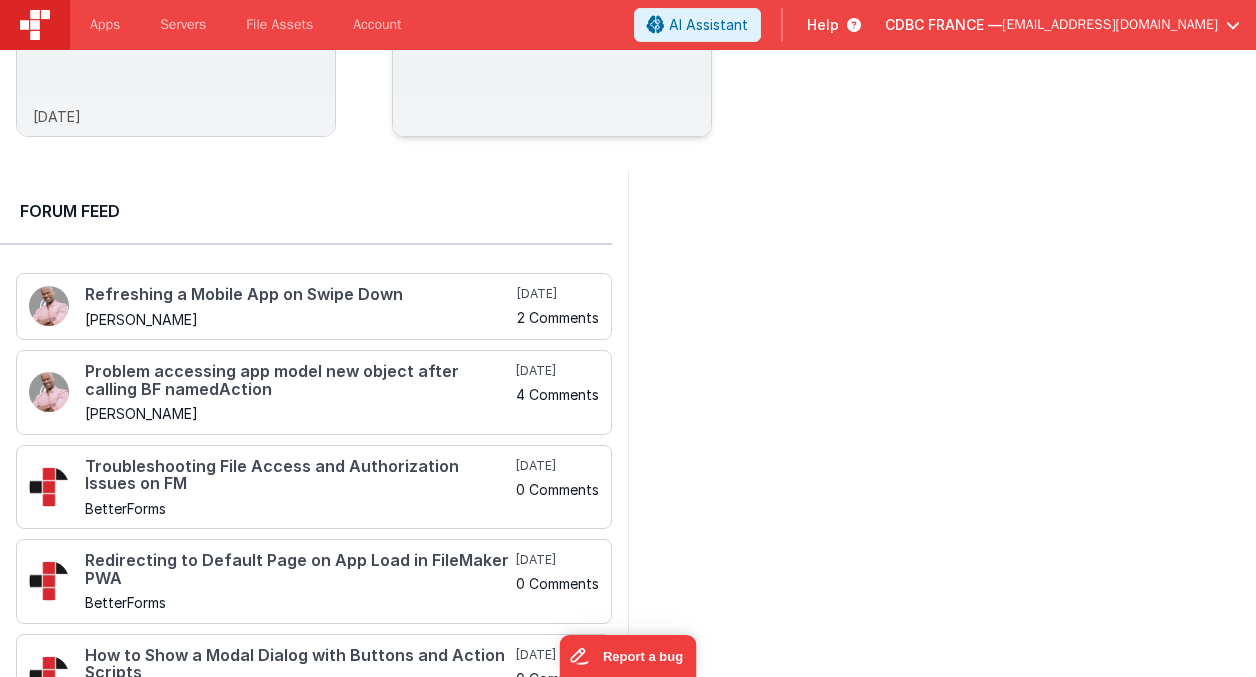 scroll, scrollTop: 0, scrollLeft: 0, axis: both 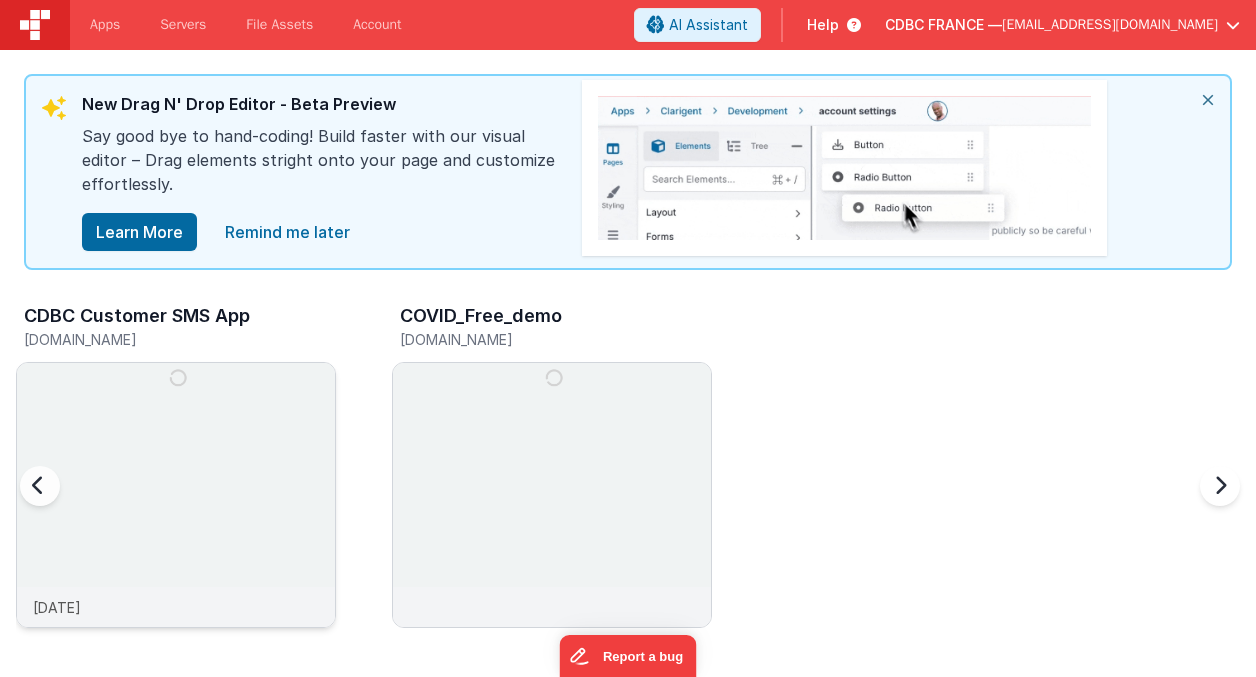 click at bounding box center (176, 522) 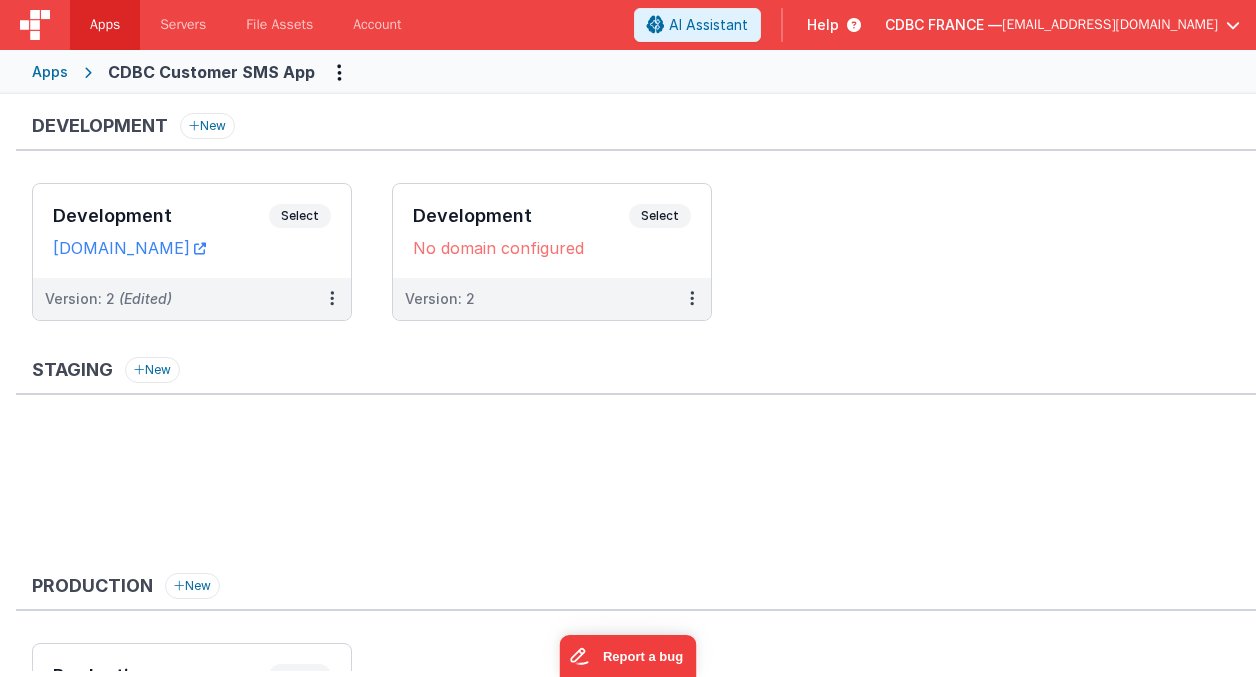 scroll, scrollTop: 179, scrollLeft: 0, axis: vertical 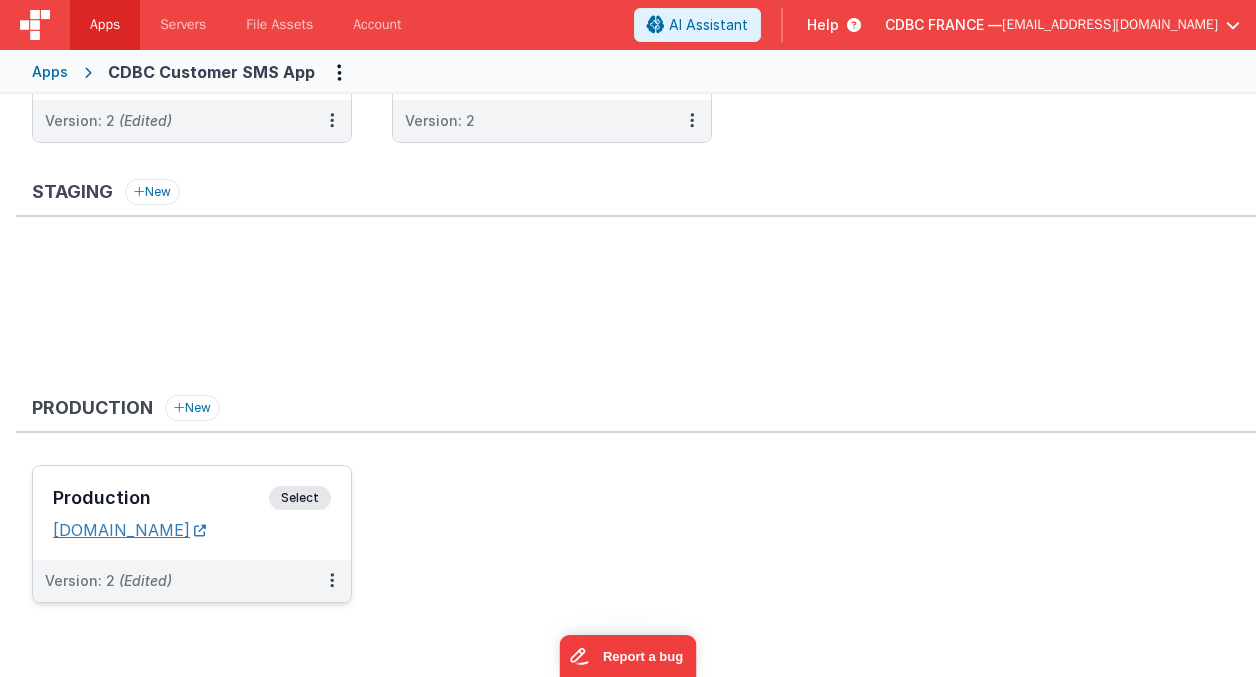 click on "miammiam-lacuisine.clientportal.cloud" at bounding box center (129, 530) 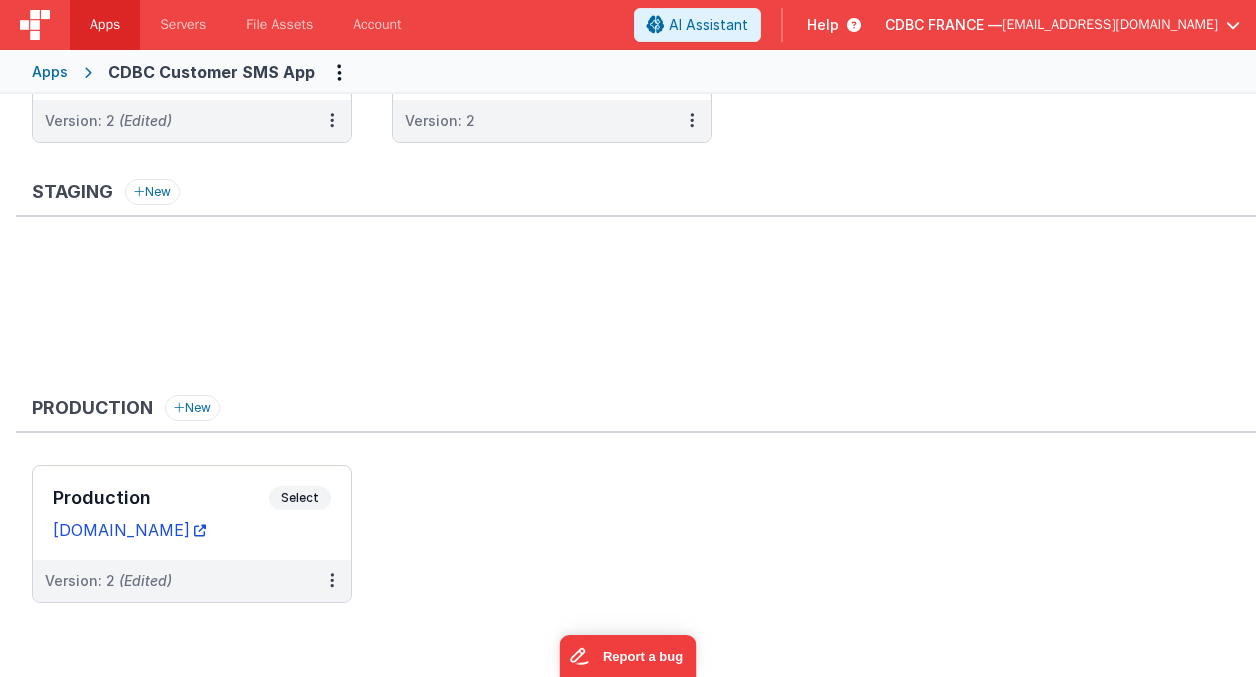 scroll, scrollTop: 0, scrollLeft: 0, axis: both 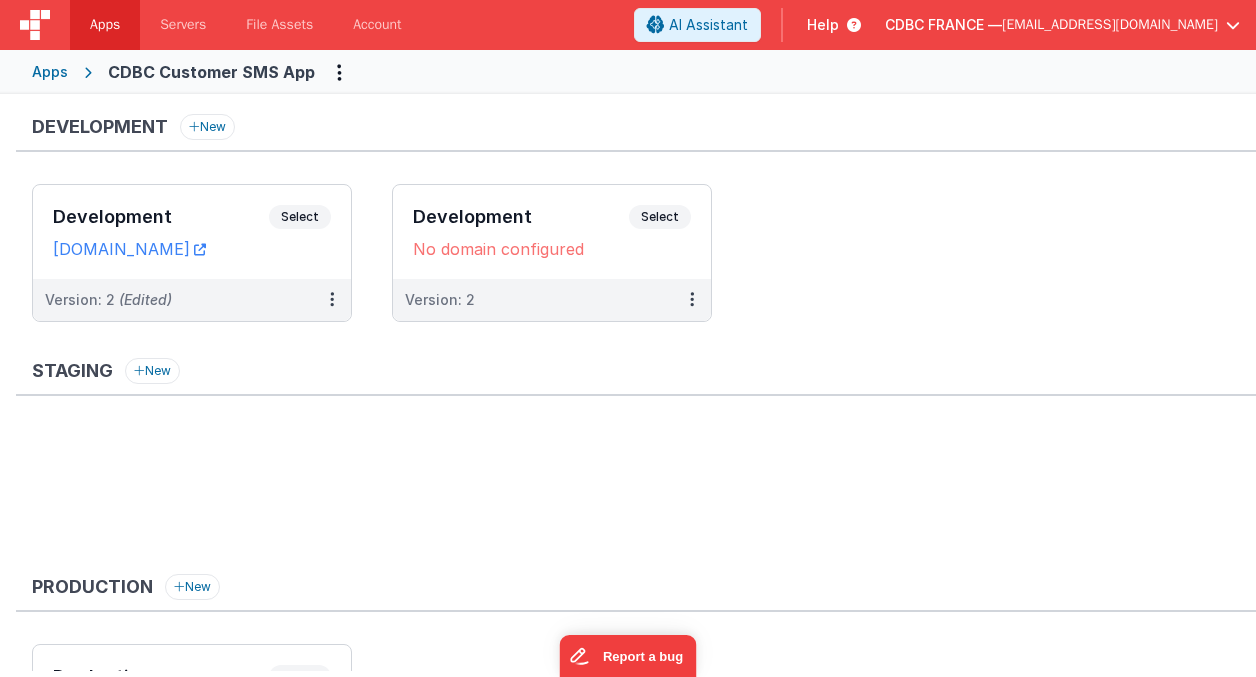 click on "Apps" at bounding box center [50, 72] 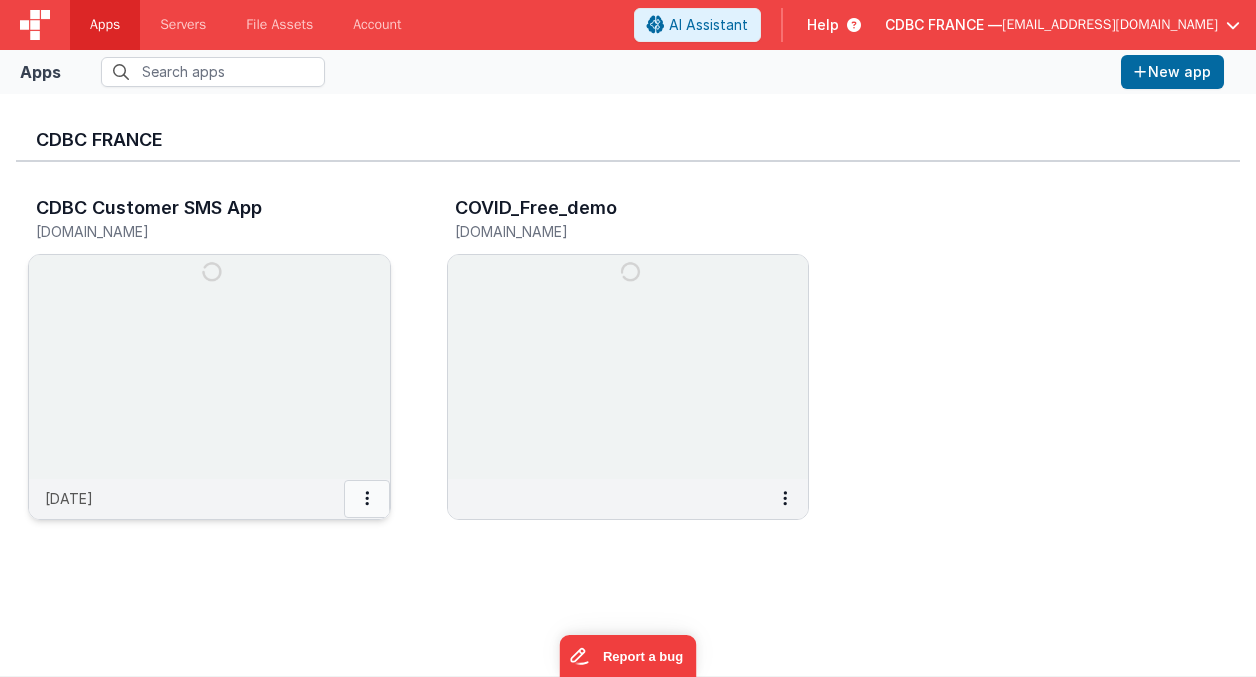 click at bounding box center (367, 499) 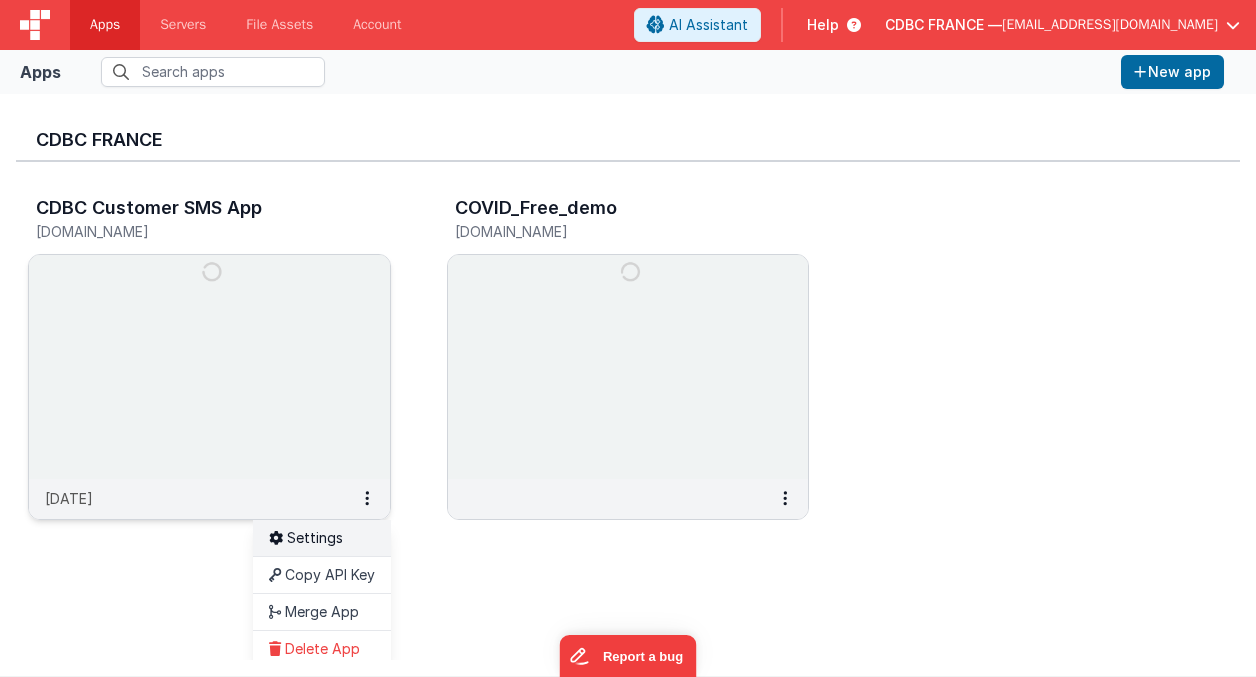 click on "Settings" at bounding box center [322, 538] 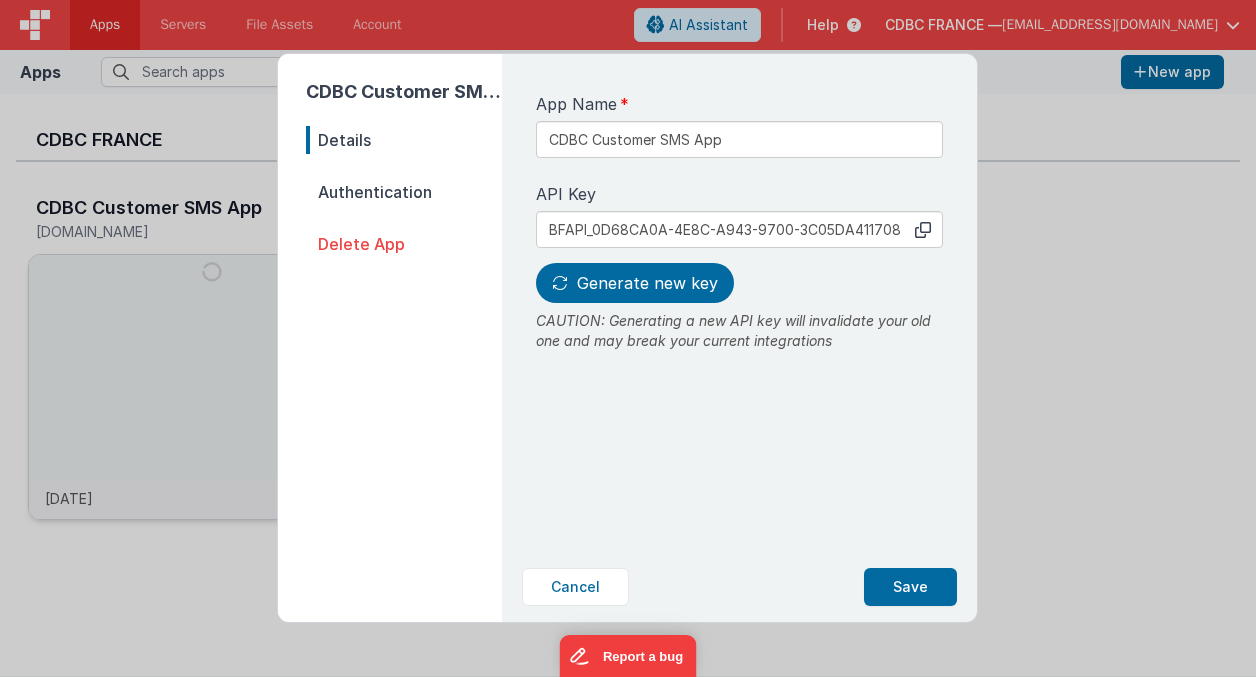 click on "Authentication" at bounding box center (404, 192) 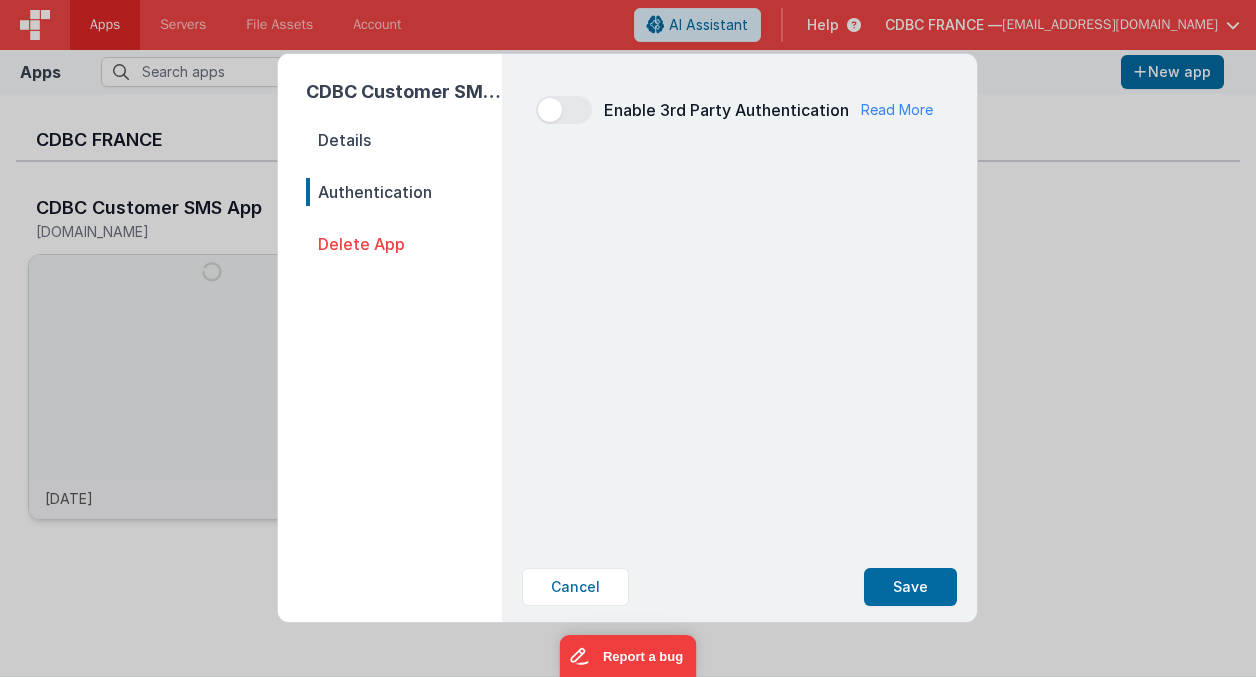 click on "Details" at bounding box center [404, 140] 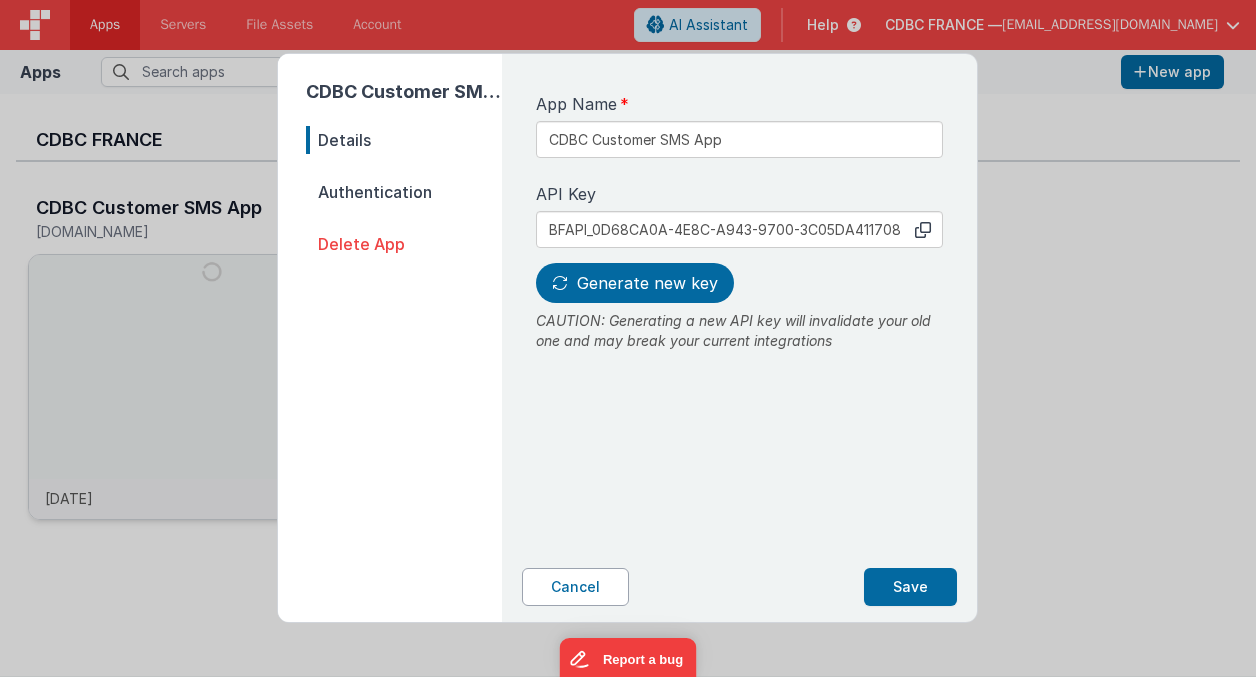 click on "Cancel" at bounding box center [575, 587] 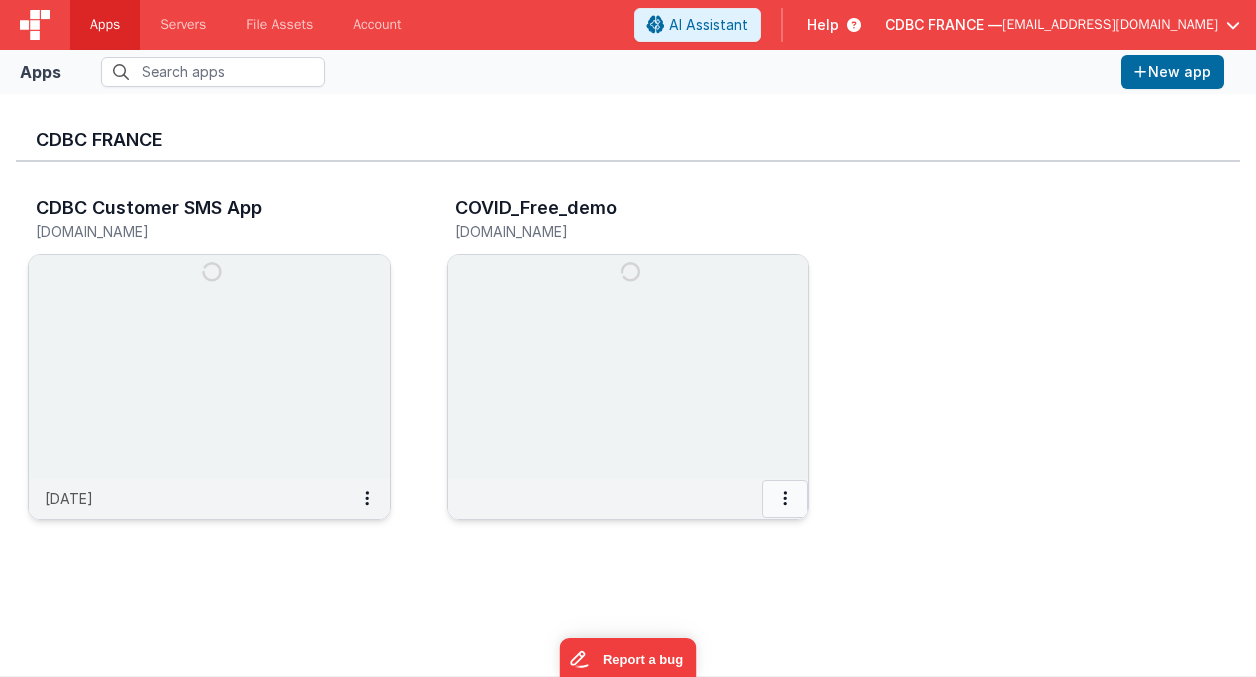 click at bounding box center (785, 498) 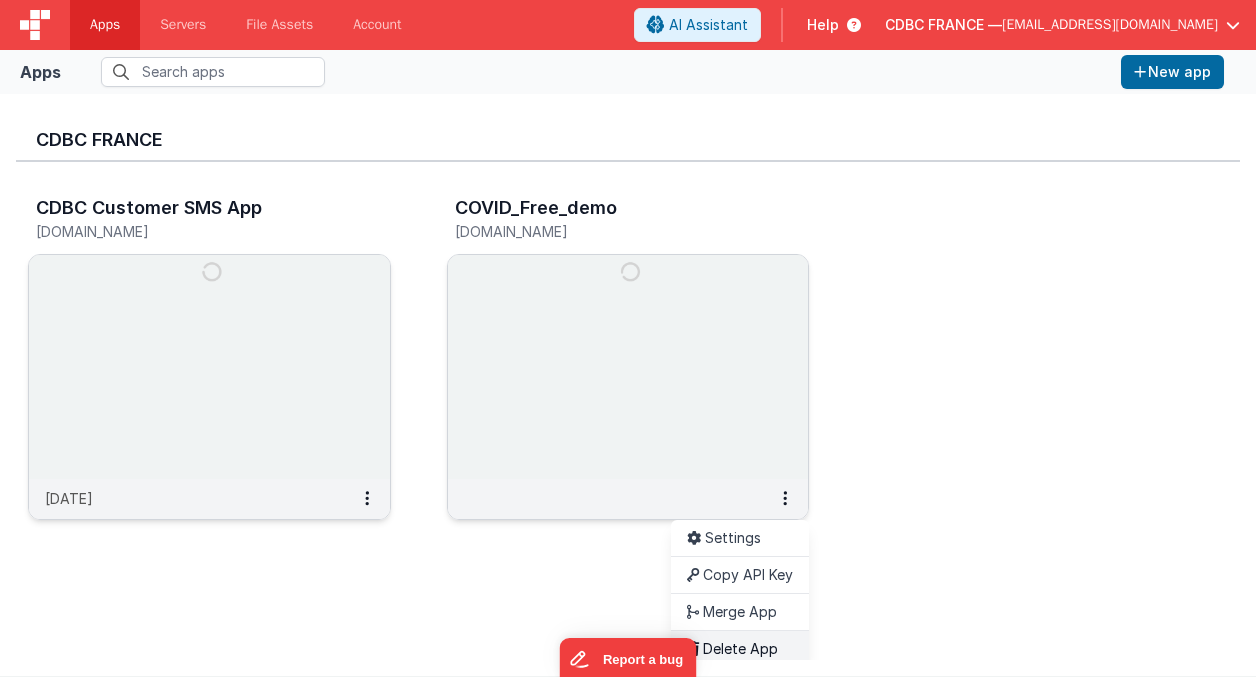 click on "Delete App" at bounding box center [740, 648] 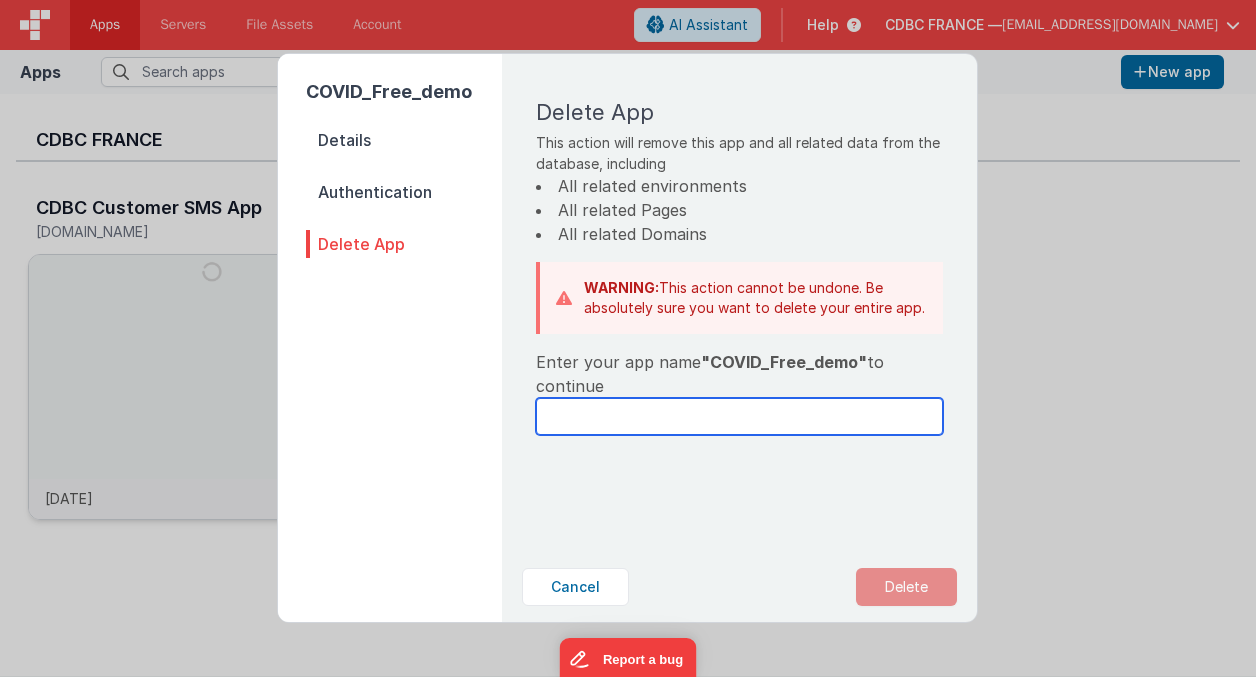 click at bounding box center [739, 416] 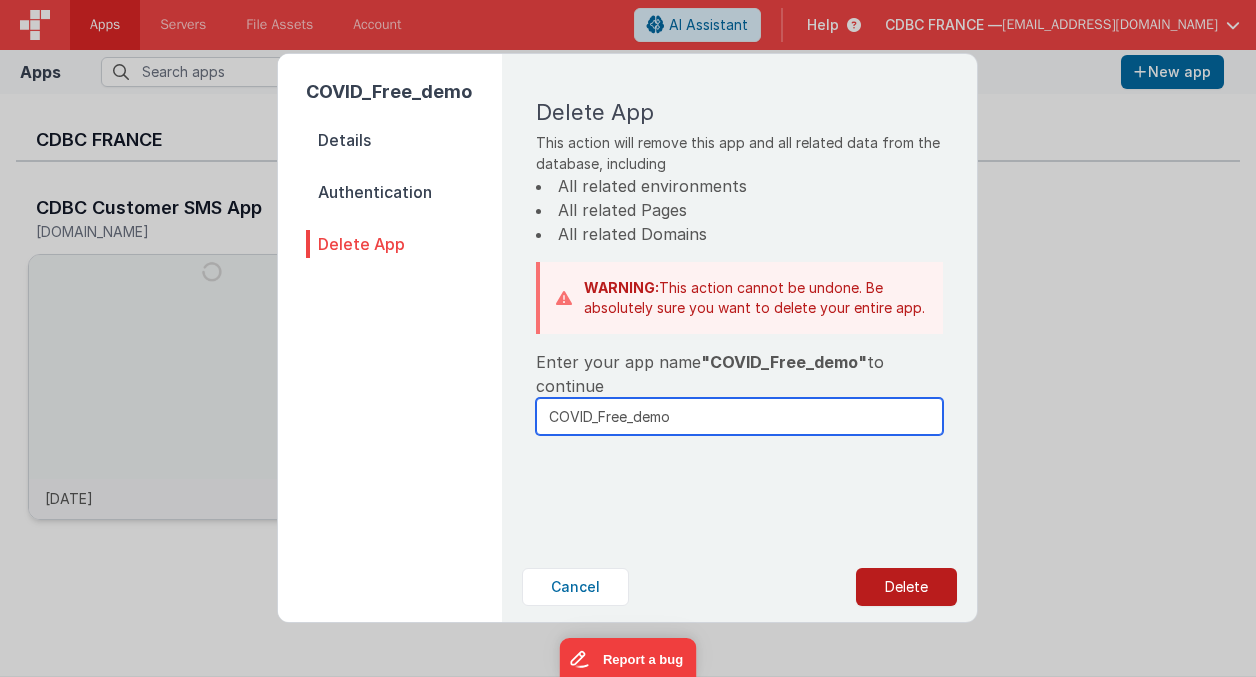 type on "COVID_Free_demo" 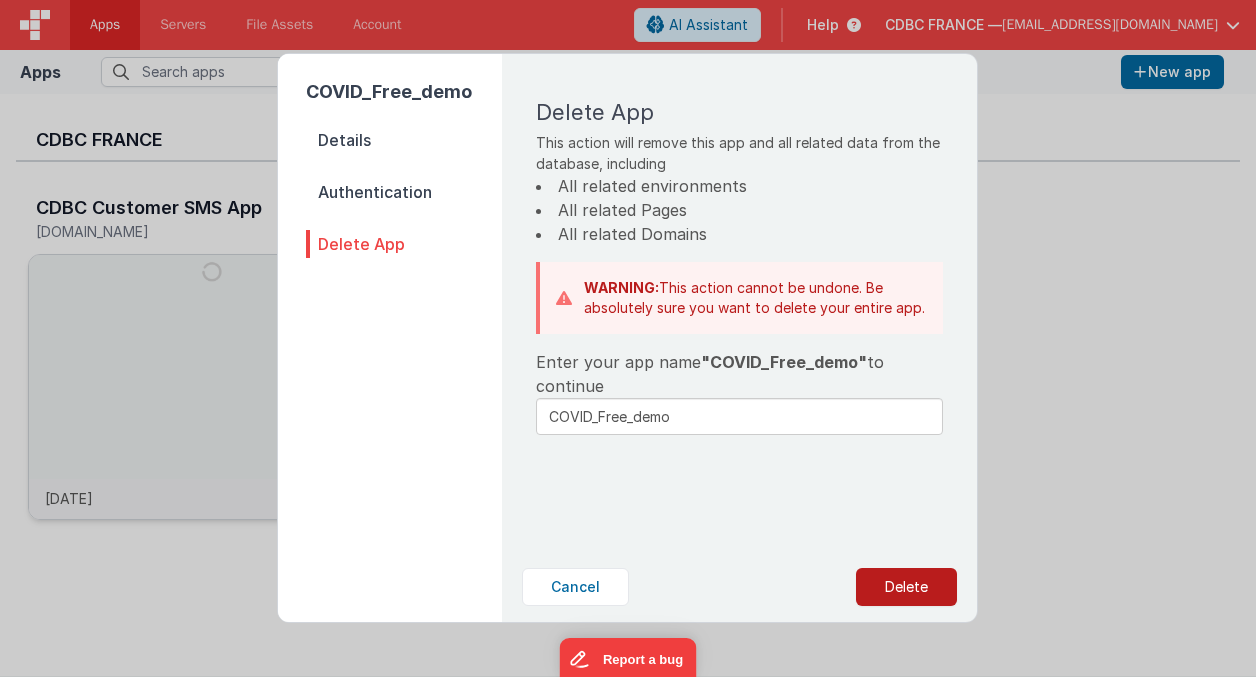 click on "Delete" at bounding box center [906, 587] 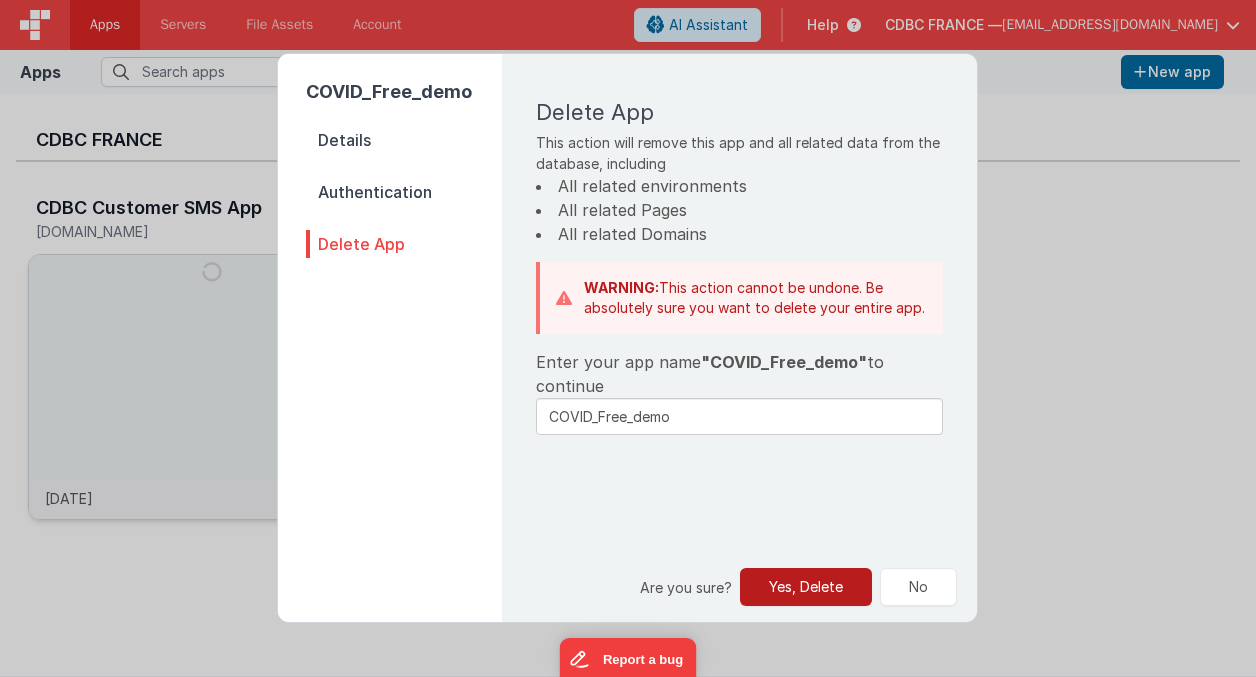 click on "Yes, Delete" at bounding box center [806, 587] 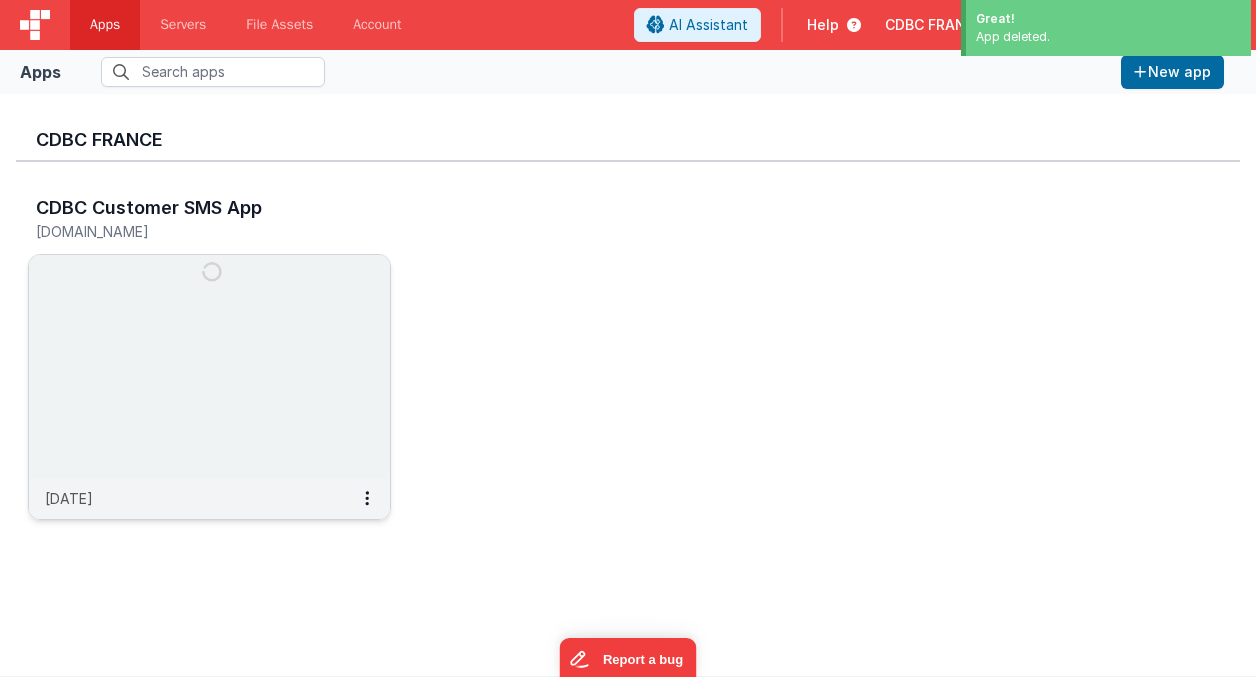 click at bounding box center (209, 367) 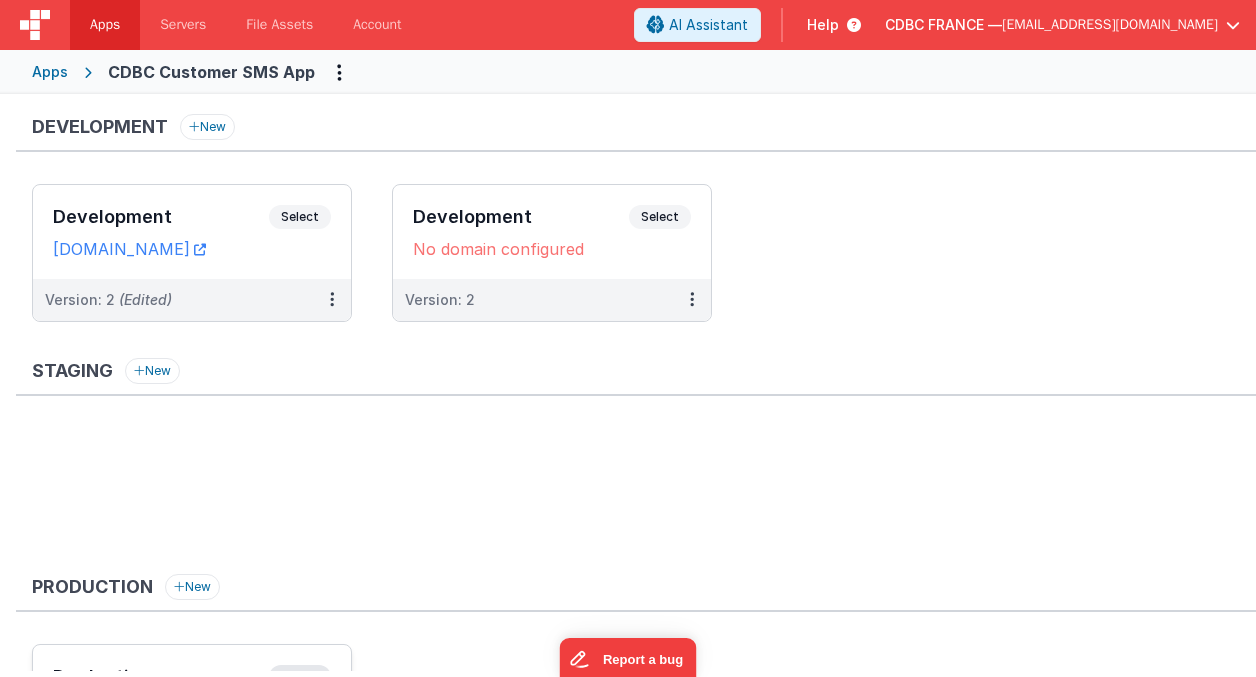 scroll, scrollTop: 179, scrollLeft: 0, axis: vertical 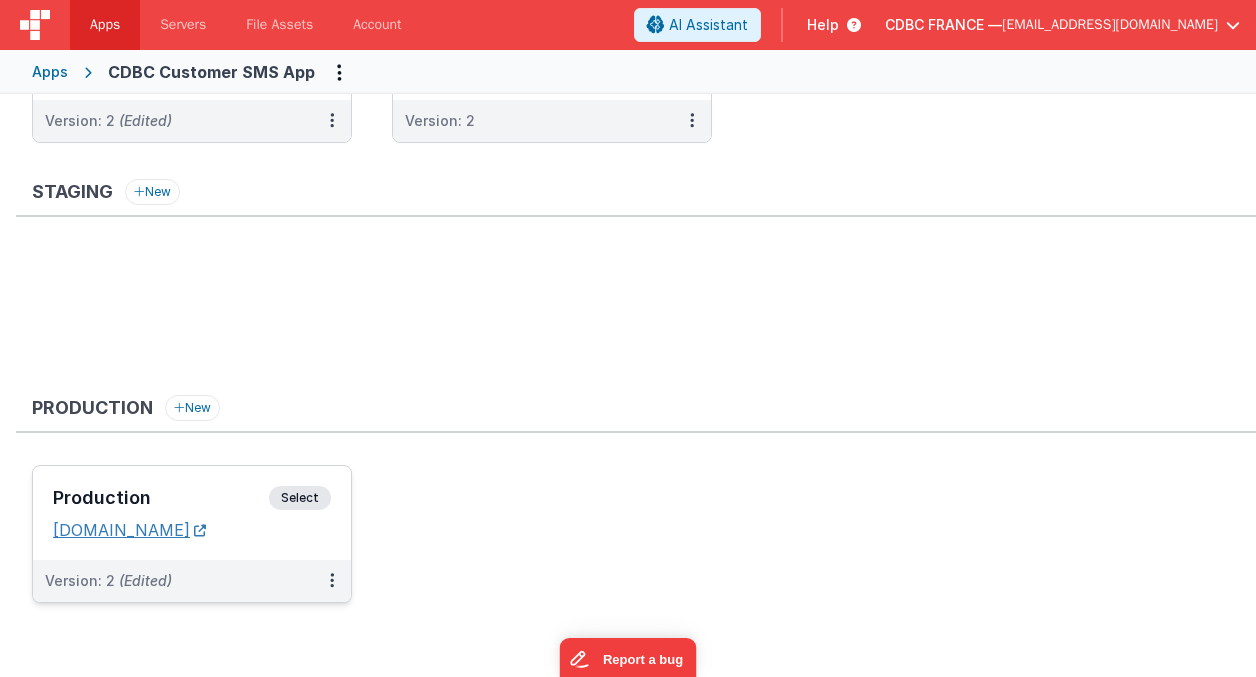 click on "miammiam-lacuisine.clientportal.cloud" at bounding box center [129, 530] 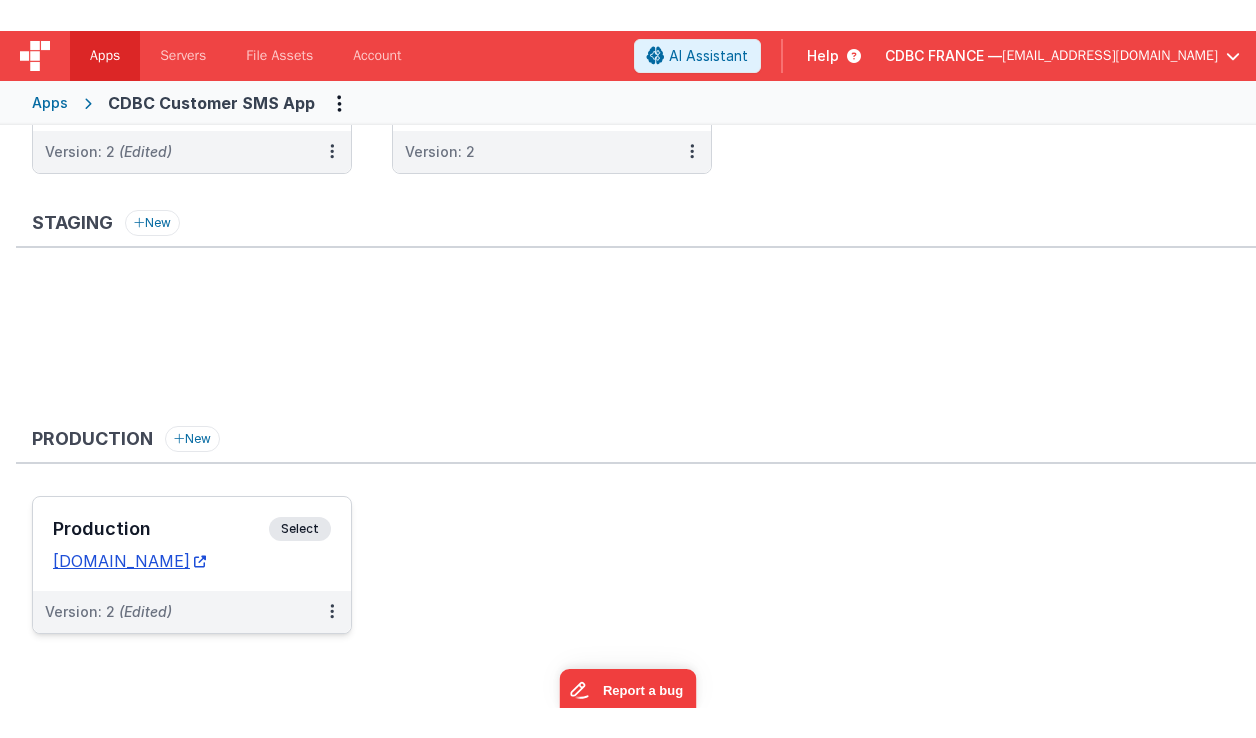 scroll, scrollTop: 0, scrollLeft: 0, axis: both 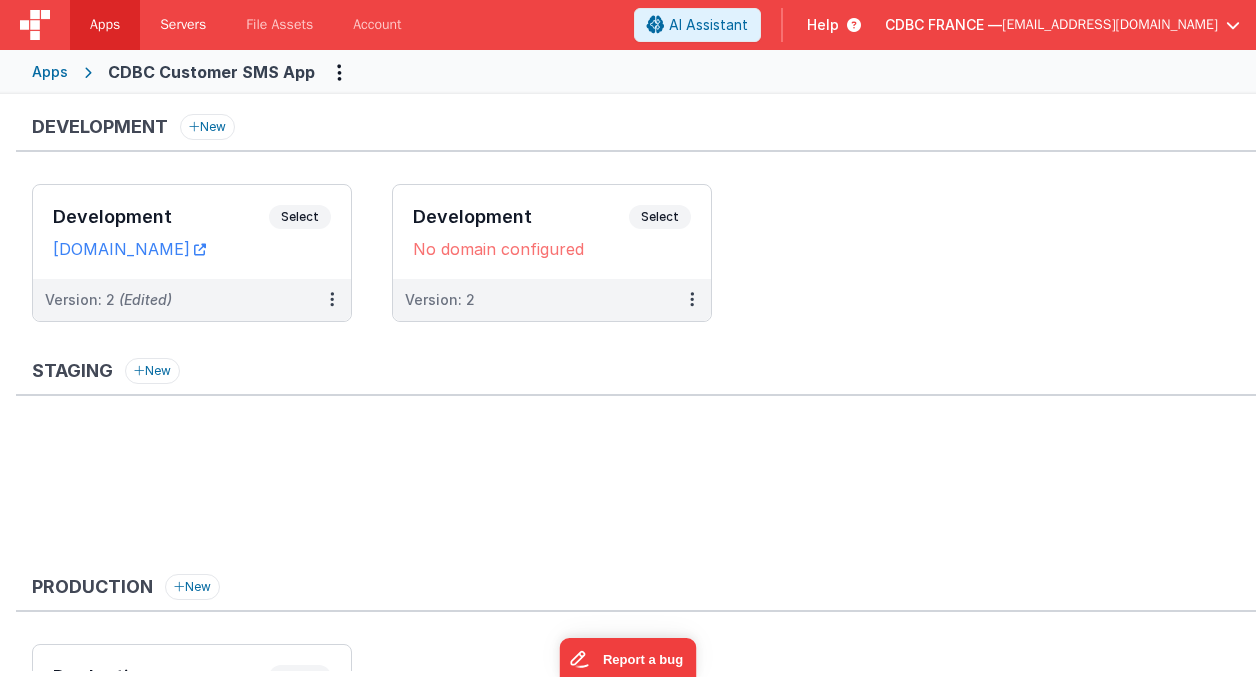 click on "Servers" at bounding box center (183, 25) 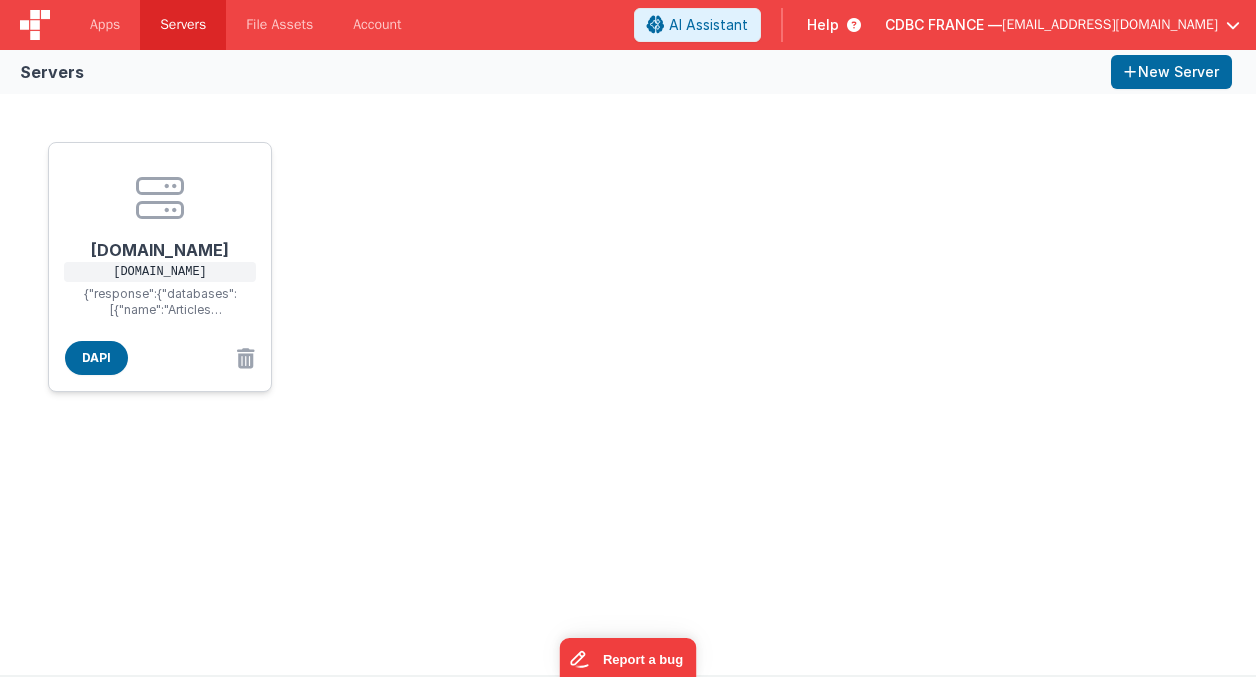 click on "cdbc.360works.com" at bounding box center (160, 272) 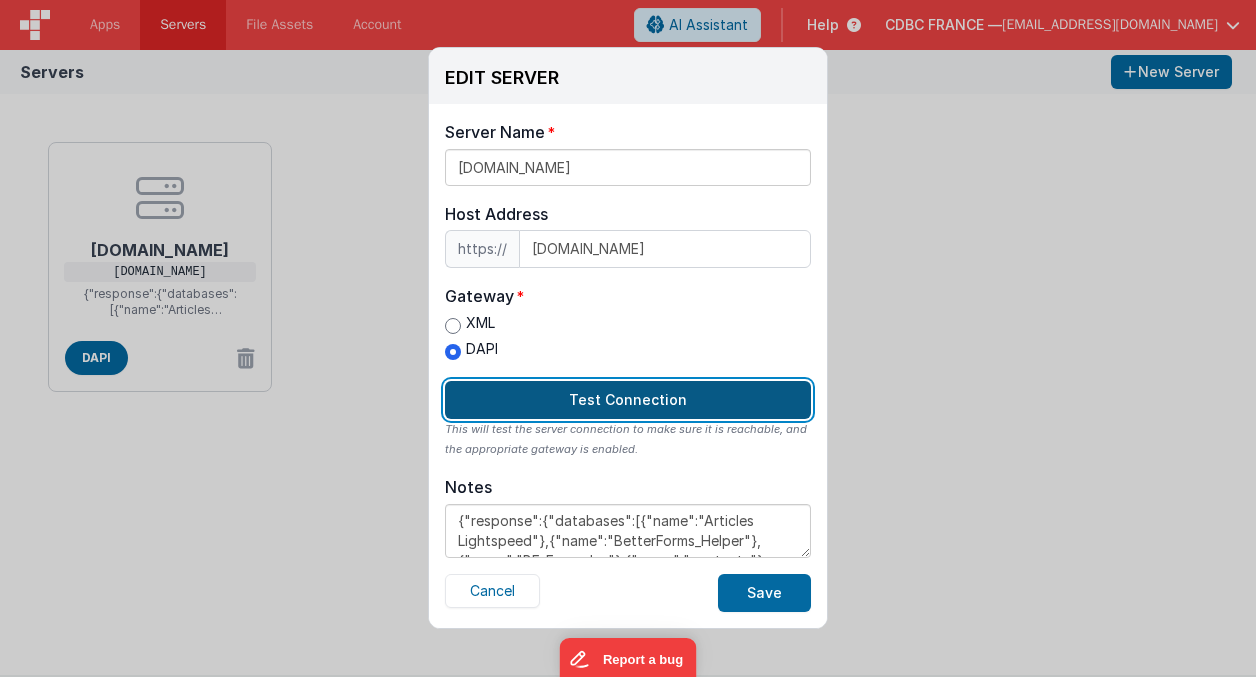 click on "Test Connection" at bounding box center [628, 400] 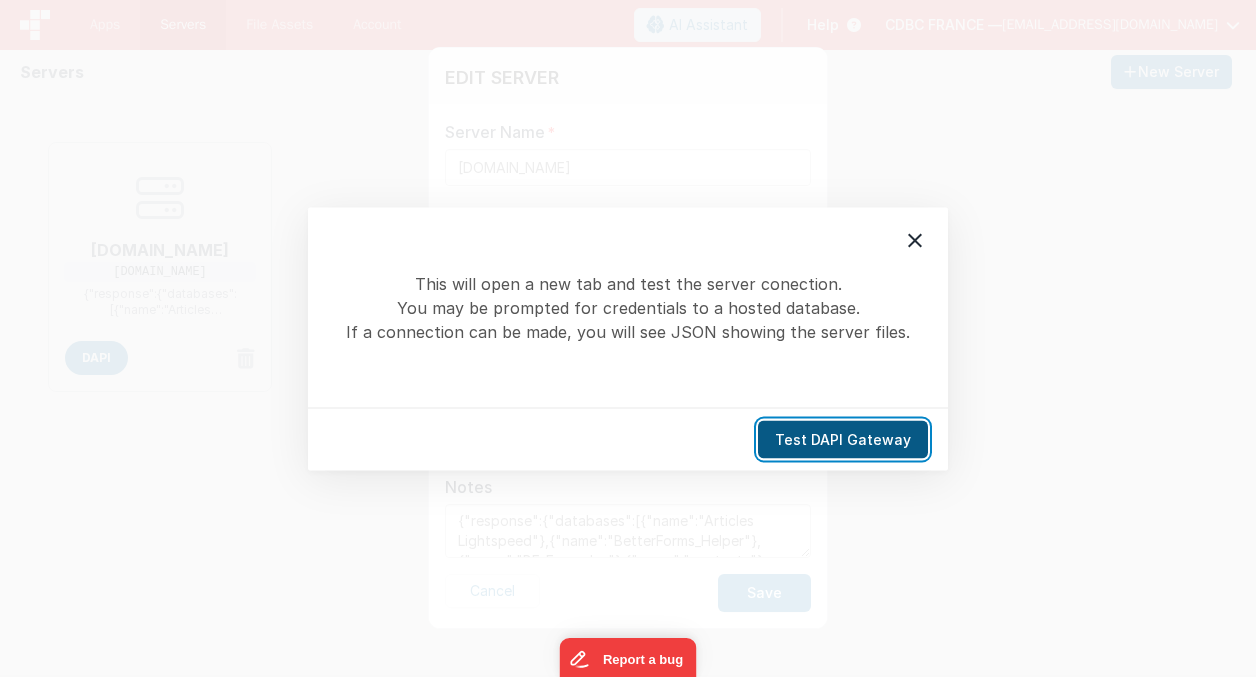 click on "Test DAPI Gateway" at bounding box center [843, 439] 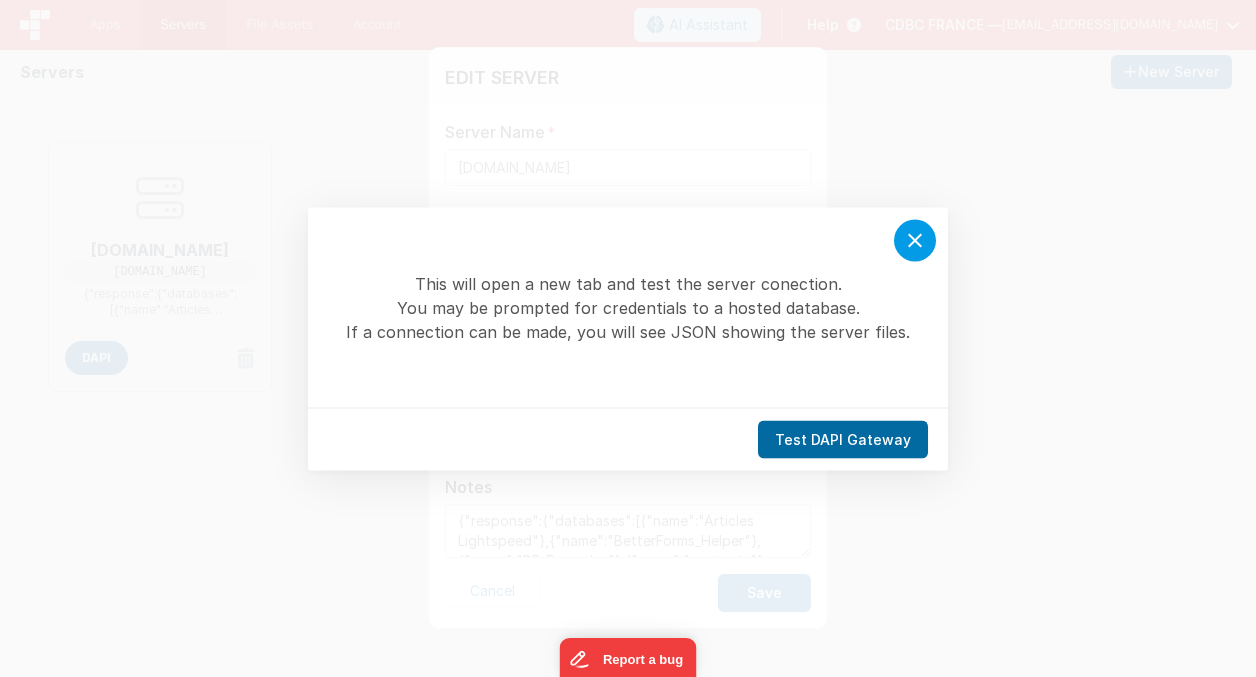 click 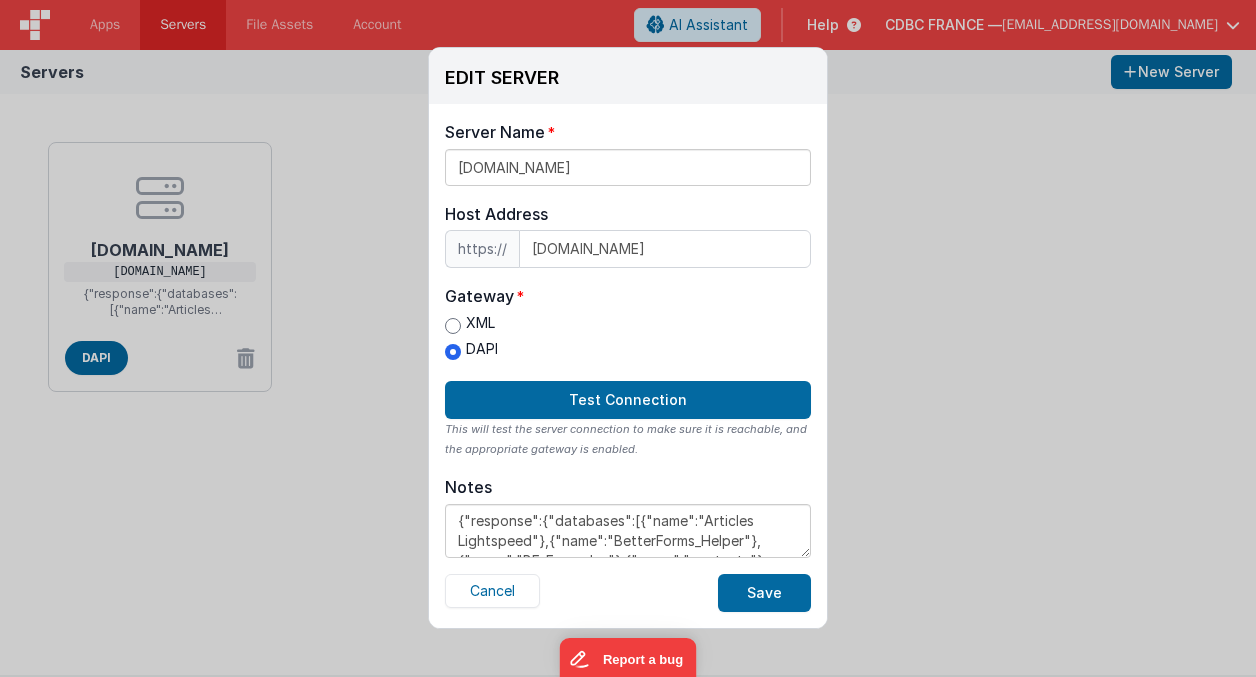drag, startPoint x: 880, startPoint y: 568, endPoint x: 846, endPoint y: 575, distance: 34.713108 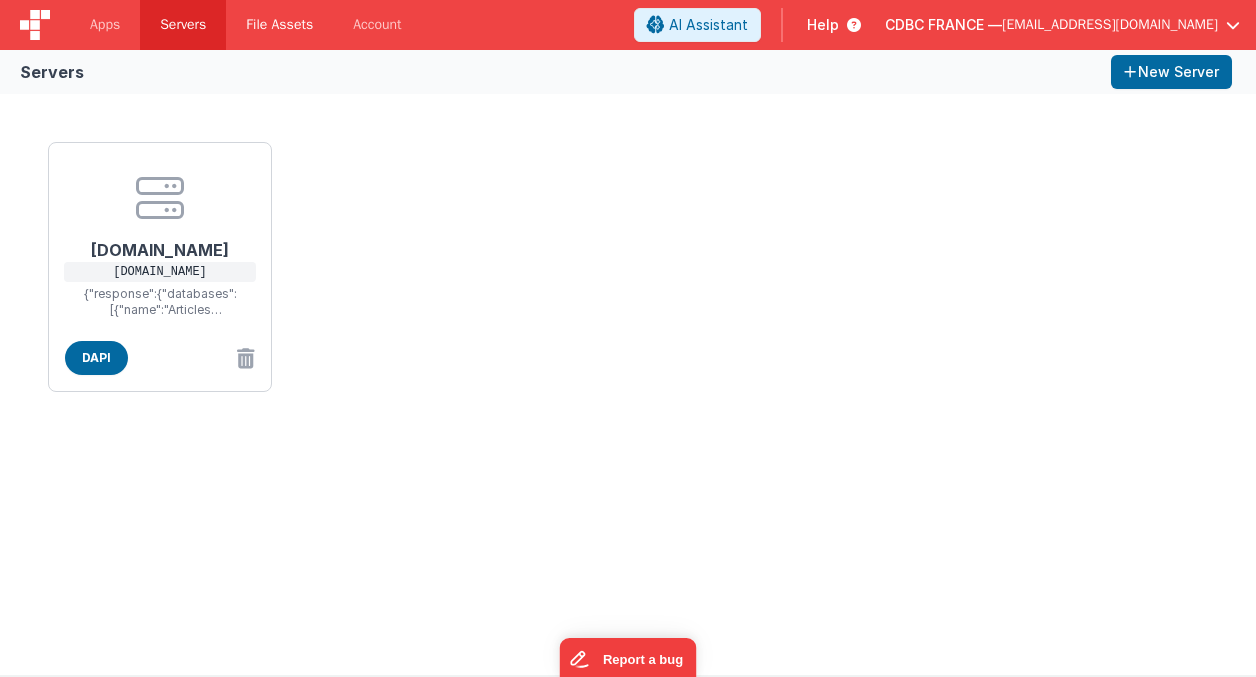 click on "File Assets" at bounding box center (279, 25) 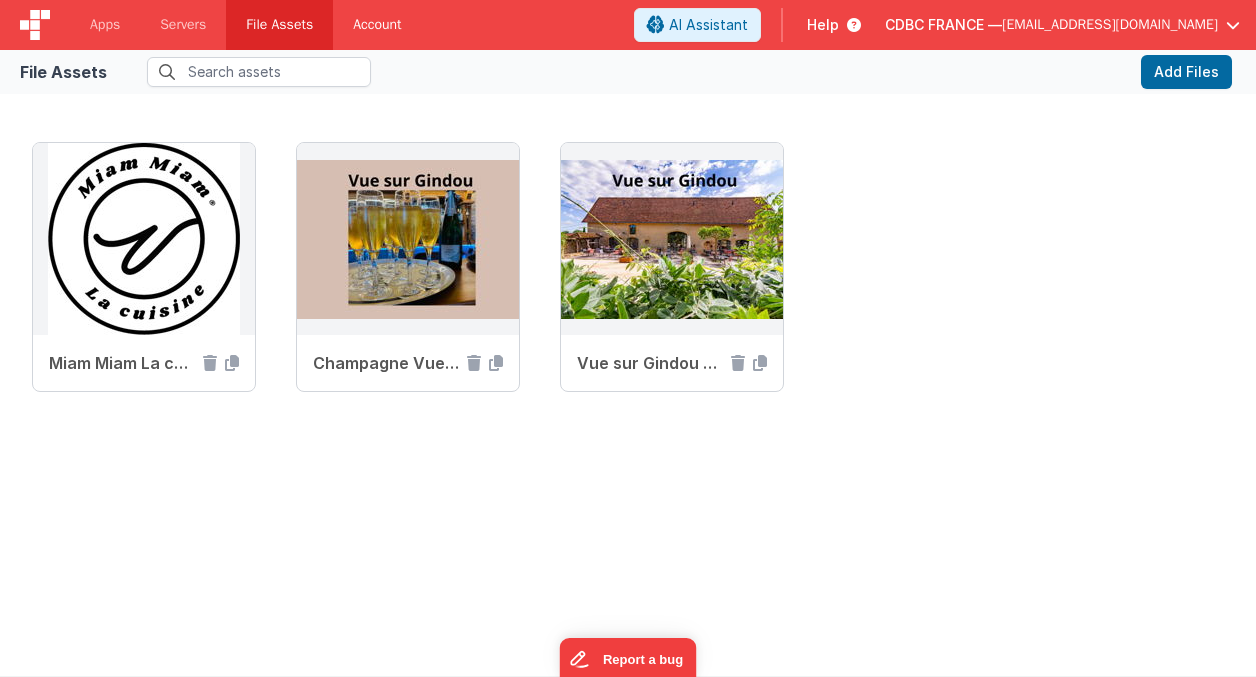 click on "Account" at bounding box center [377, 25] 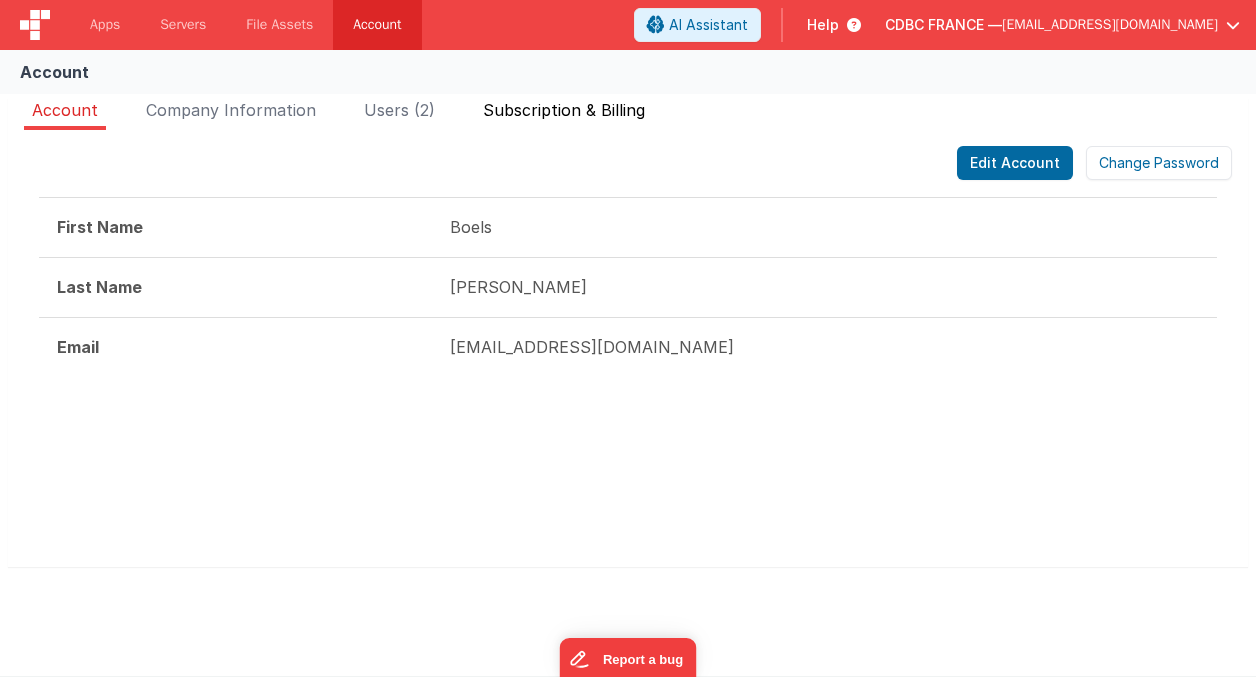 click on "Subscription & Billing" at bounding box center (564, 110) 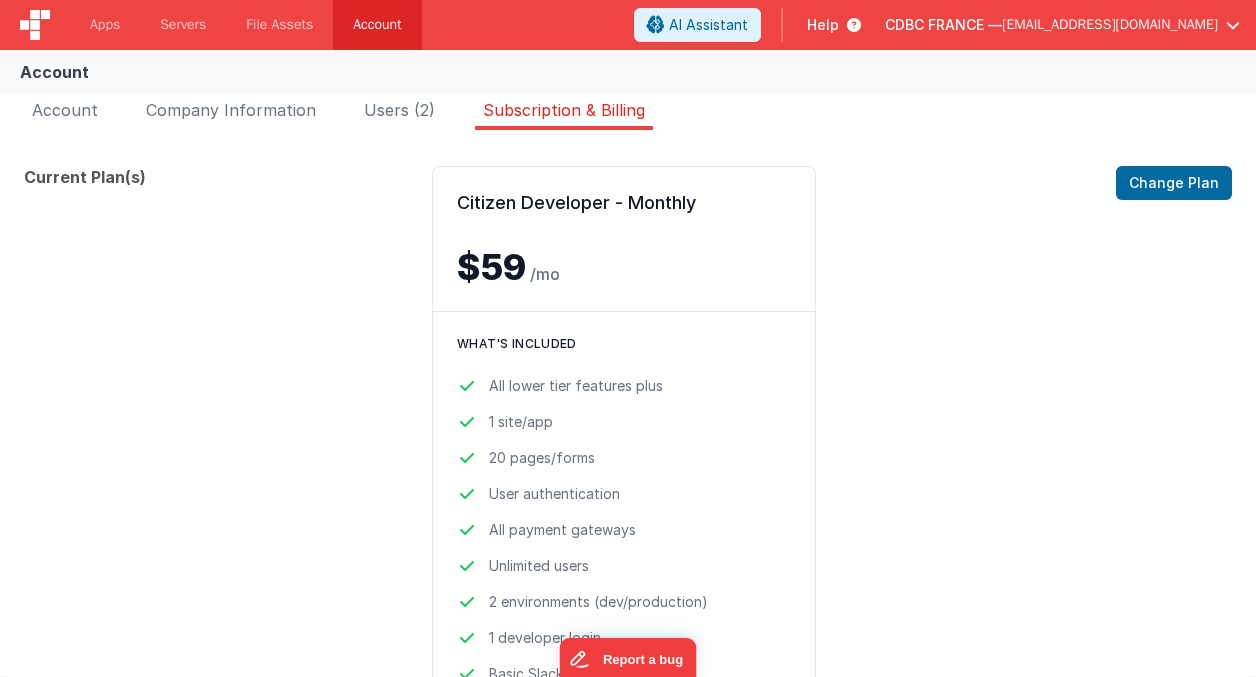 click on "Citizen Developer - Monthly
$59   /mo     Change Plan   What's included     All lower tier features plus   1 site/app   20 pages/forms   User authentication   All payment gateways   Unlimited users   2 environments (dev/production)   1 developer login   Basic Slack tech support" at bounding box center (766, 441) 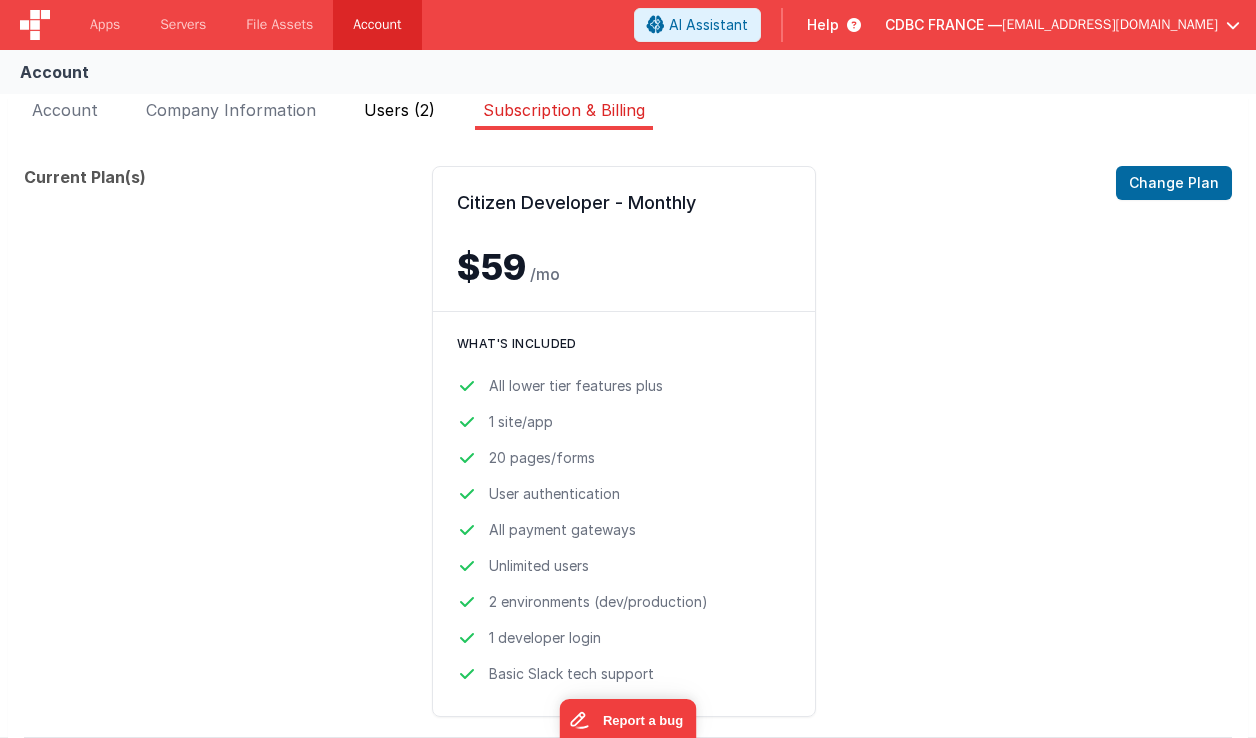 click on "Users (2)" at bounding box center (399, 110) 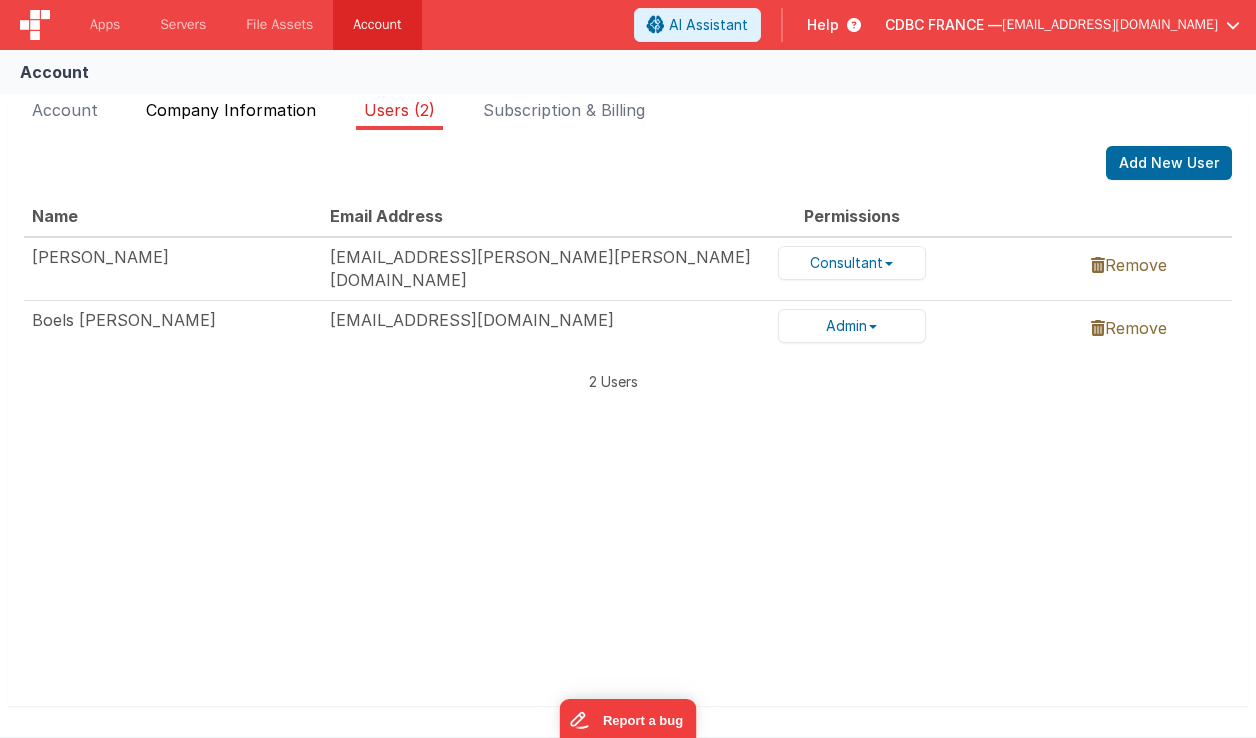 click on "Company Information" at bounding box center [231, 110] 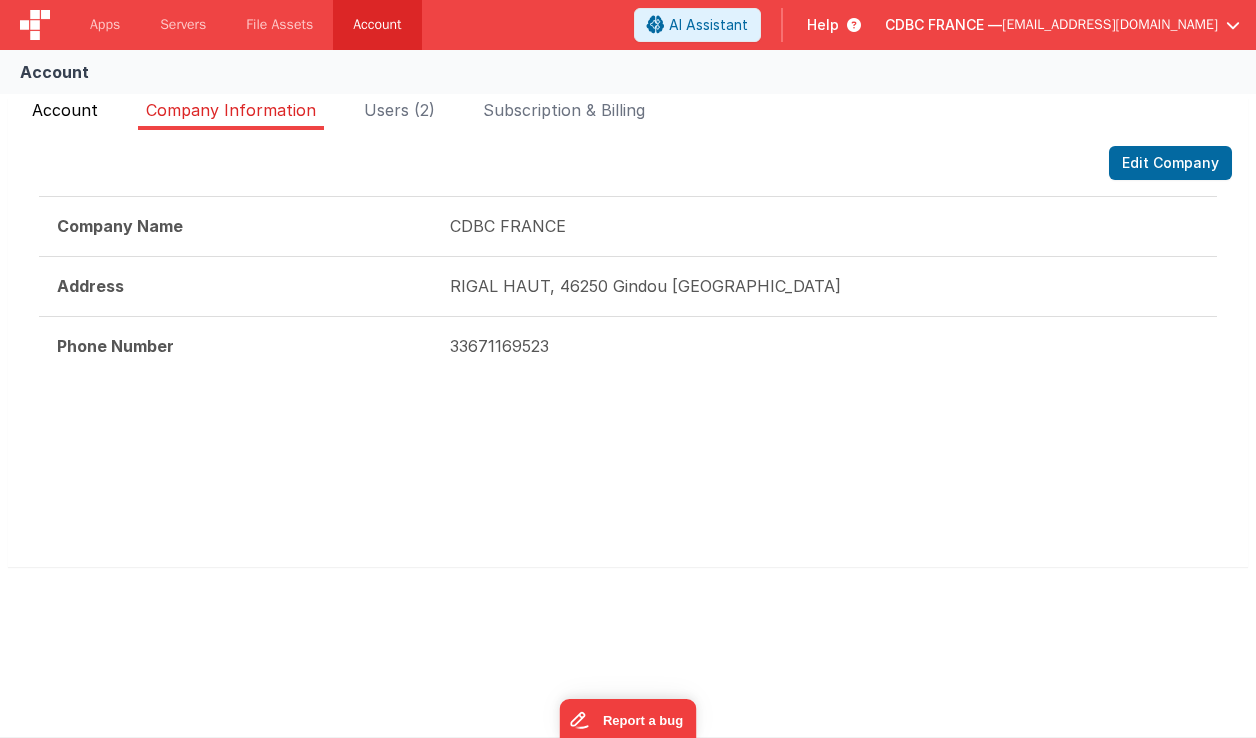 click on "Account" at bounding box center [65, 110] 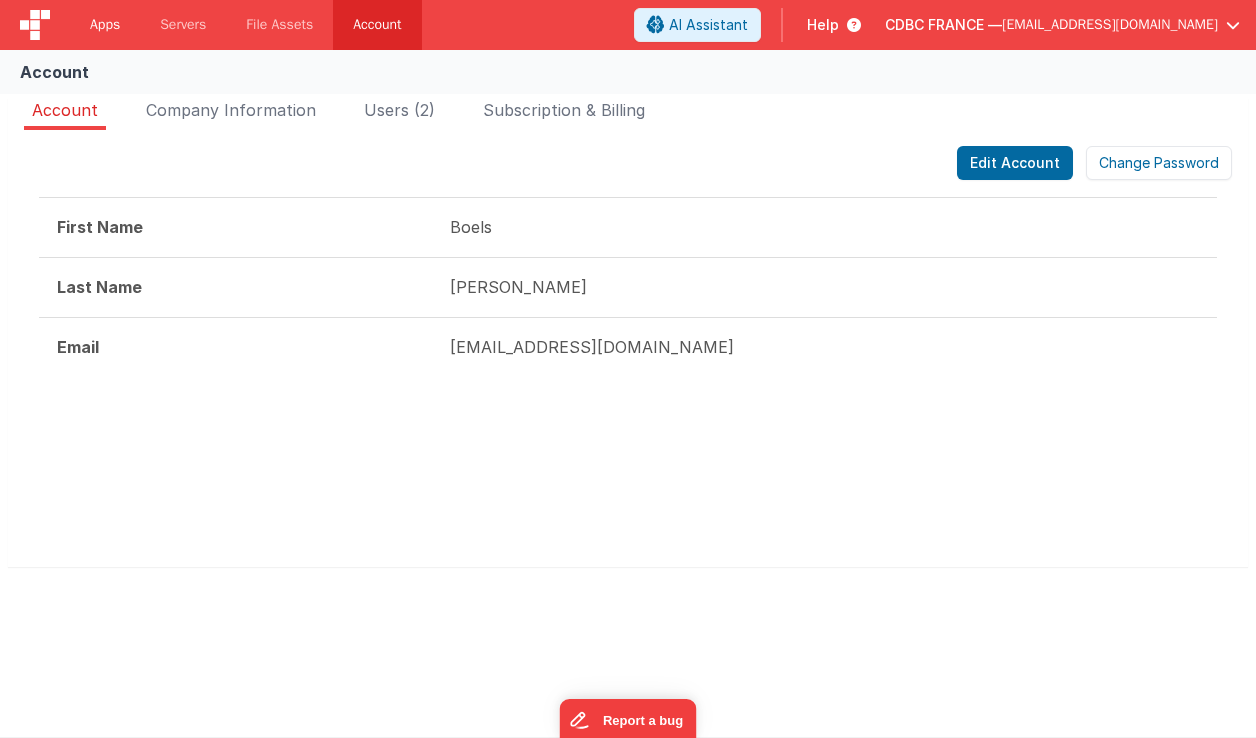 click on "Apps" at bounding box center (105, 25) 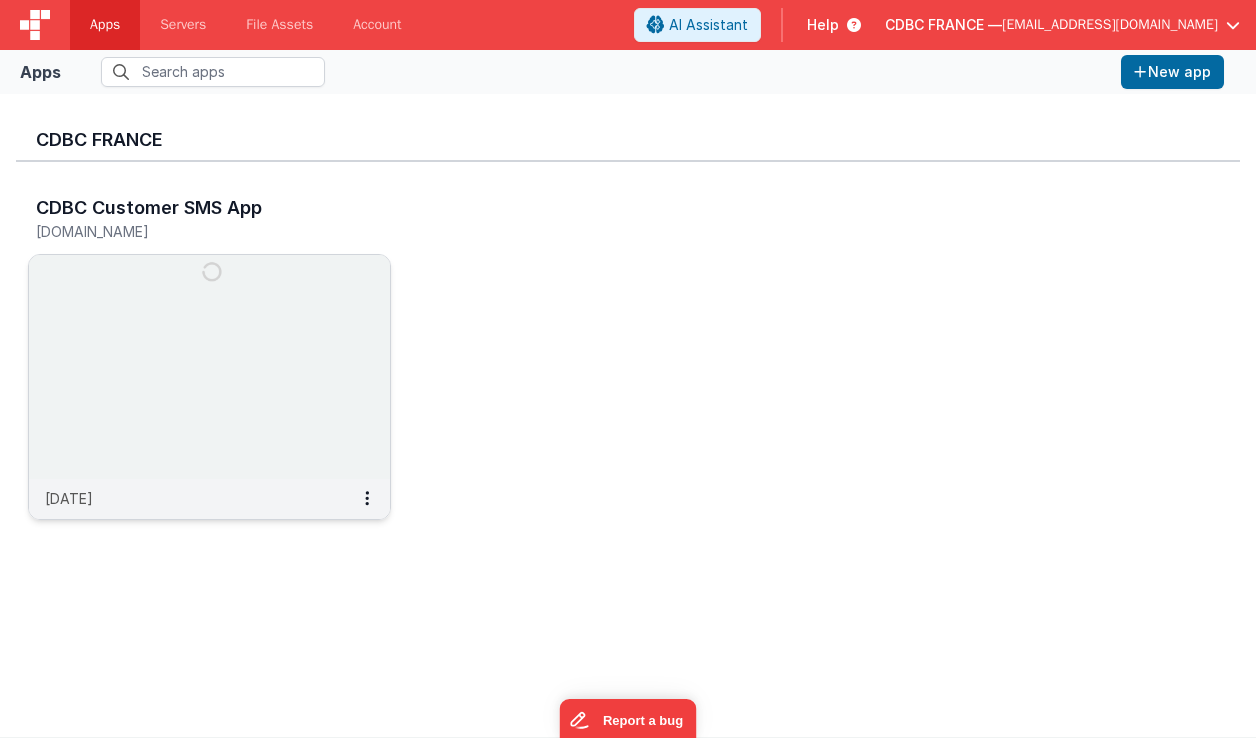click at bounding box center (209, 367) 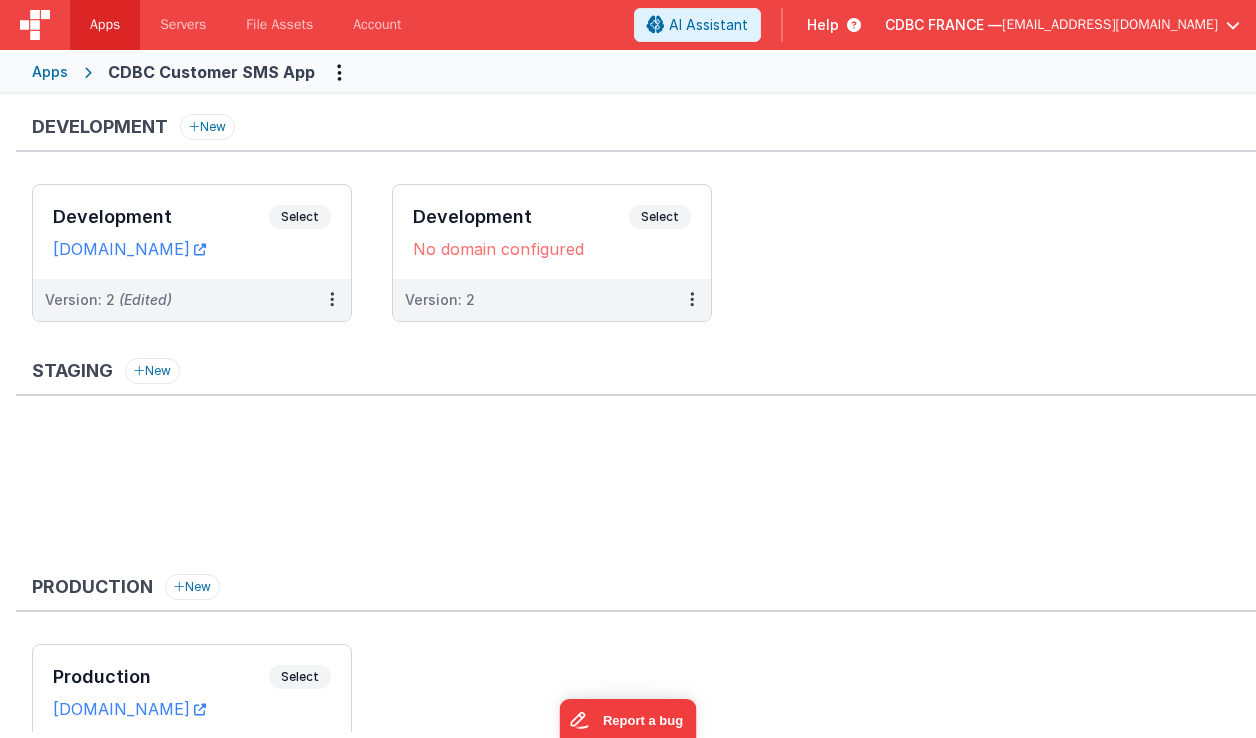 scroll, scrollTop: 118, scrollLeft: 0, axis: vertical 